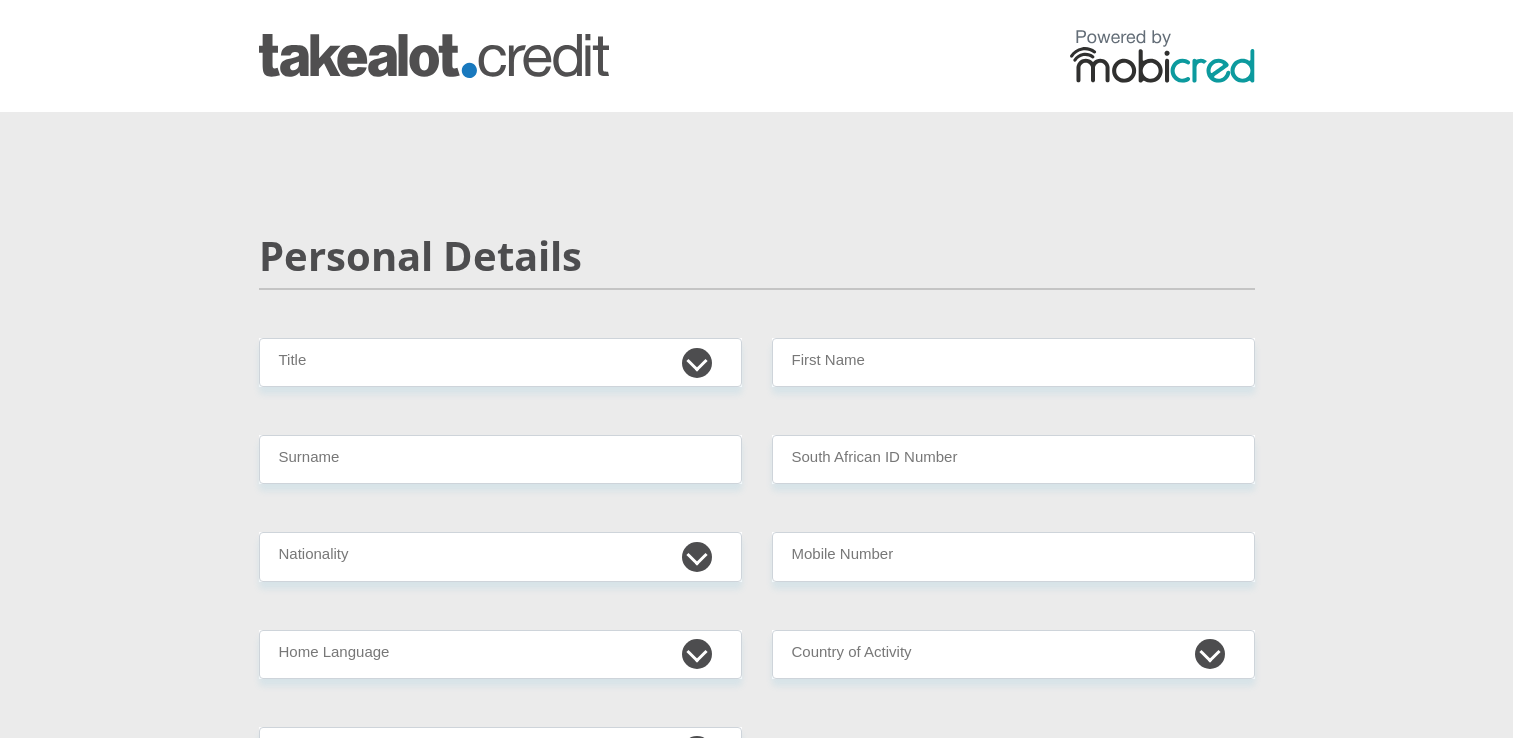 scroll, scrollTop: 0, scrollLeft: 0, axis: both 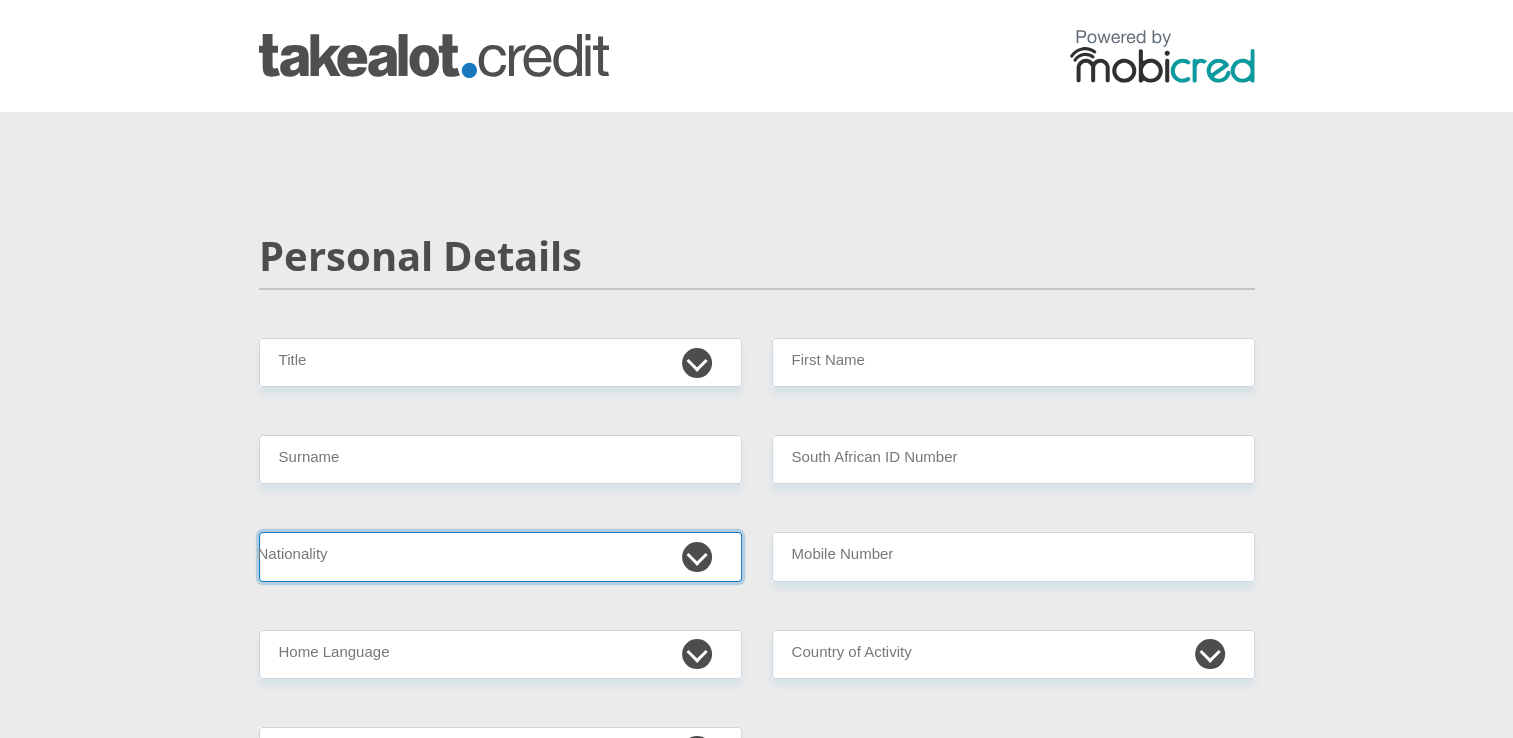 drag, startPoint x: 0, startPoint y: 0, endPoint x: 427, endPoint y: 553, distance: 698.66876 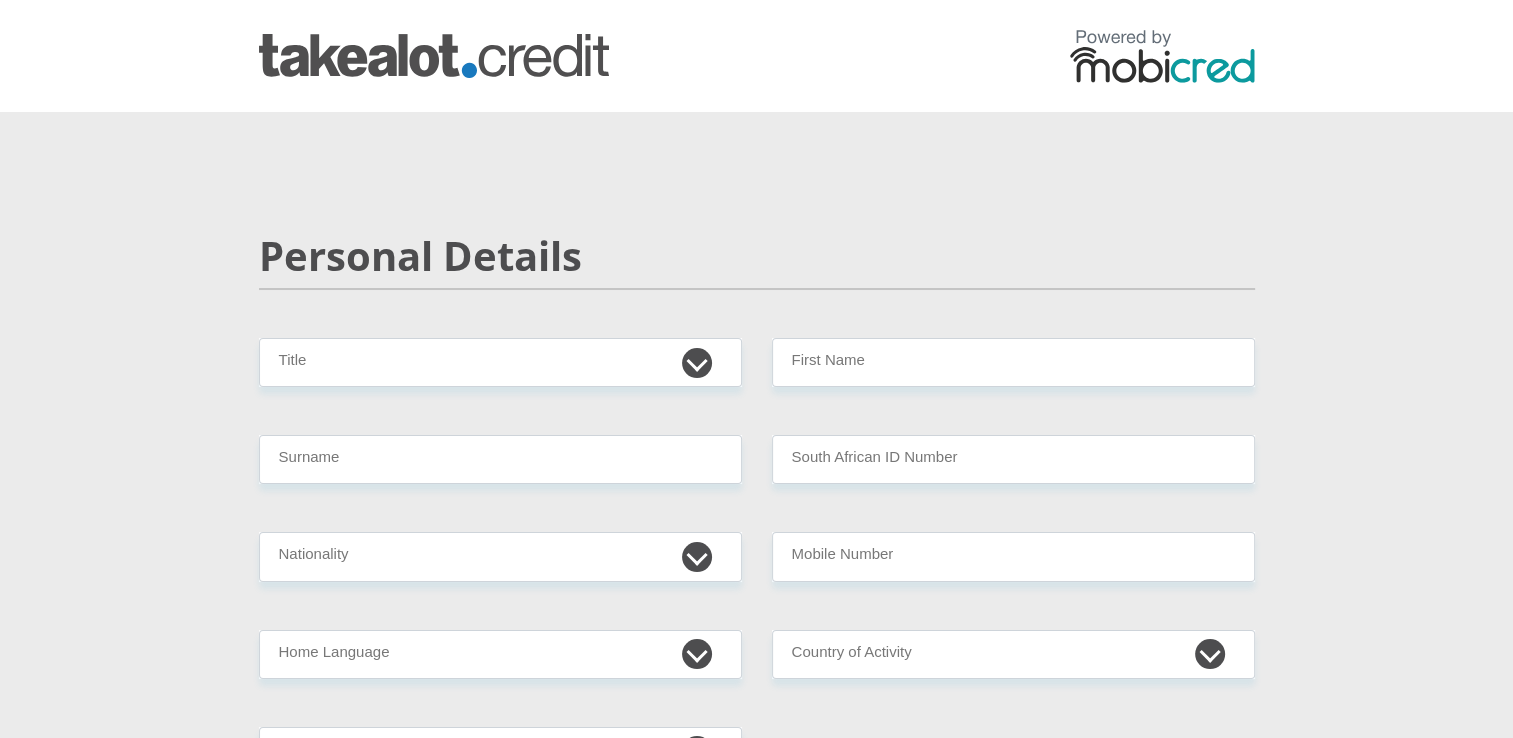 click on "Personal Details
Mr
Ms
Mrs
Dr
Other
Title
First Name
Surname
South African ID Number
Please input valid ID number
South Africa
Afghanistan
Aland Islands
Albania
Algeria
America Samoa
American Virgin Islands
Andorra
Angola
Anguilla
Antarctica" at bounding box center (756, 3192) 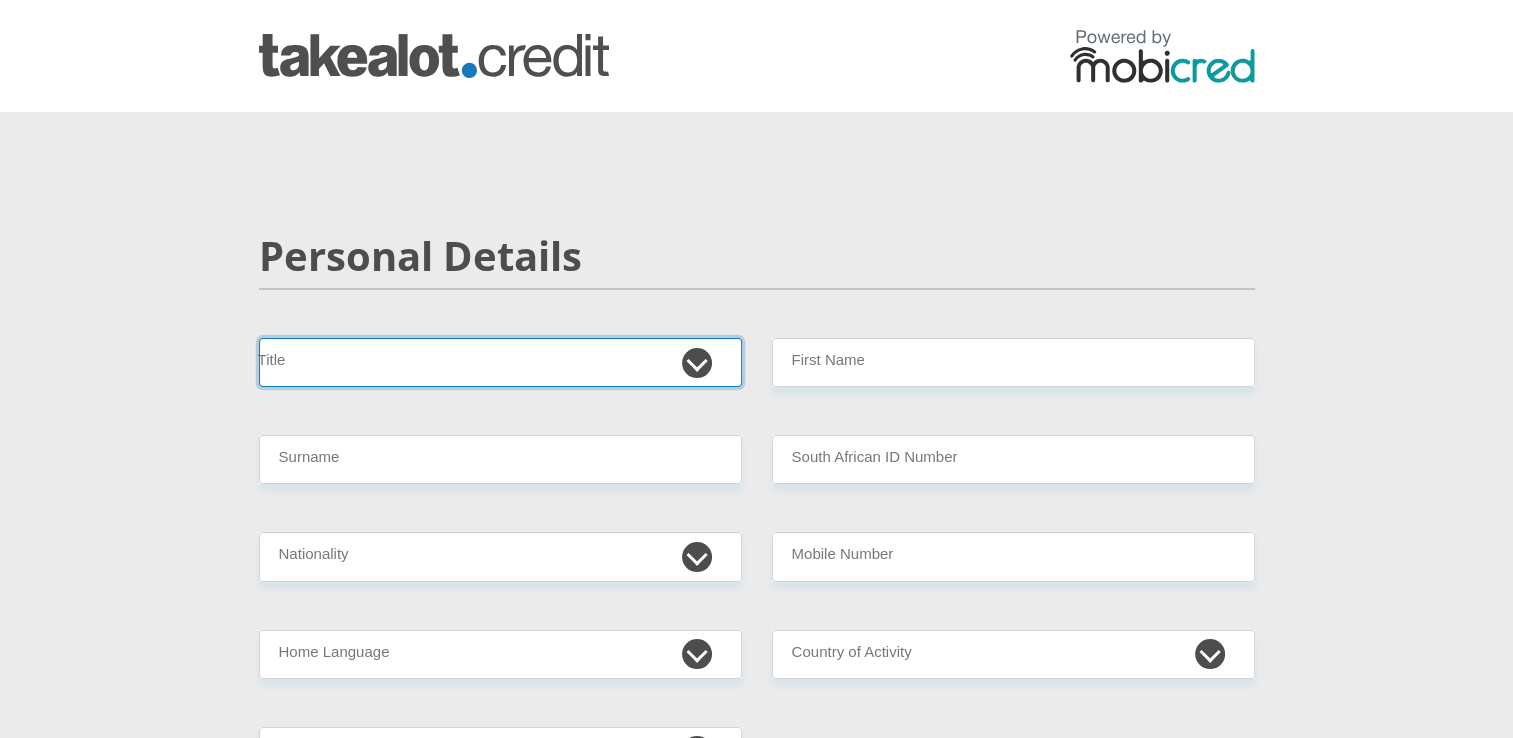 click on "Mr
Ms
Mrs
Dr
Other" at bounding box center [500, 362] 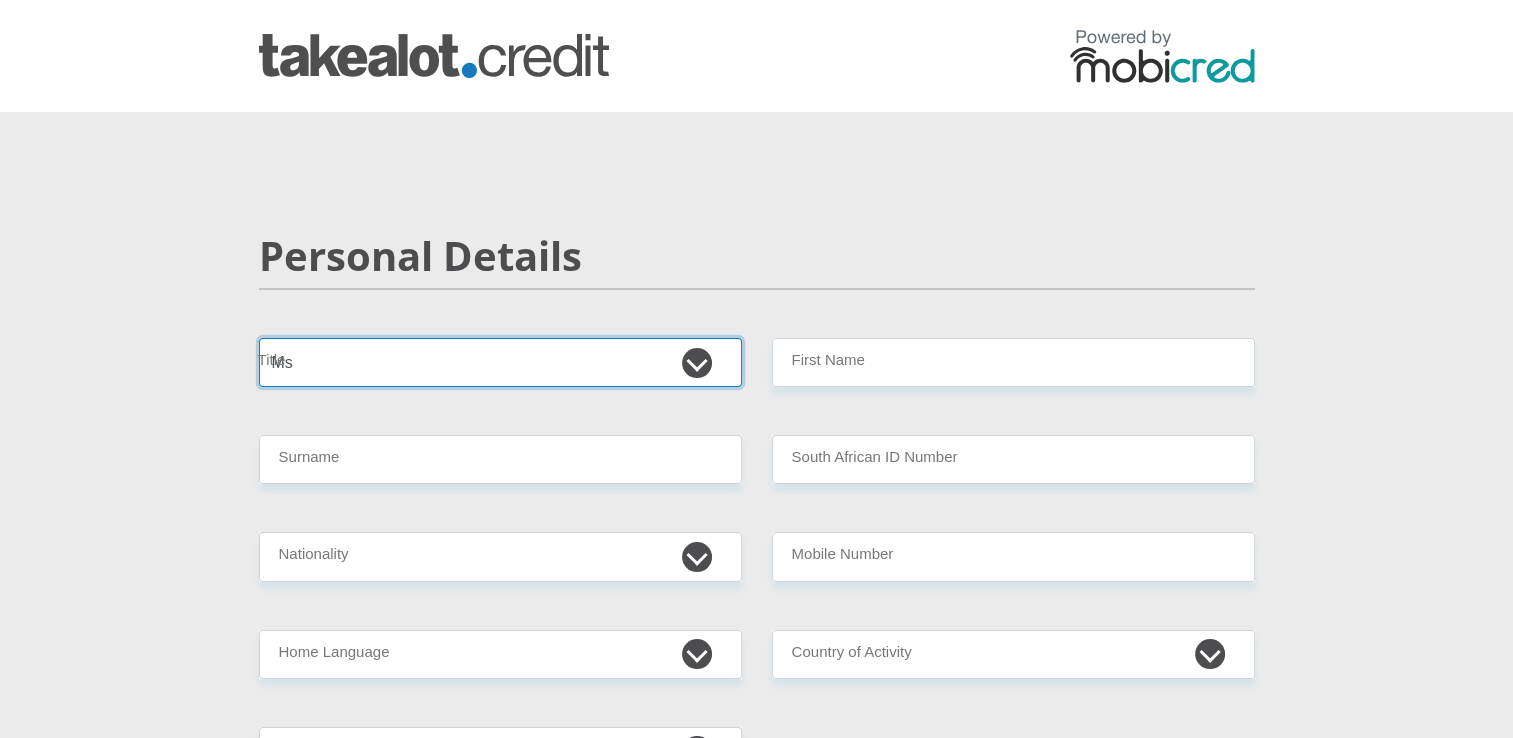 click on "Mr
Ms
Mrs
Dr
Other" at bounding box center (500, 362) 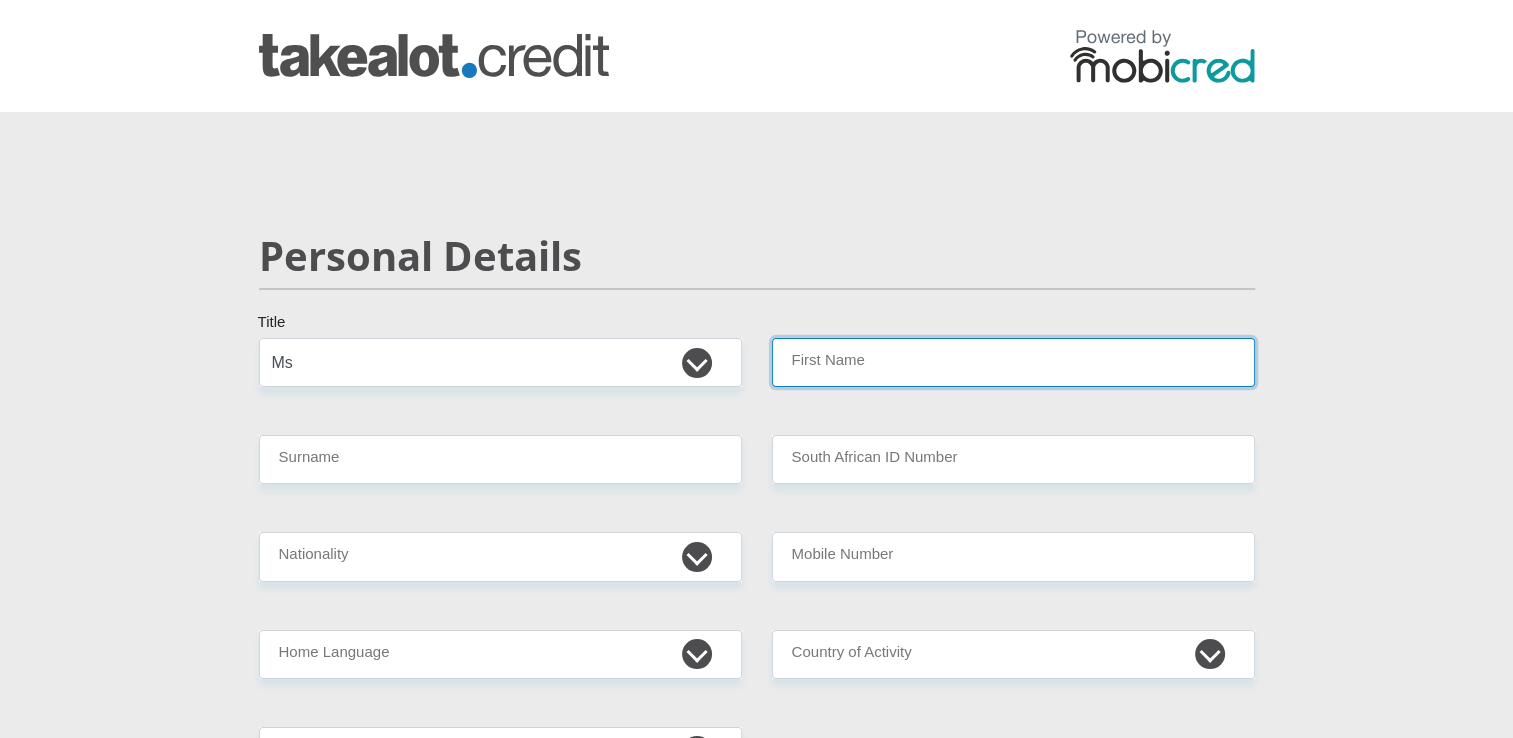 click on "First Name" at bounding box center [1013, 362] 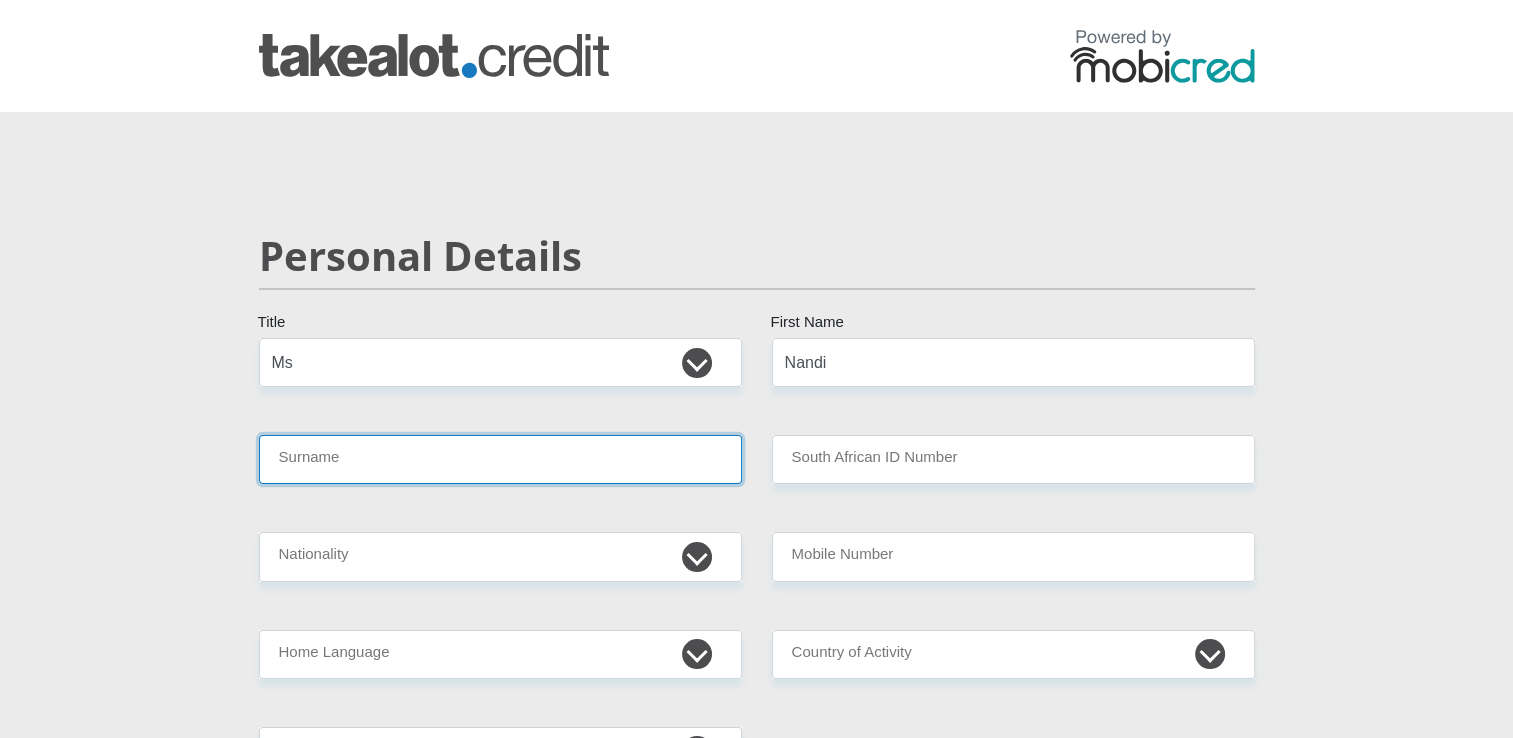 type on "Gumbi" 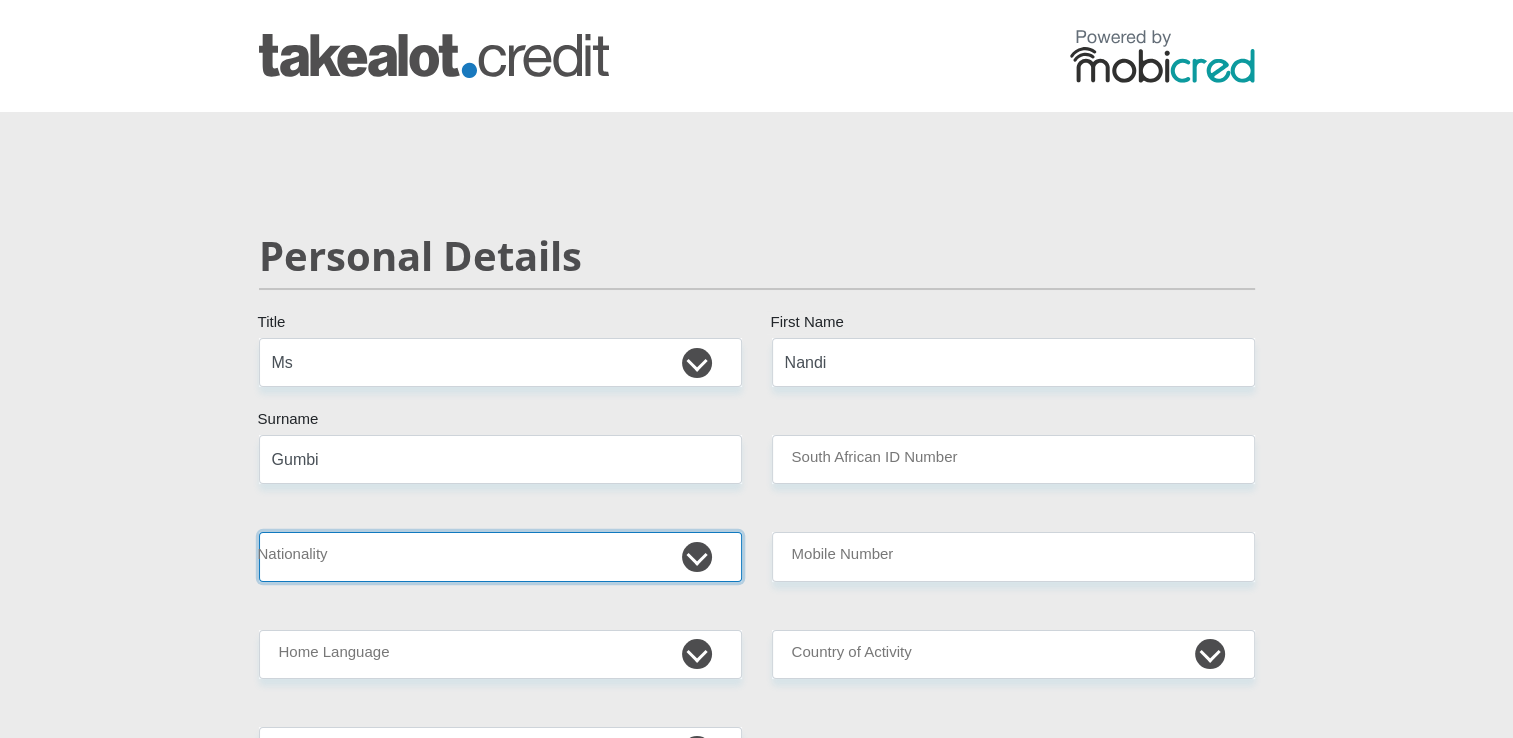 select on "ZAF" 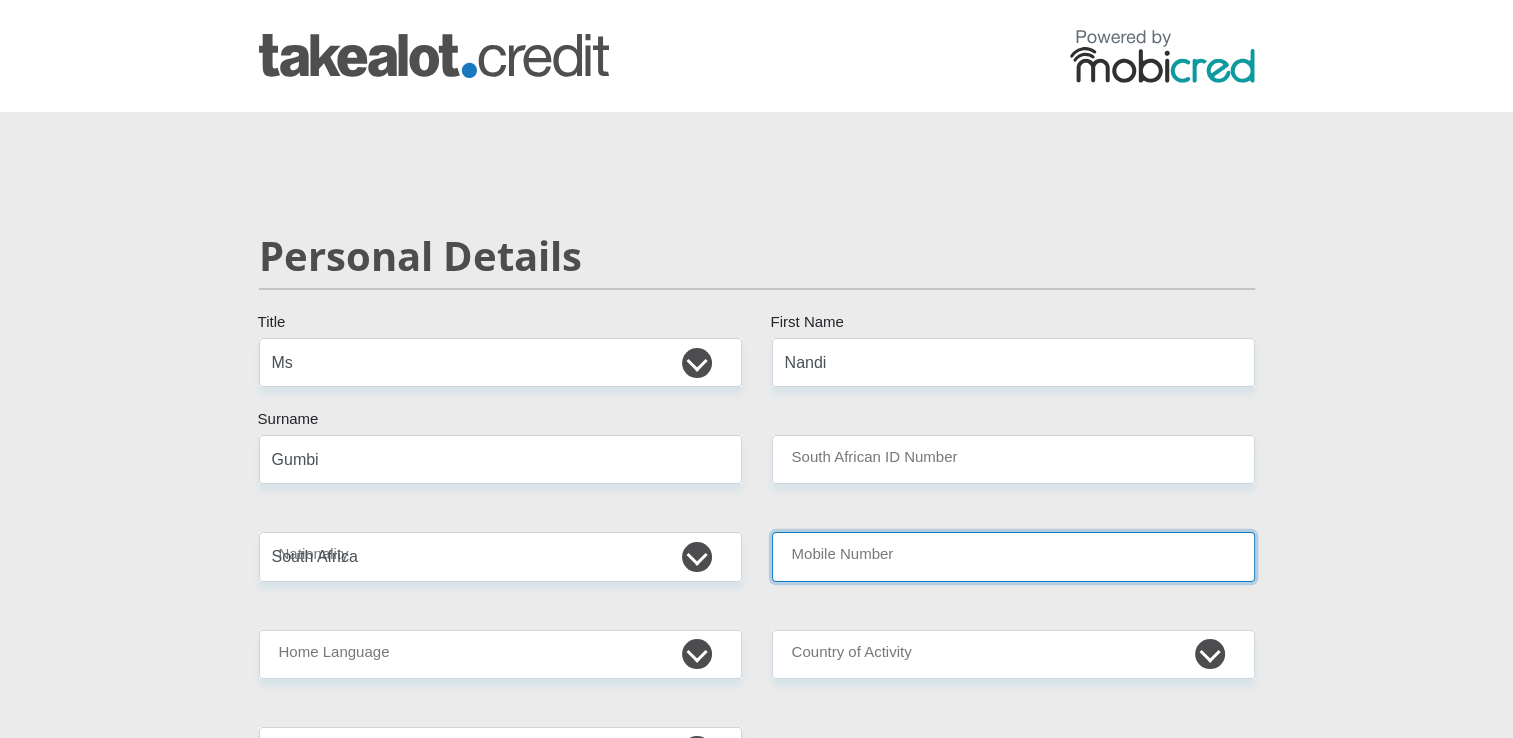 type on "[NUMBER]" 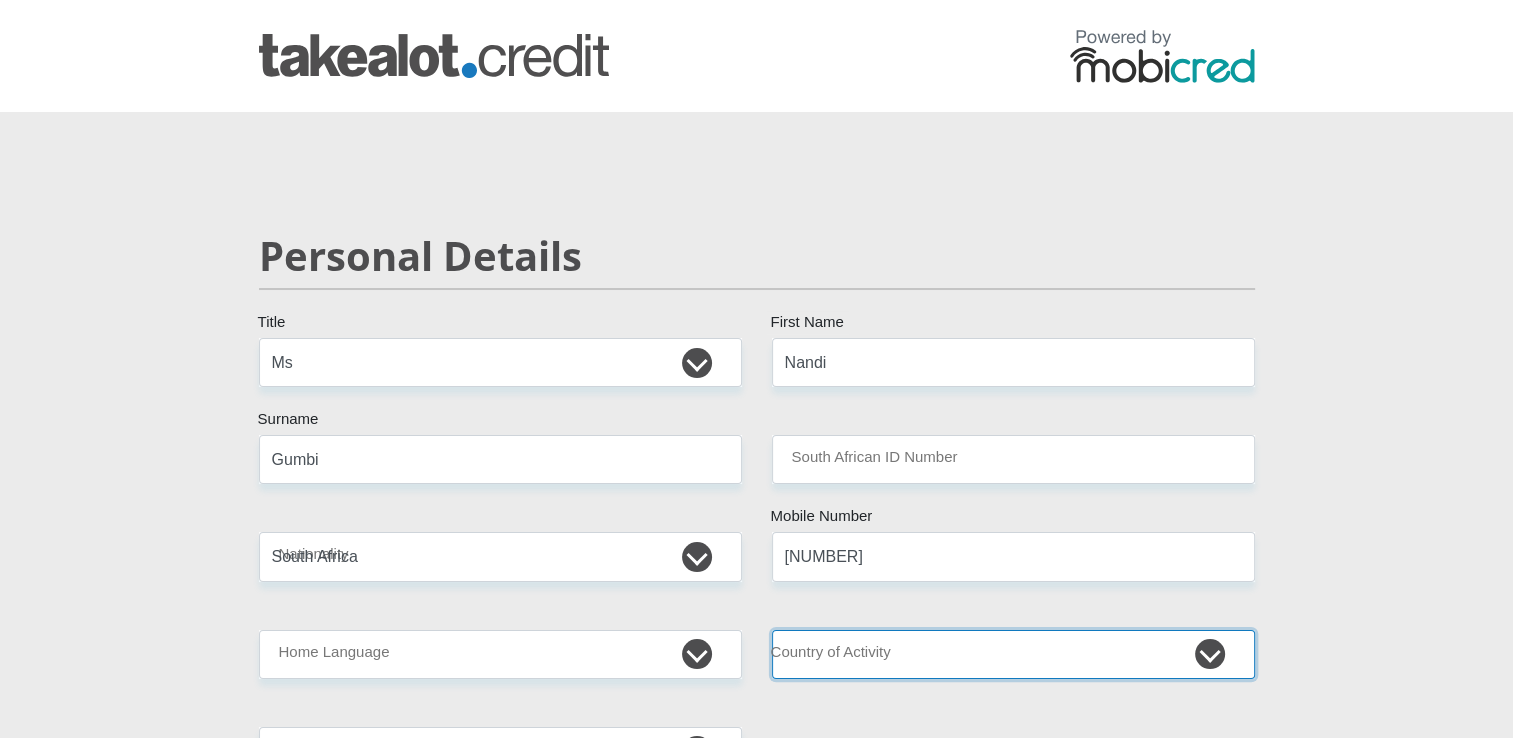 select on "ZAF" 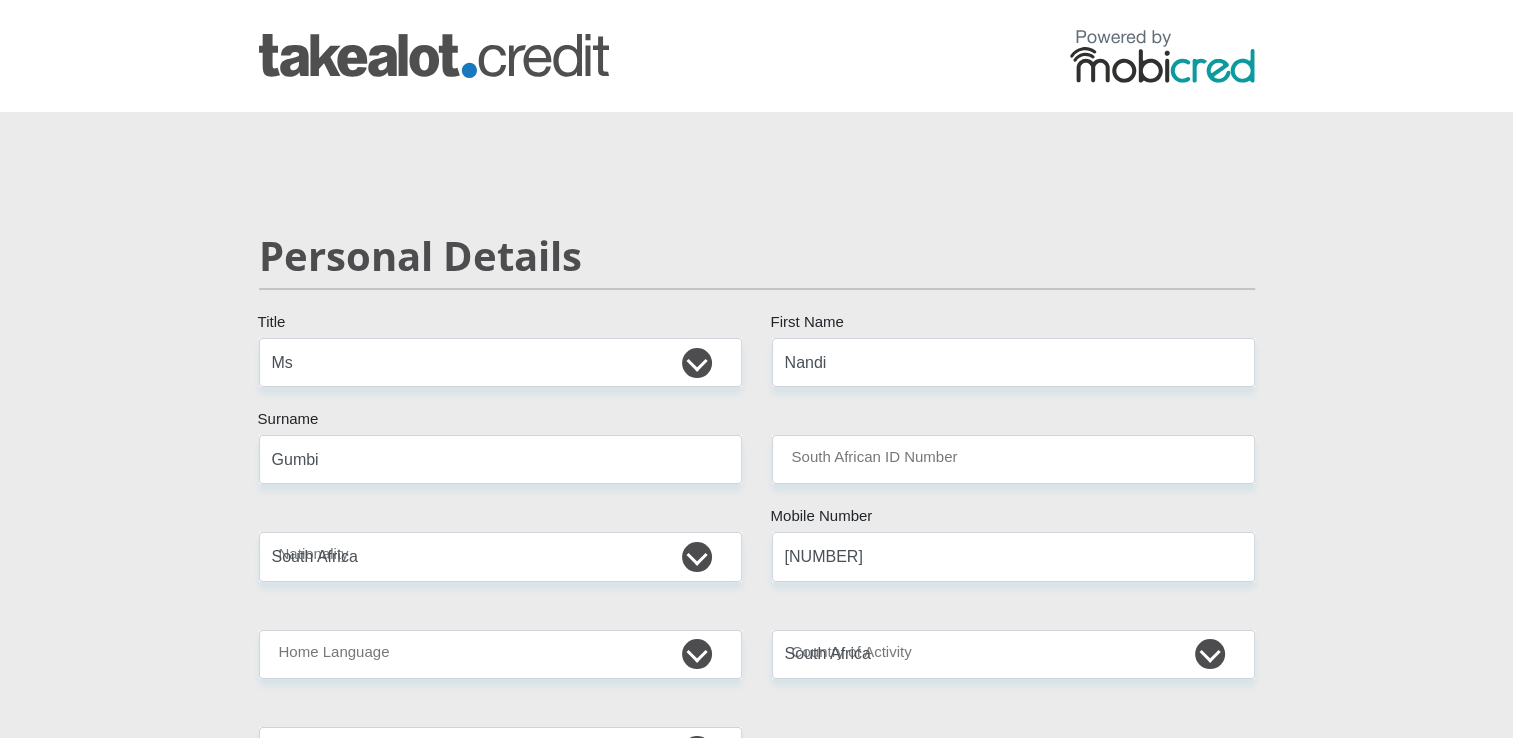type on "[NUMBER] [STREET]" 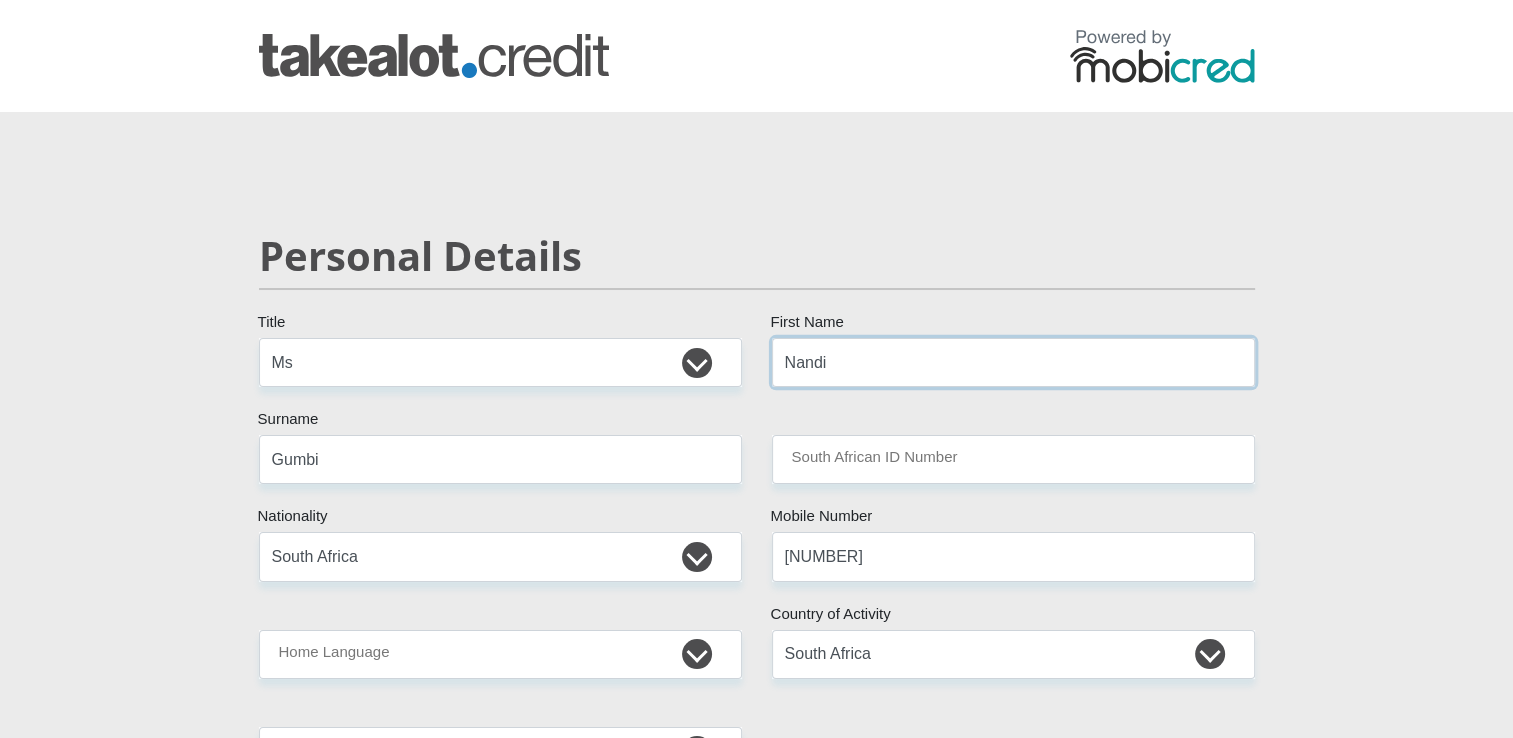 type on "FIRSTRAND BANK" 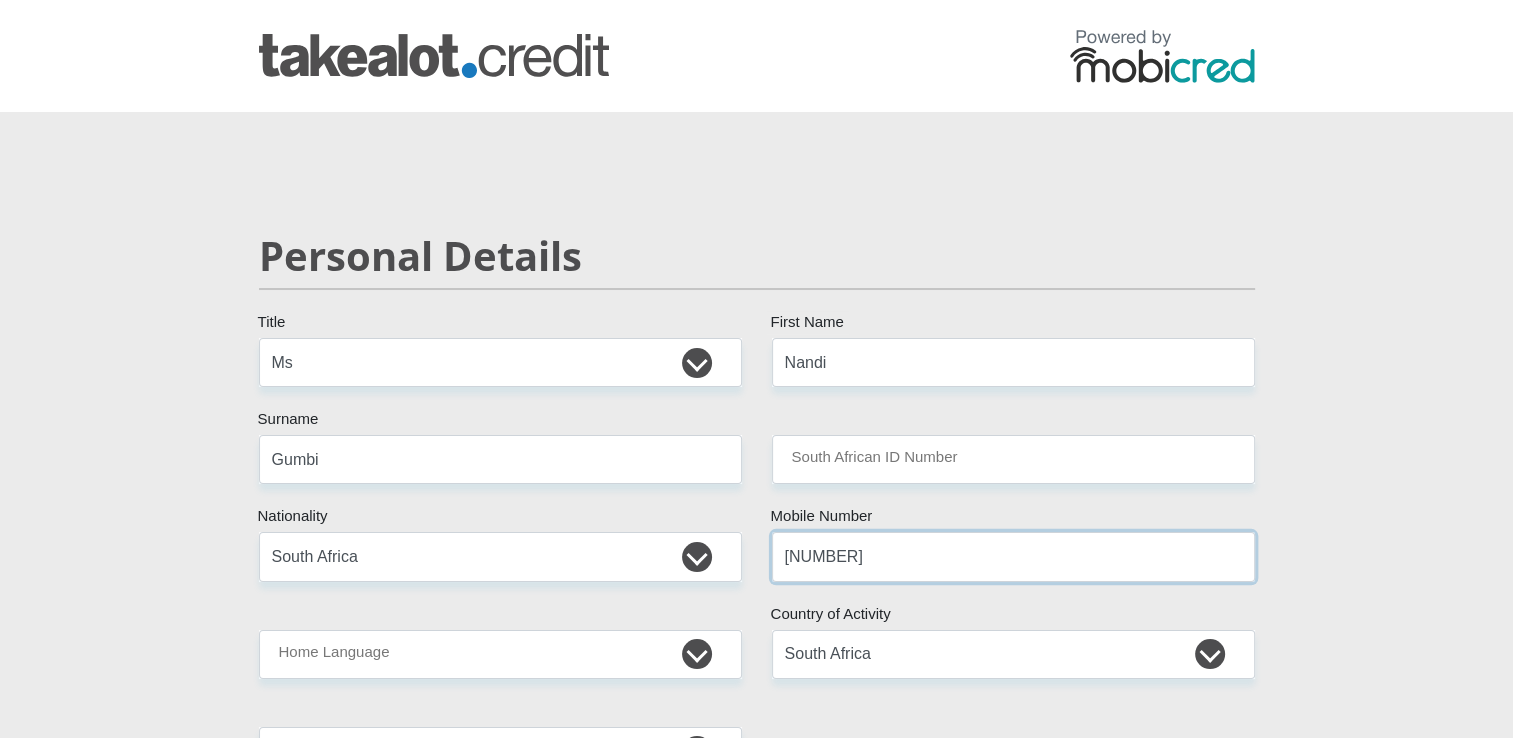 click on "[NUMBER]" at bounding box center (1013, 556) 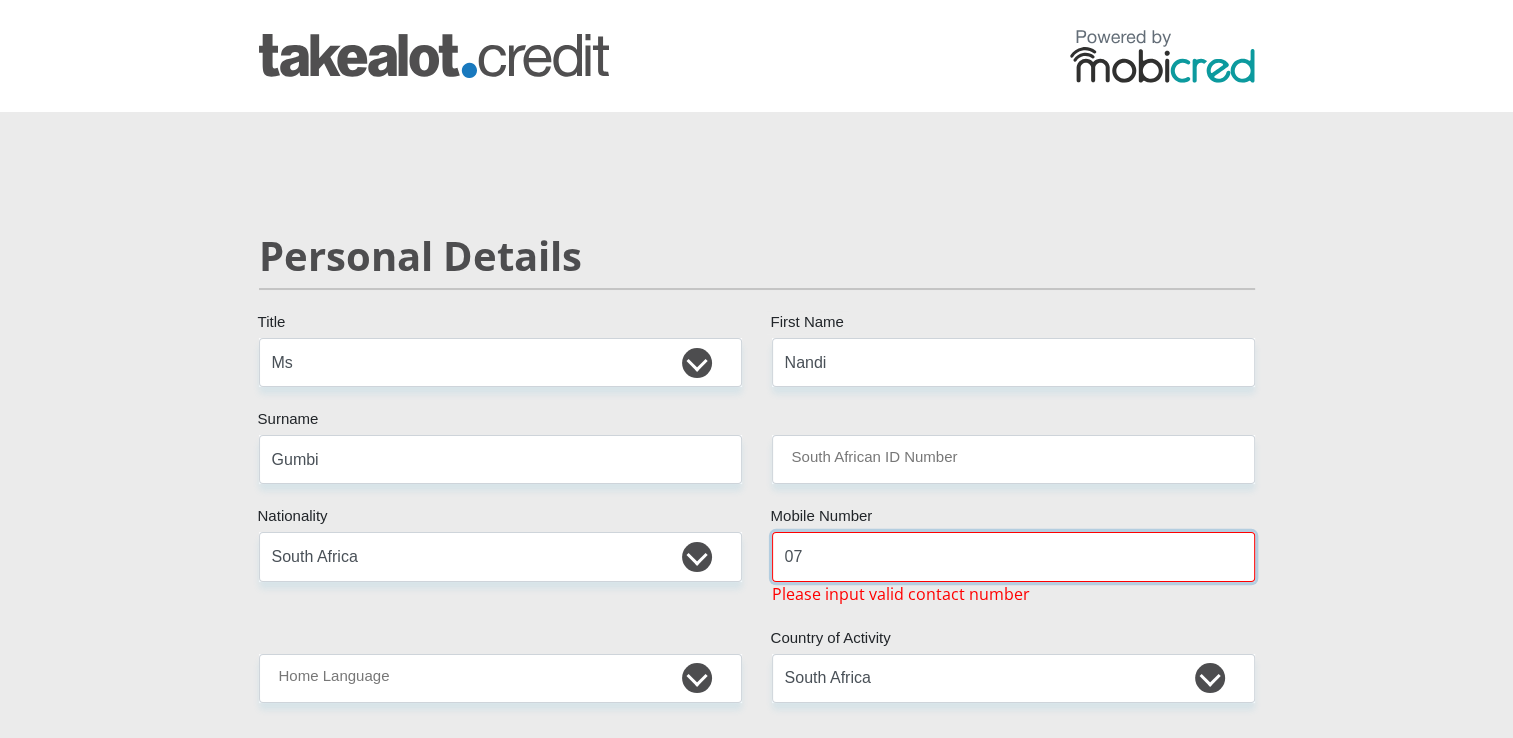 type on "0" 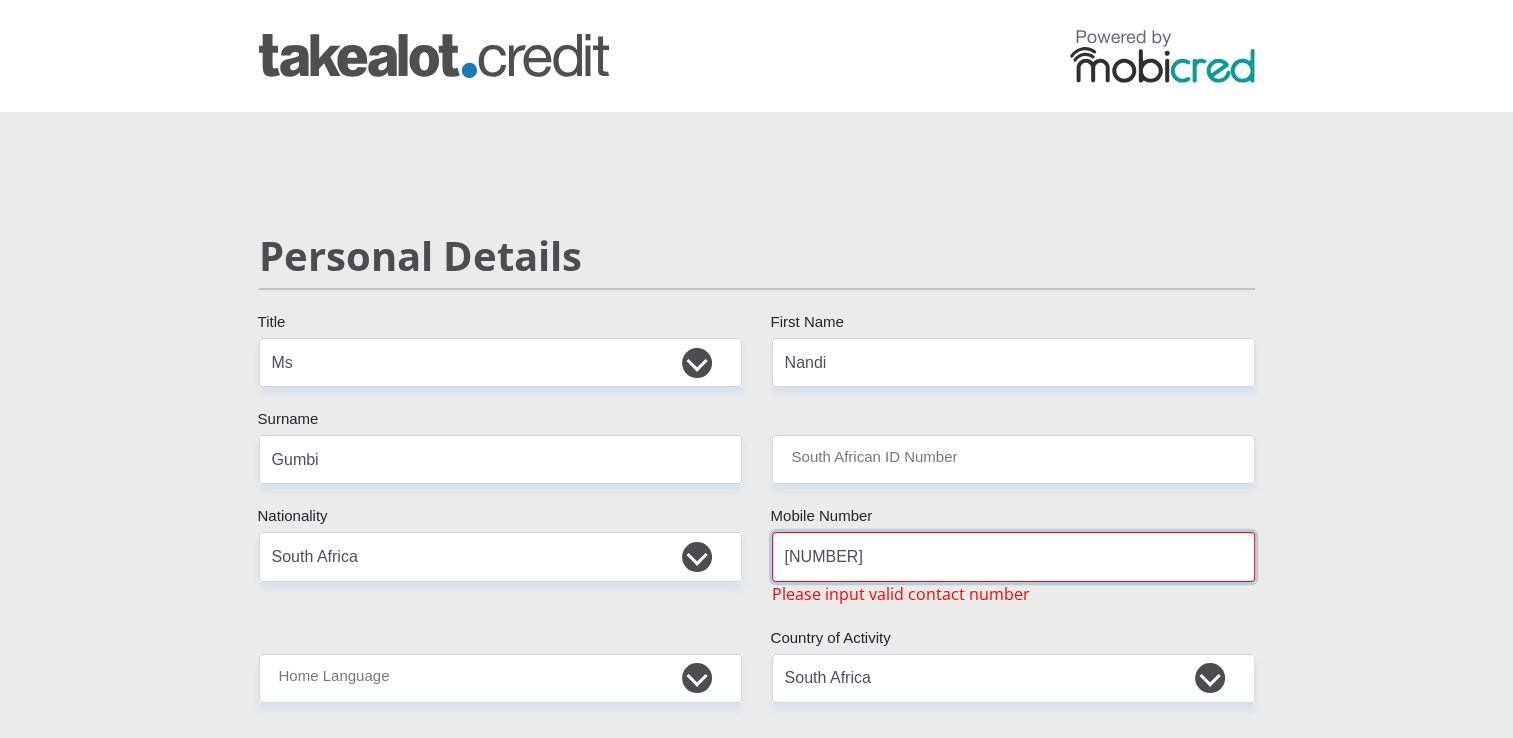 type on "[PHONE]" 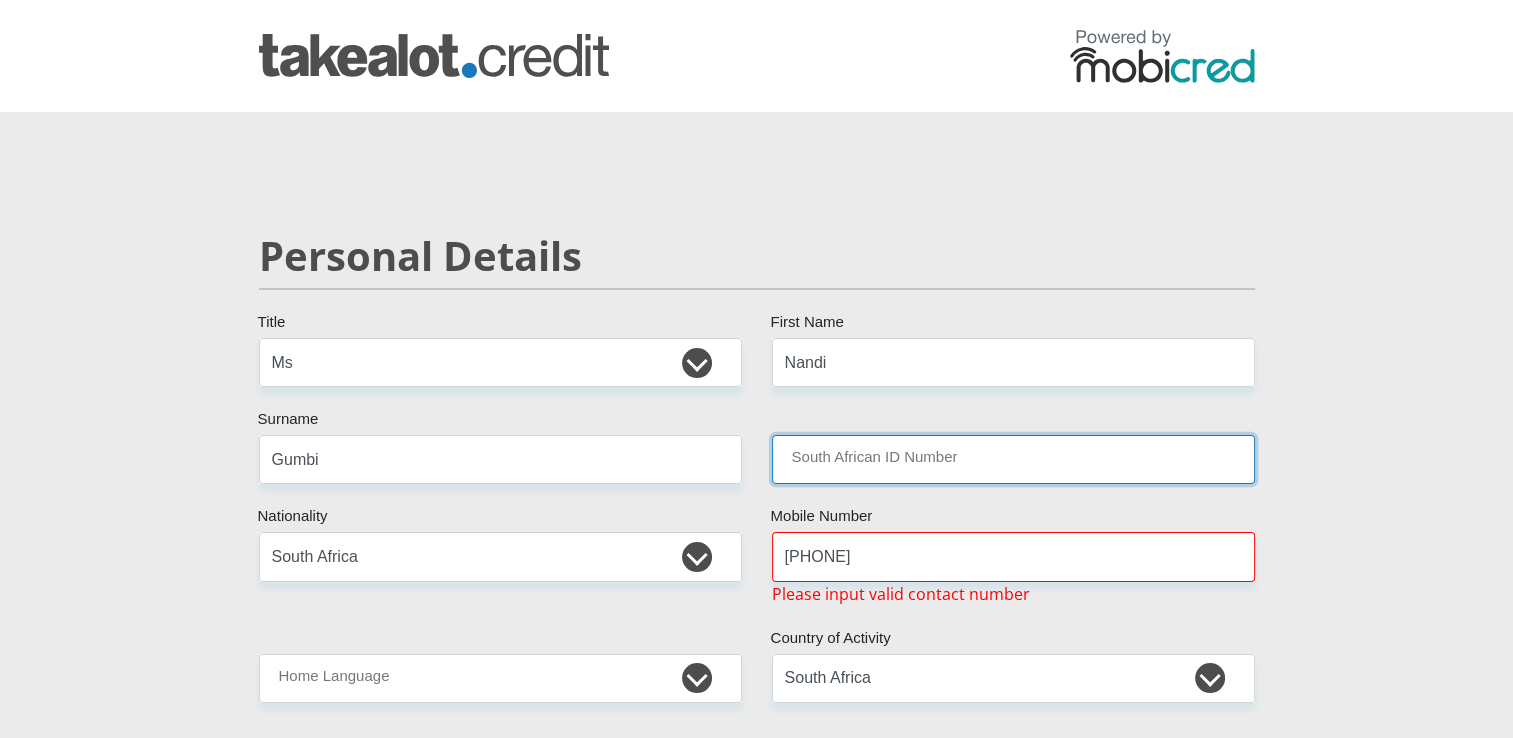 type on "[NUMBER]" 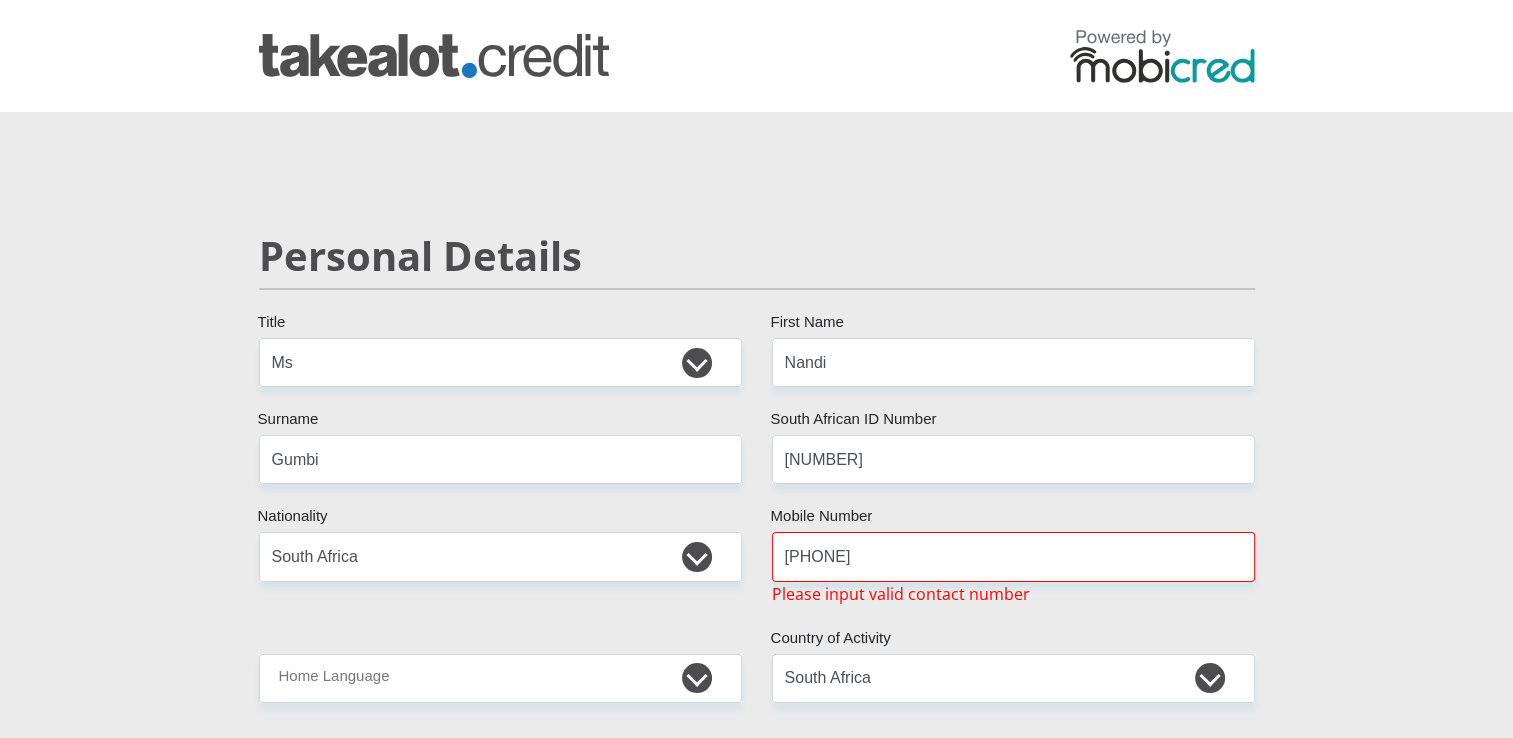 type on "[PHONE]" 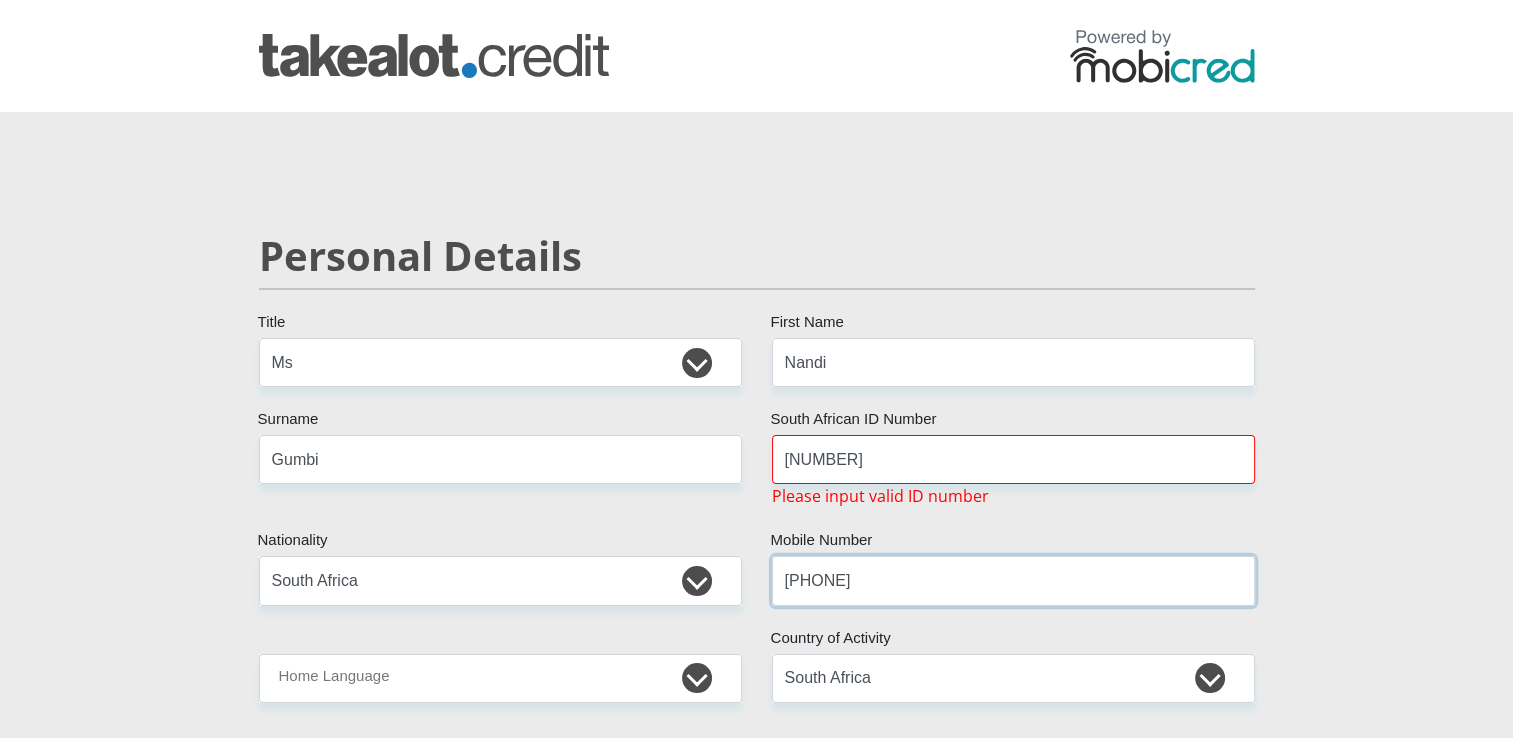 type on "[NUMBER]" 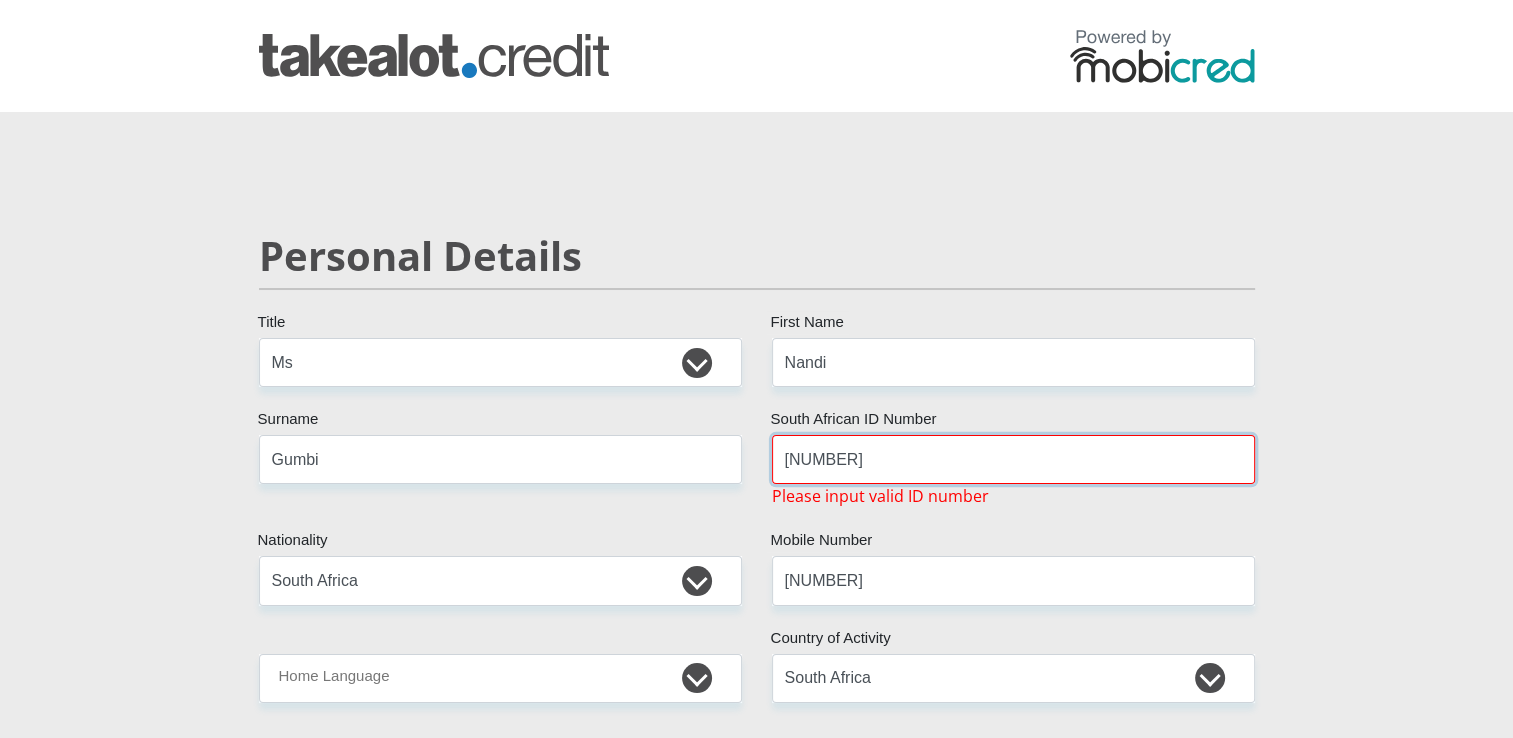 click on "[NUMBER]" at bounding box center [1013, 459] 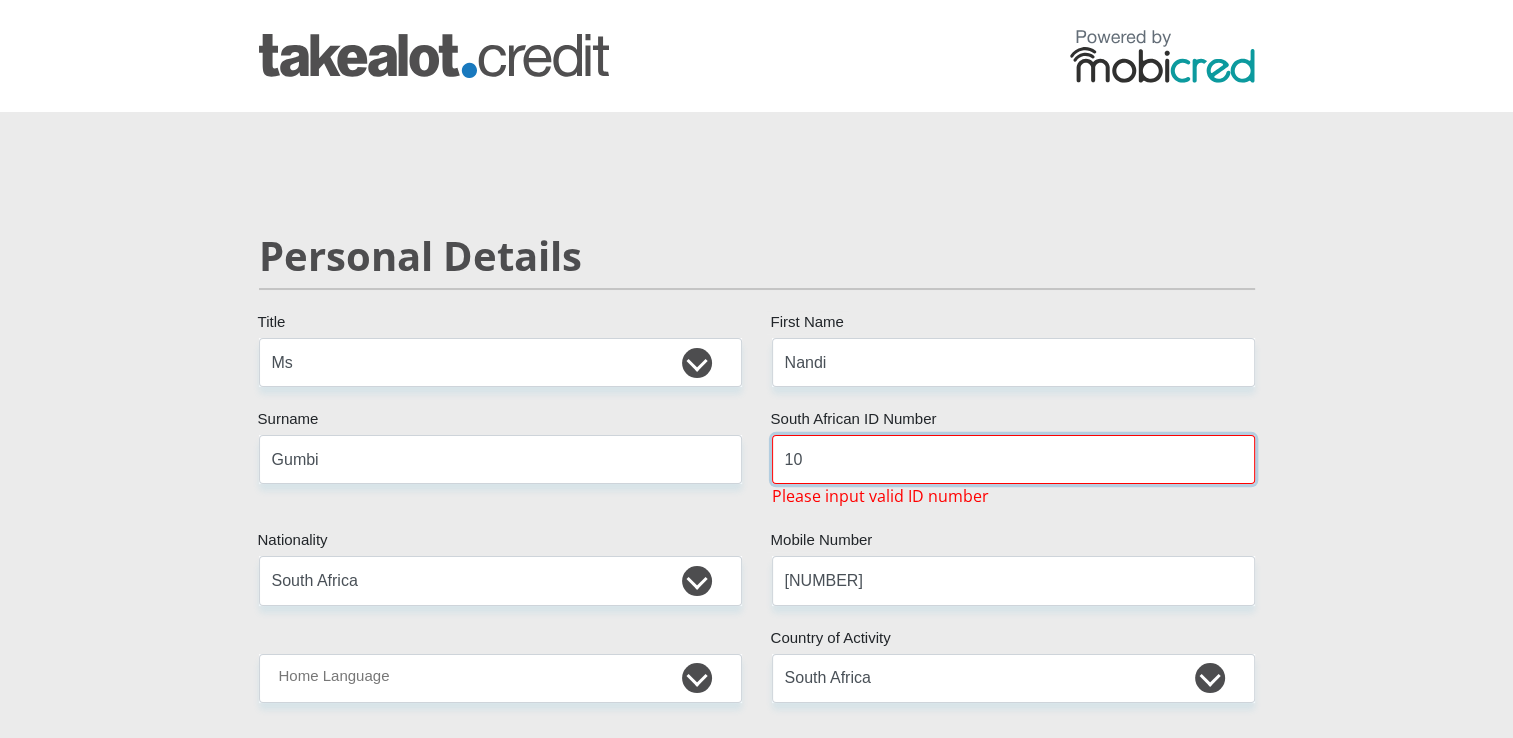 type on "1" 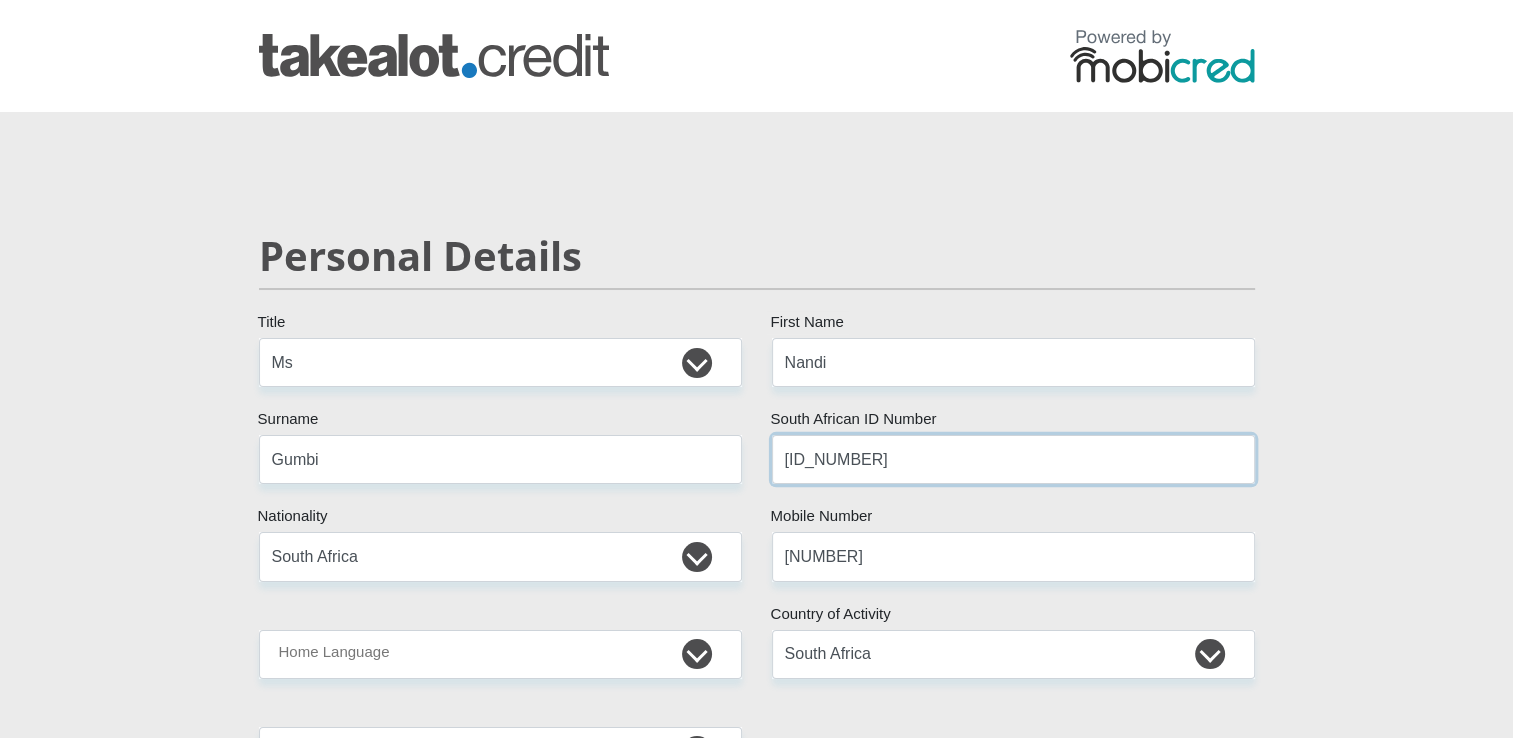 type on "[ID_NUMBER]" 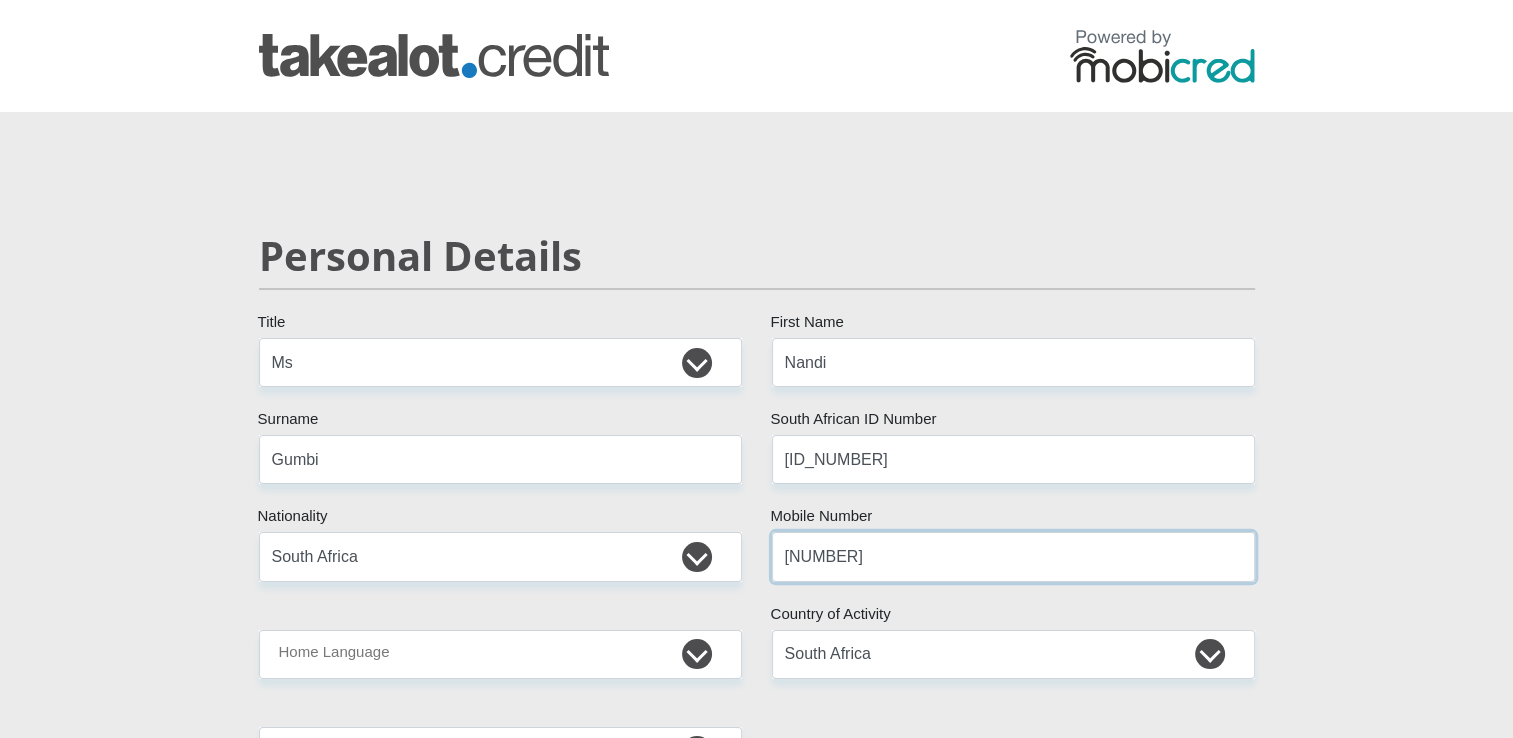 click on "[NUMBER]" at bounding box center (1013, 556) 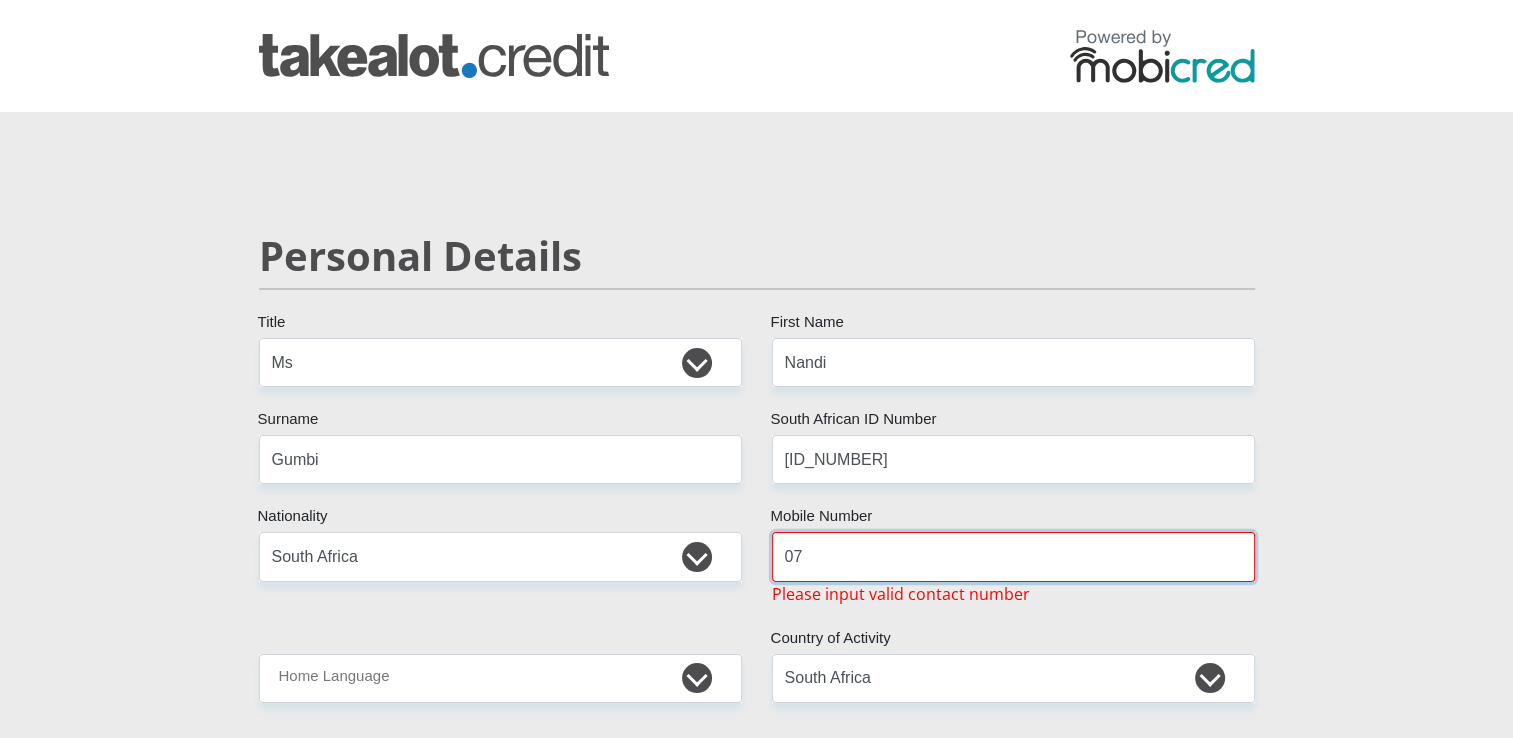 type on "0" 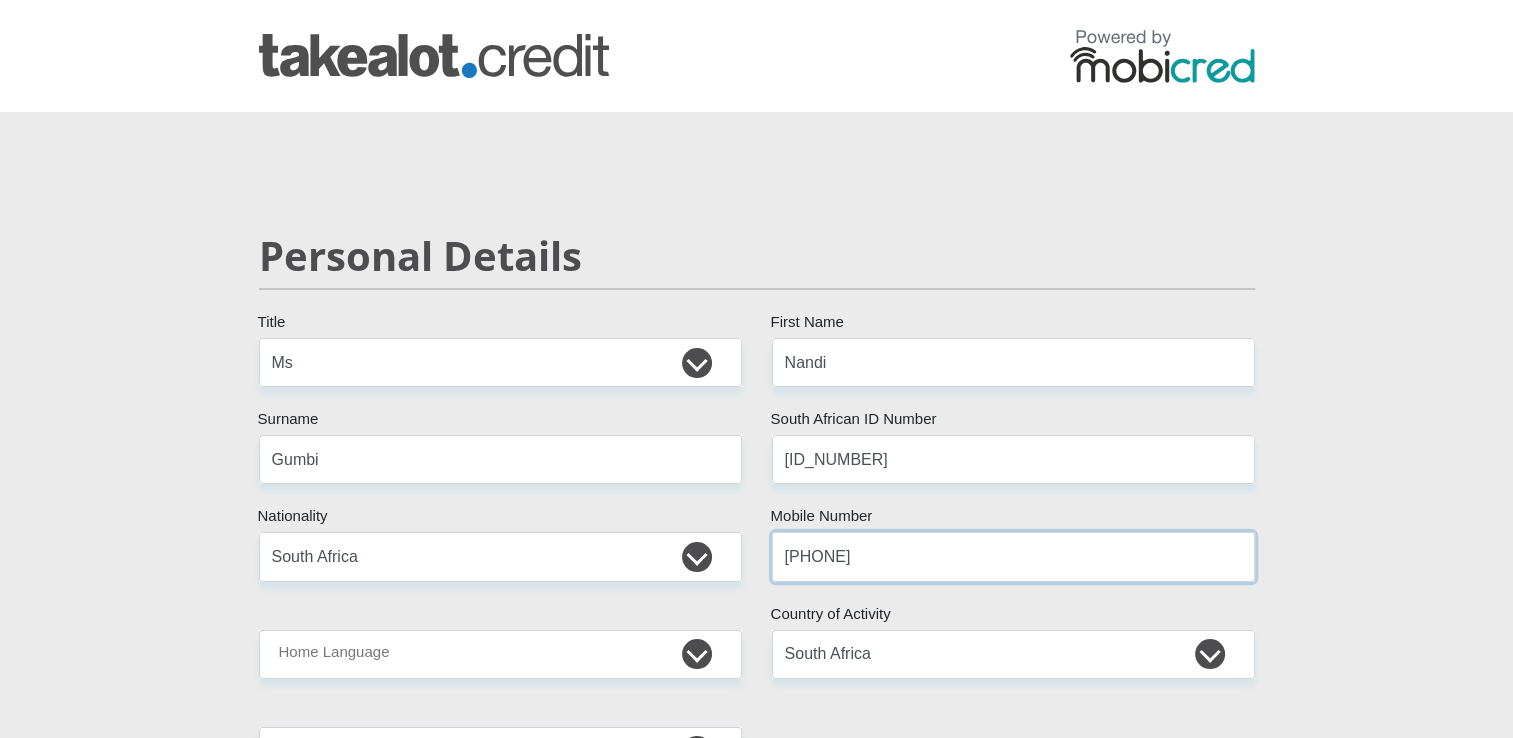 type on "[NUMBER]" 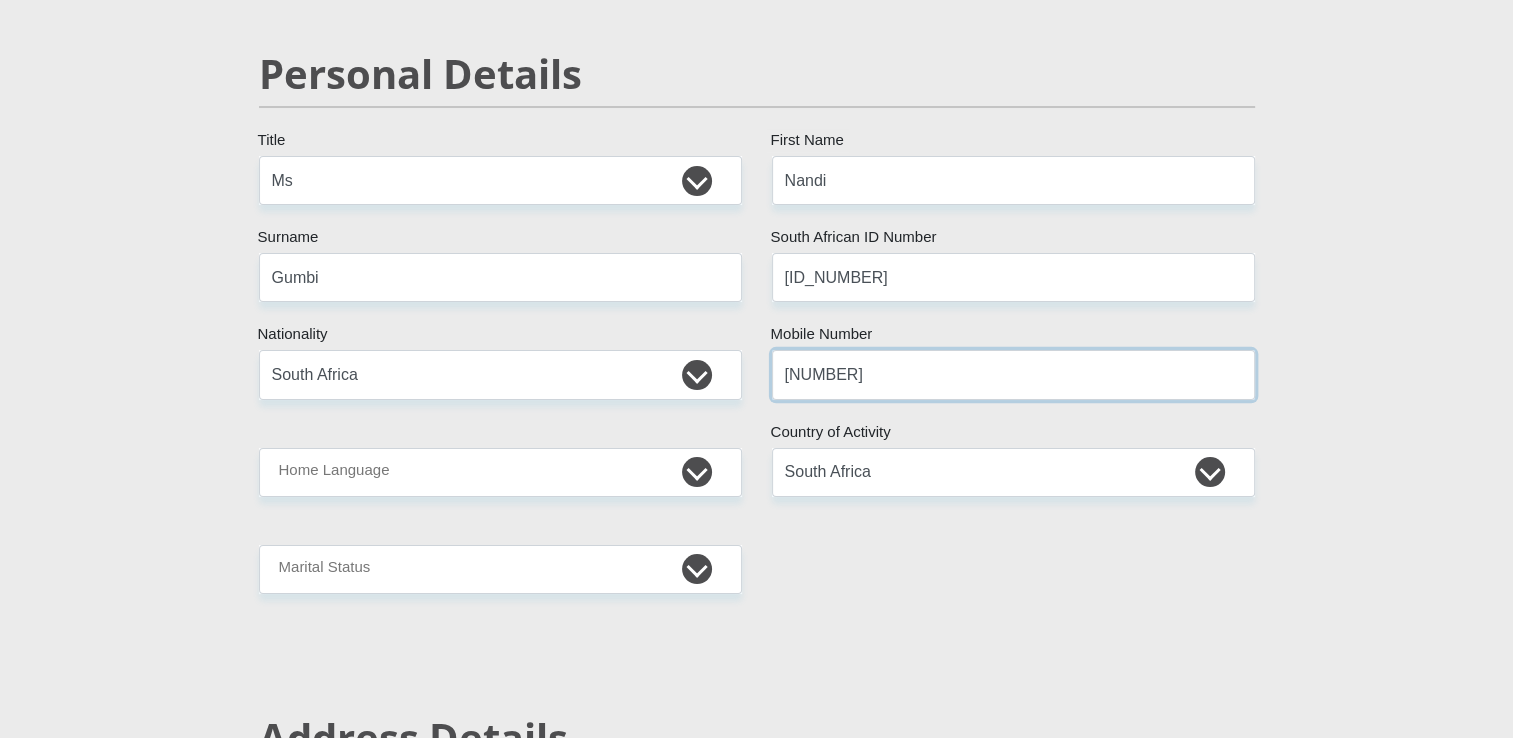 scroll, scrollTop: 252, scrollLeft: 0, axis: vertical 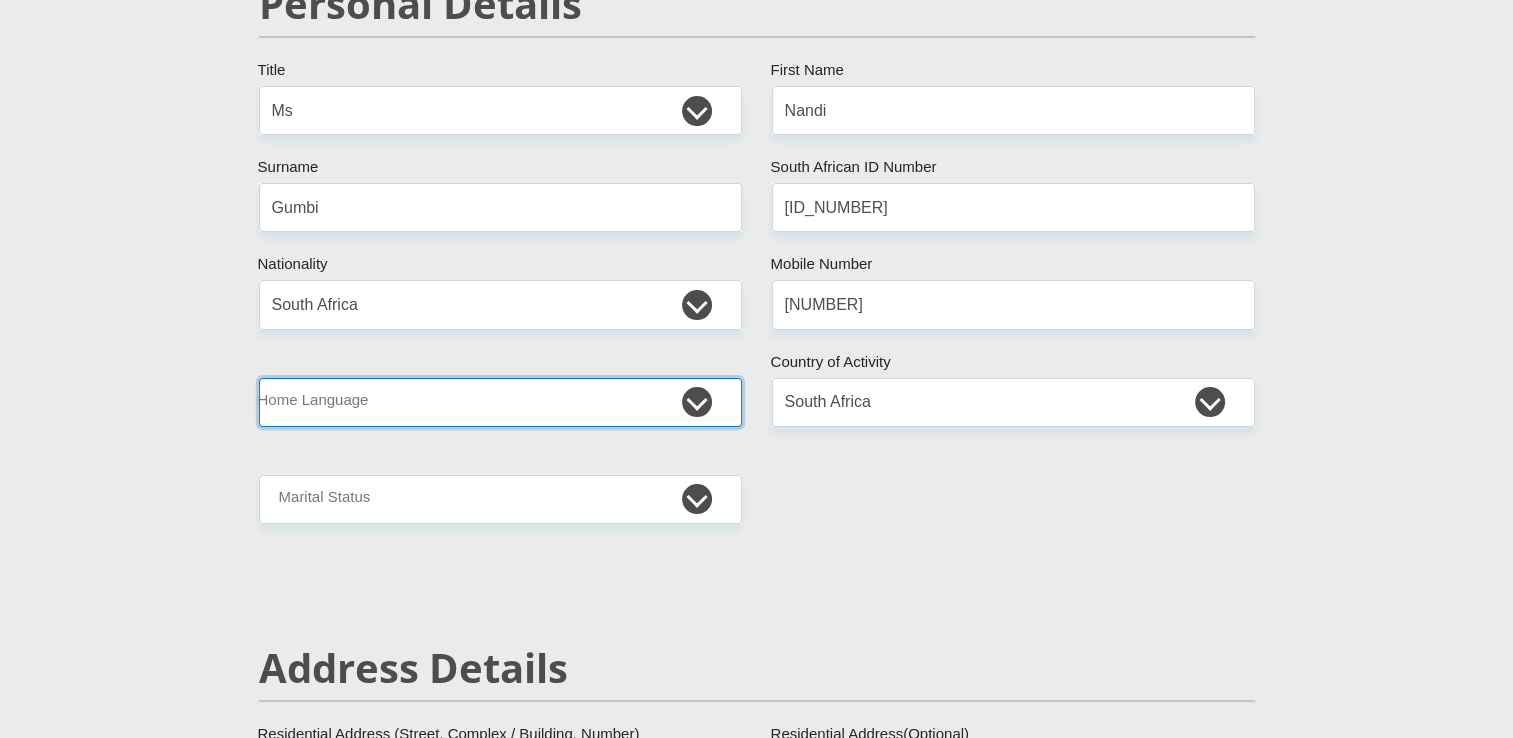 click on "Afrikaans
English
Sepedi
South Ndebele
Southern Sotho
Swati
Tsonga
Tswana
Venda
Xhosa
Zulu
Other" at bounding box center (500, 402) 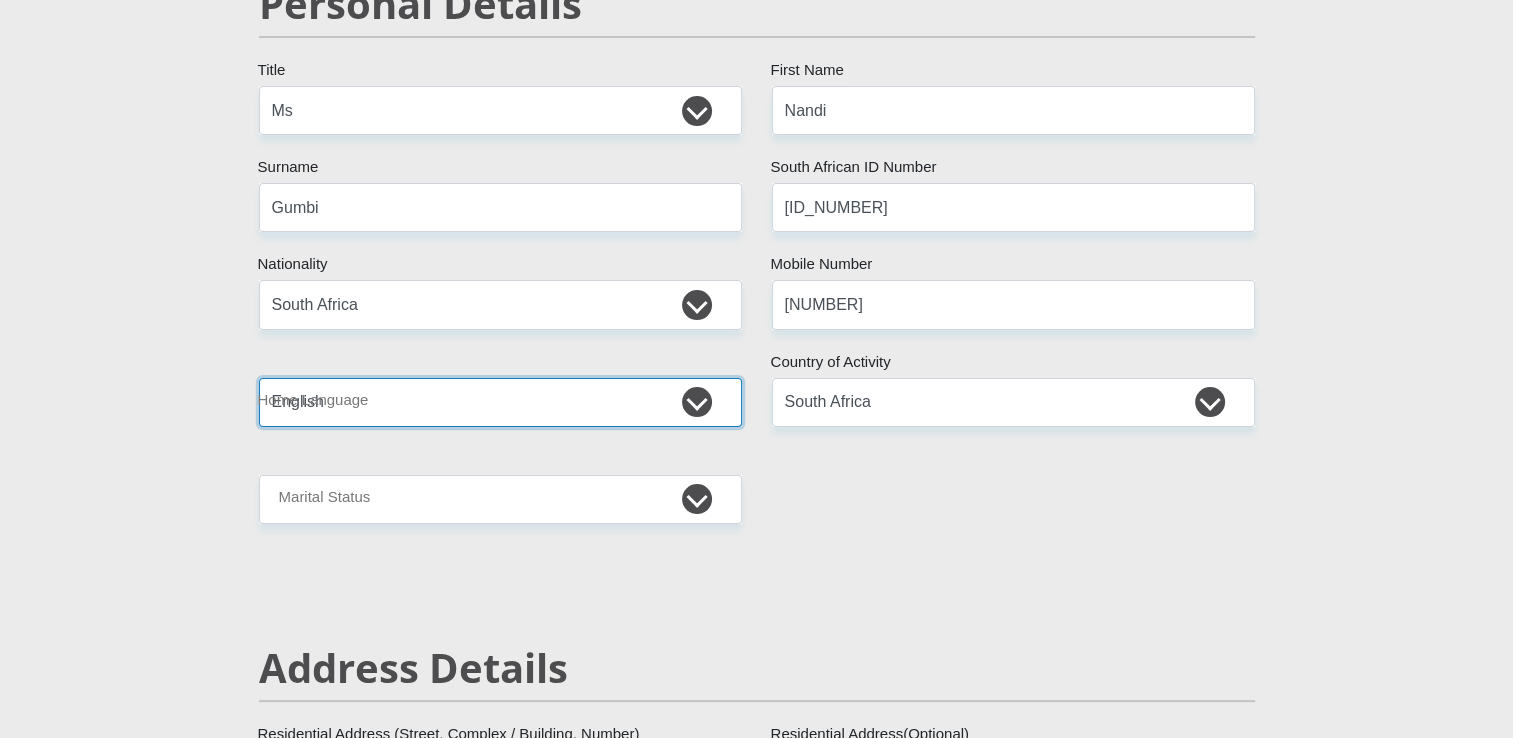 click on "Afrikaans
English
Sepedi
South Ndebele
Southern Sotho
Swati
Tsonga
Tswana
Venda
Xhosa
Zulu
Other" at bounding box center [500, 402] 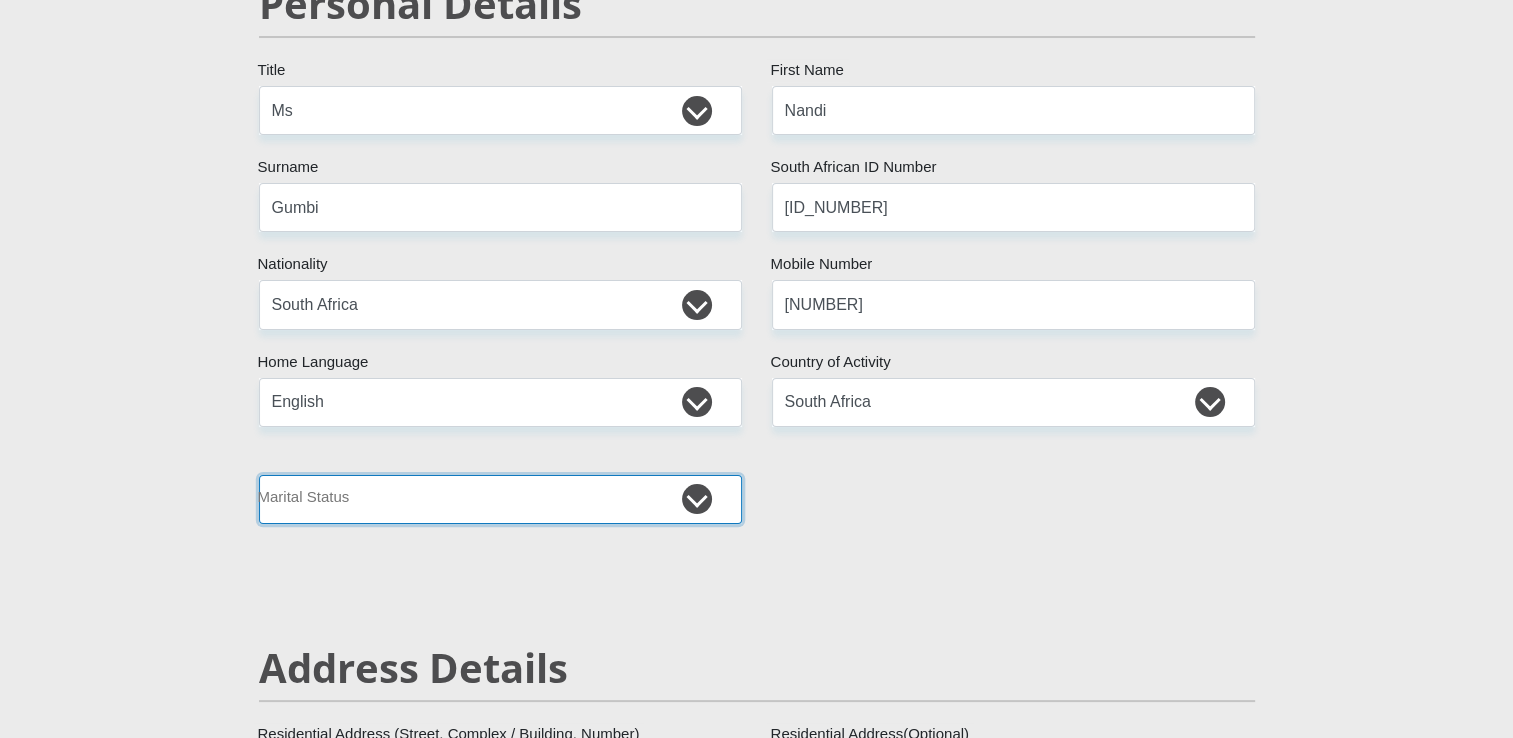 click on "Married ANC
Single
Divorced
Widowed
Married COP or Customary Law" at bounding box center (500, 499) 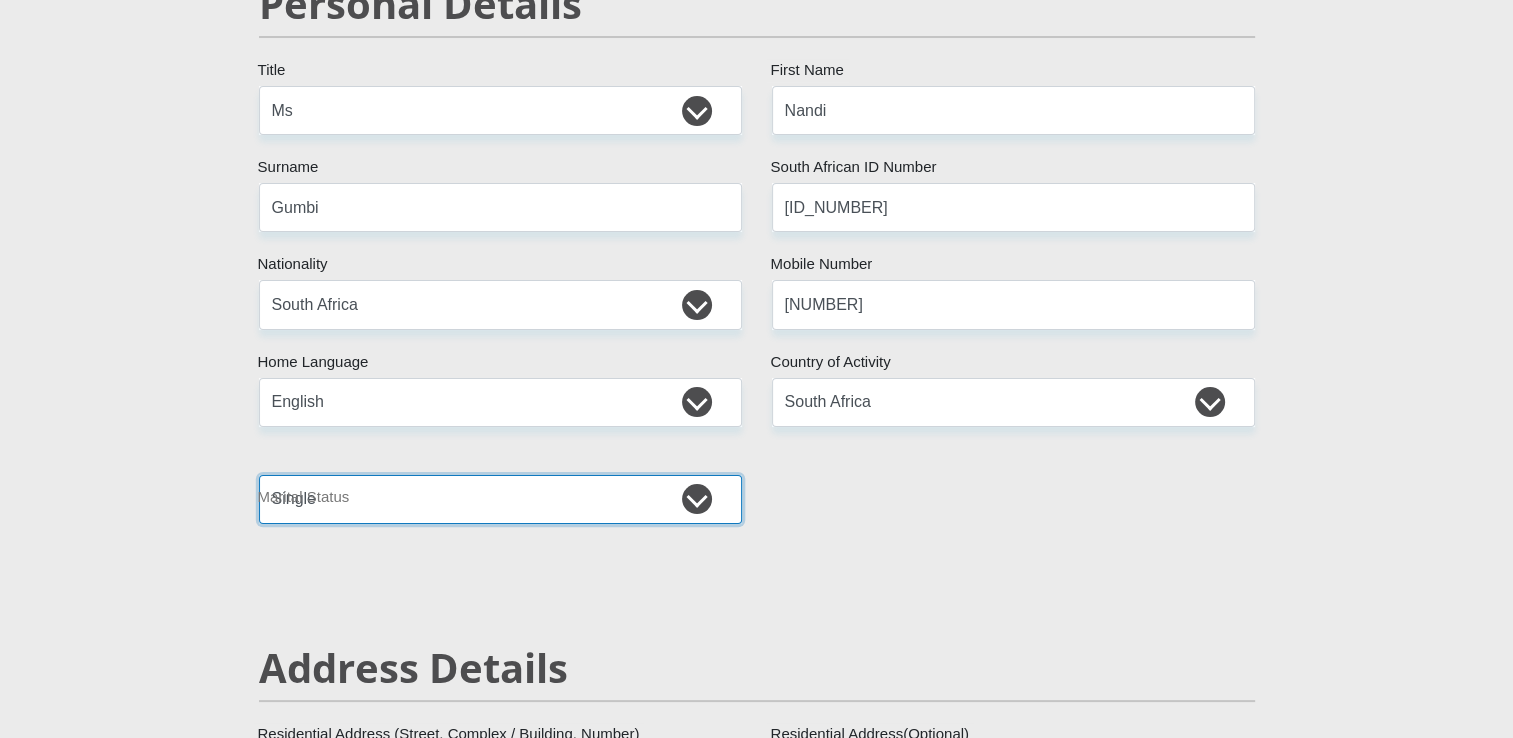 click on "Married ANC
Single
Divorced
Widowed
Married COP or Customary Law" at bounding box center [500, 499] 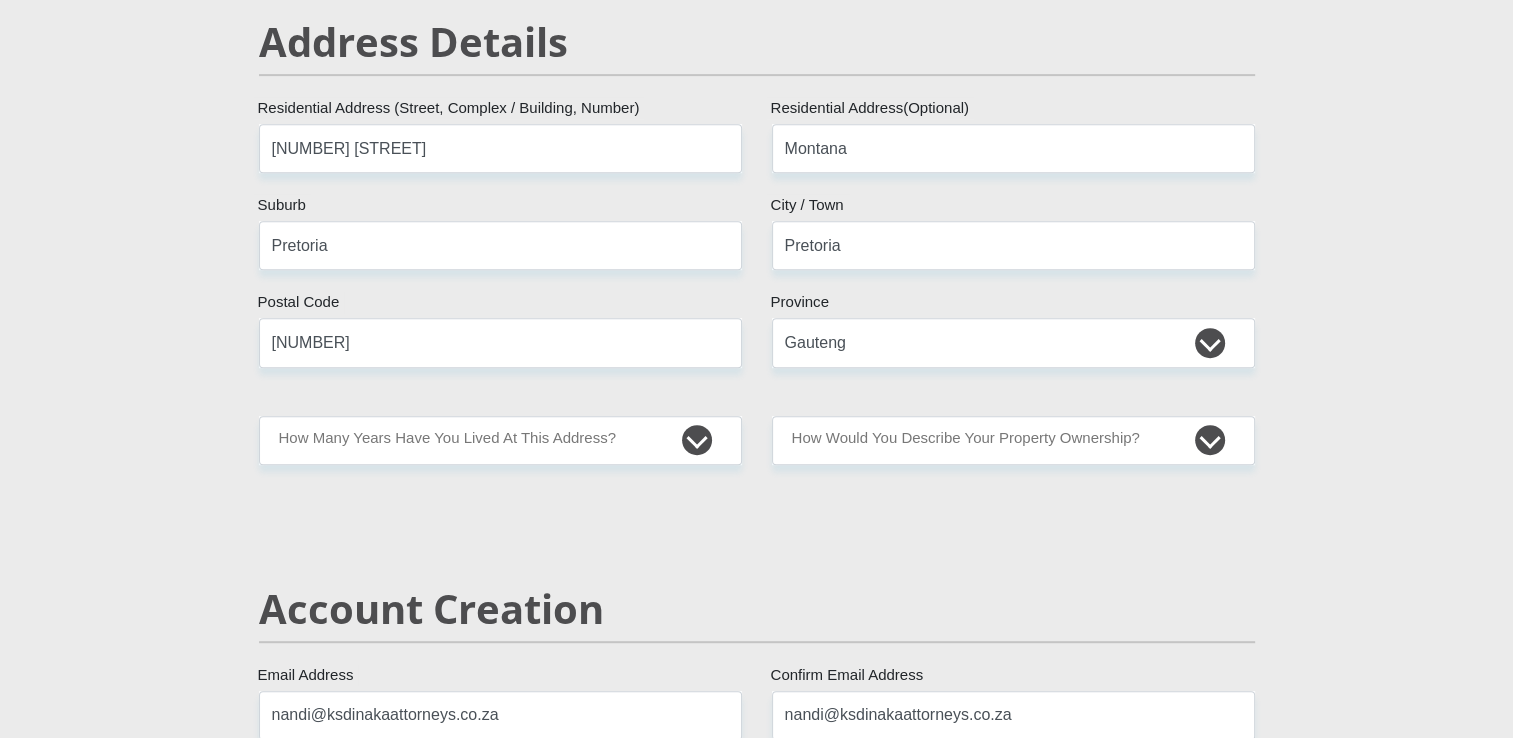 scroll, scrollTop: 896, scrollLeft: 0, axis: vertical 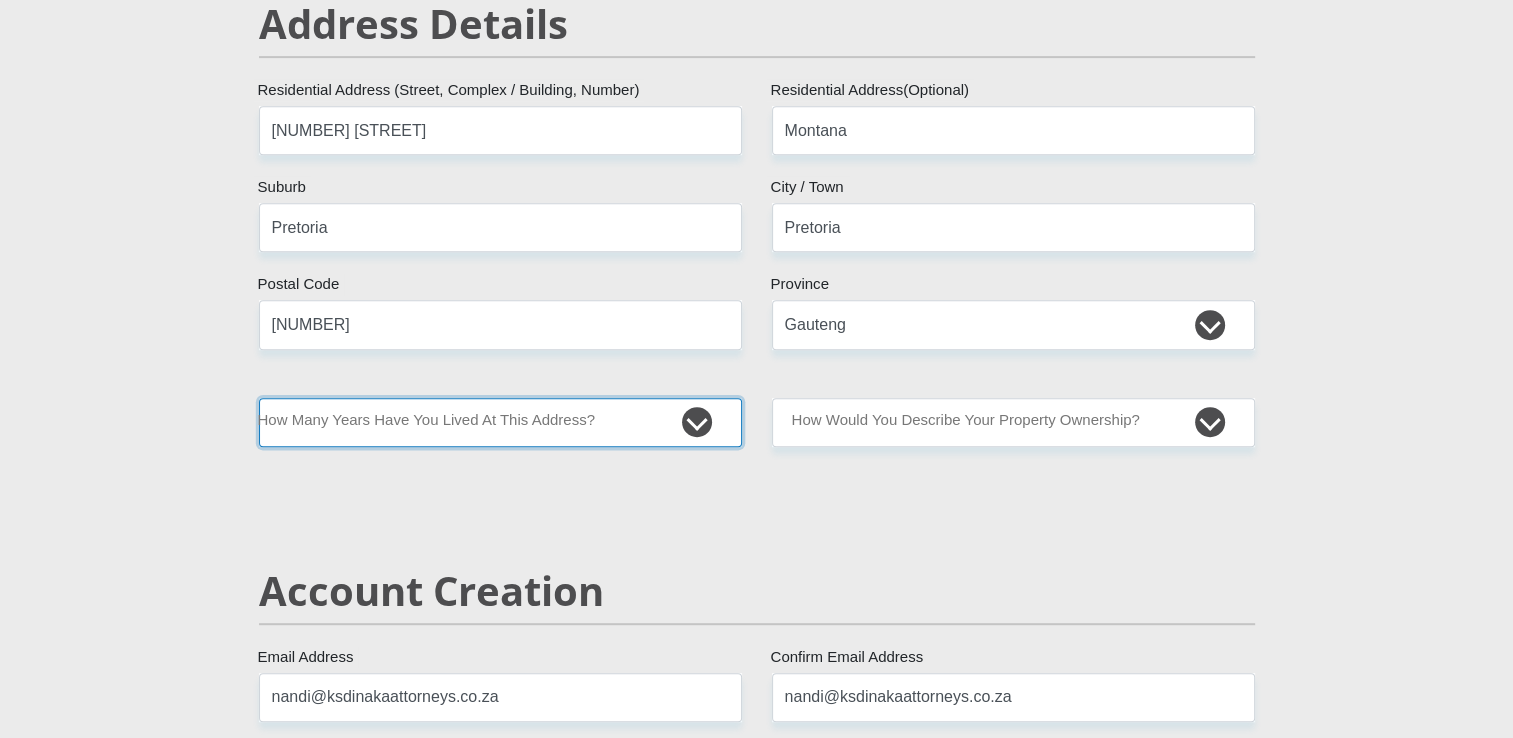 click on "less than 1 year
1-3 years
3-5 years
5+ years" at bounding box center [500, 422] 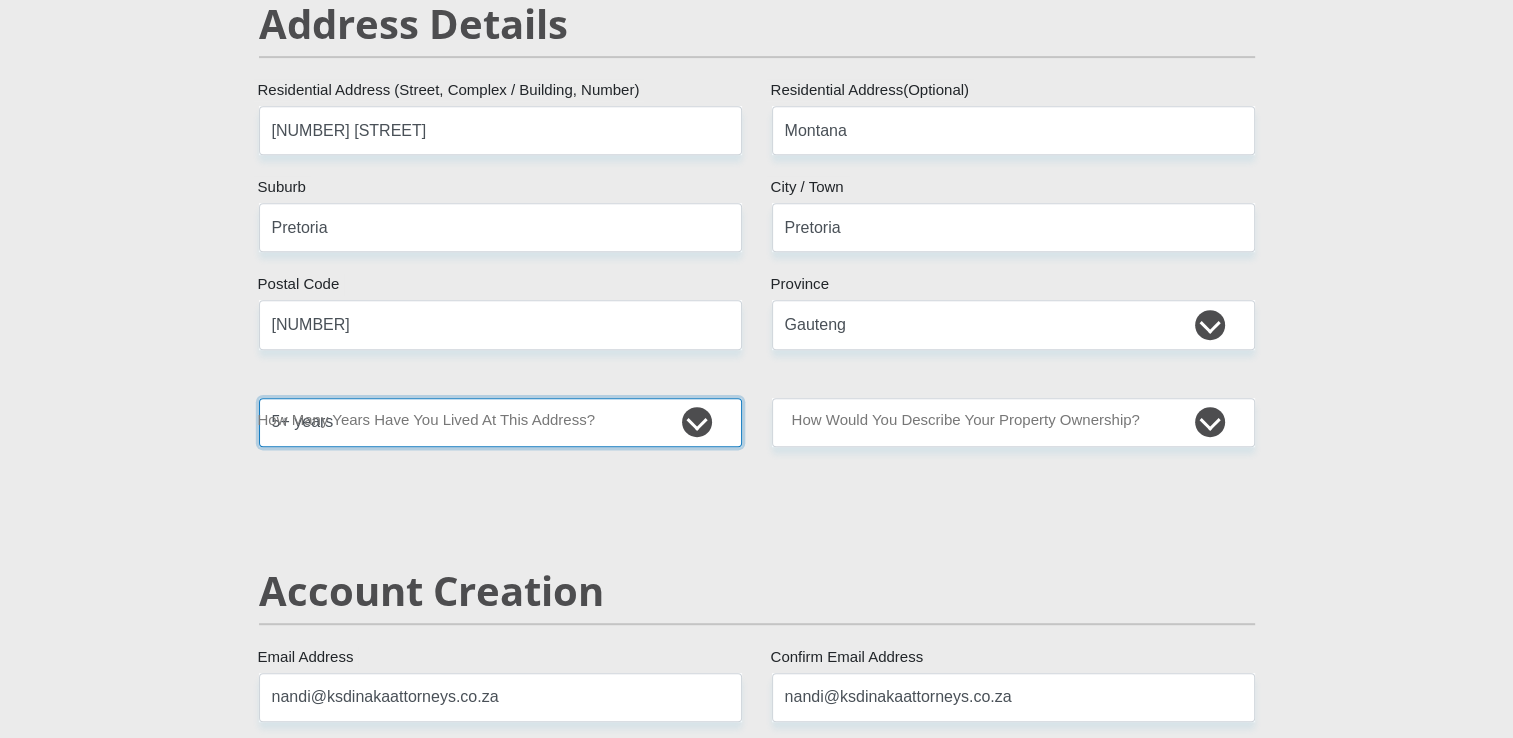 click on "less than 1 year
1-3 years
3-5 years
5+ years" at bounding box center (500, 422) 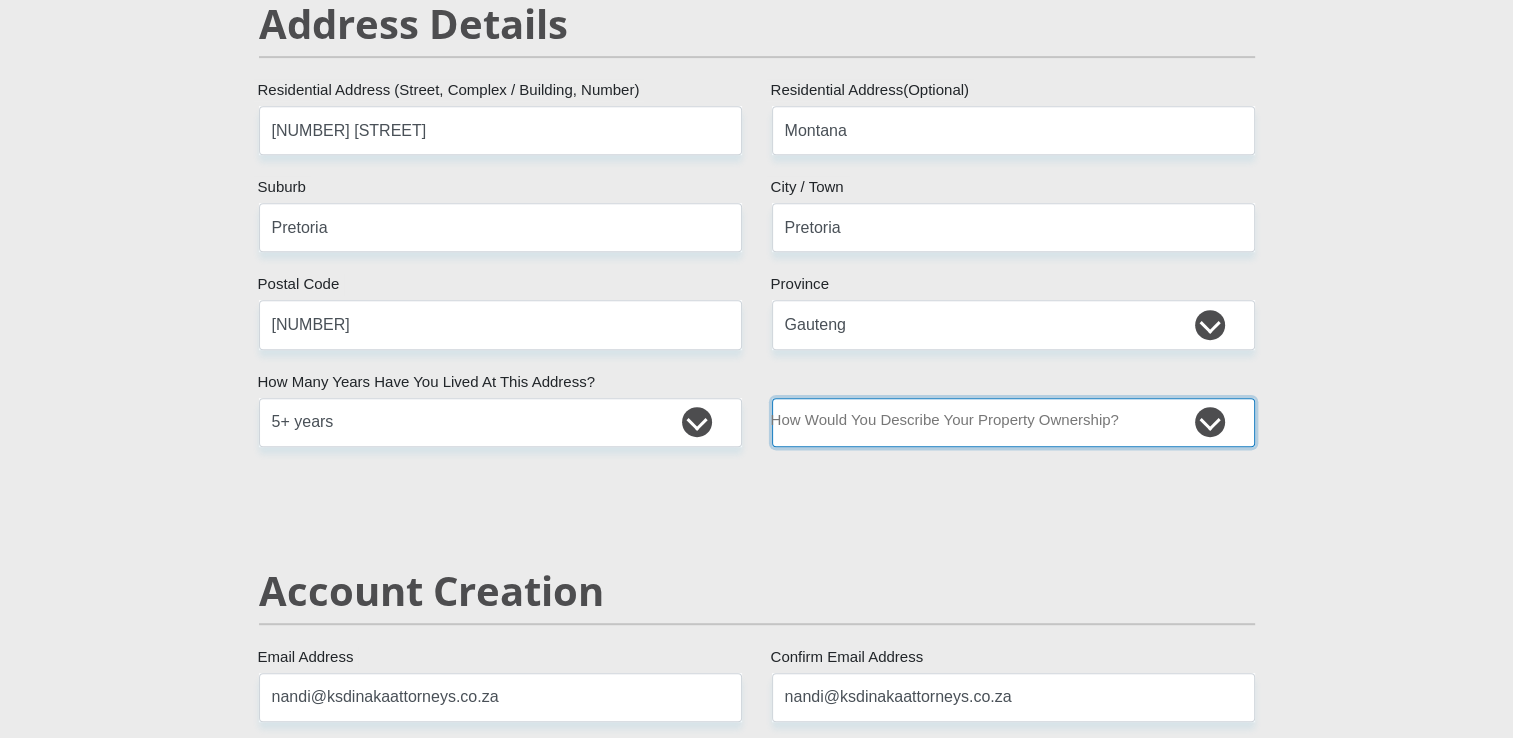click on "Owned
Rented
Family Owned
Company Dwelling" at bounding box center (1013, 422) 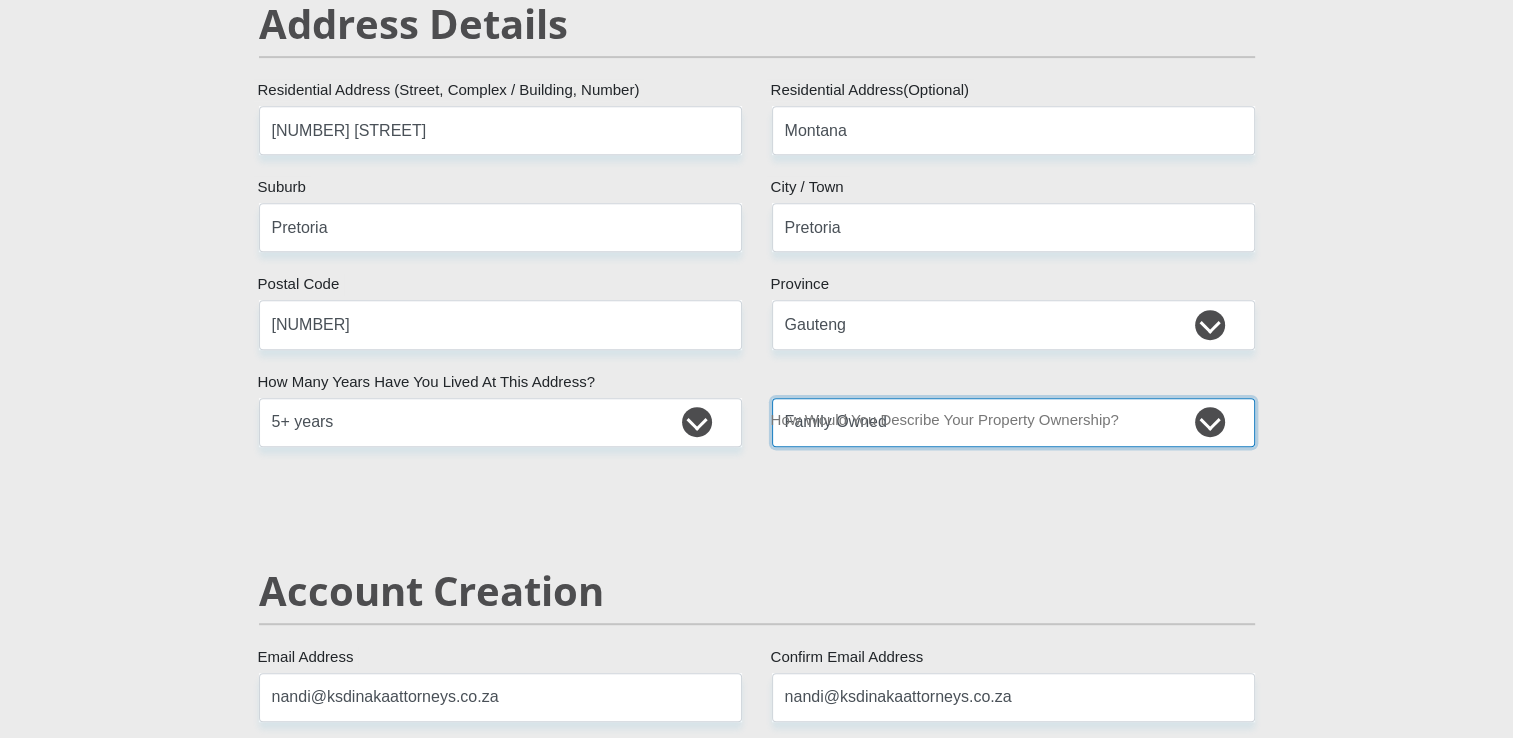 click on "Owned
Rented
Family Owned
Company Dwelling" at bounding box center [1013, 422] 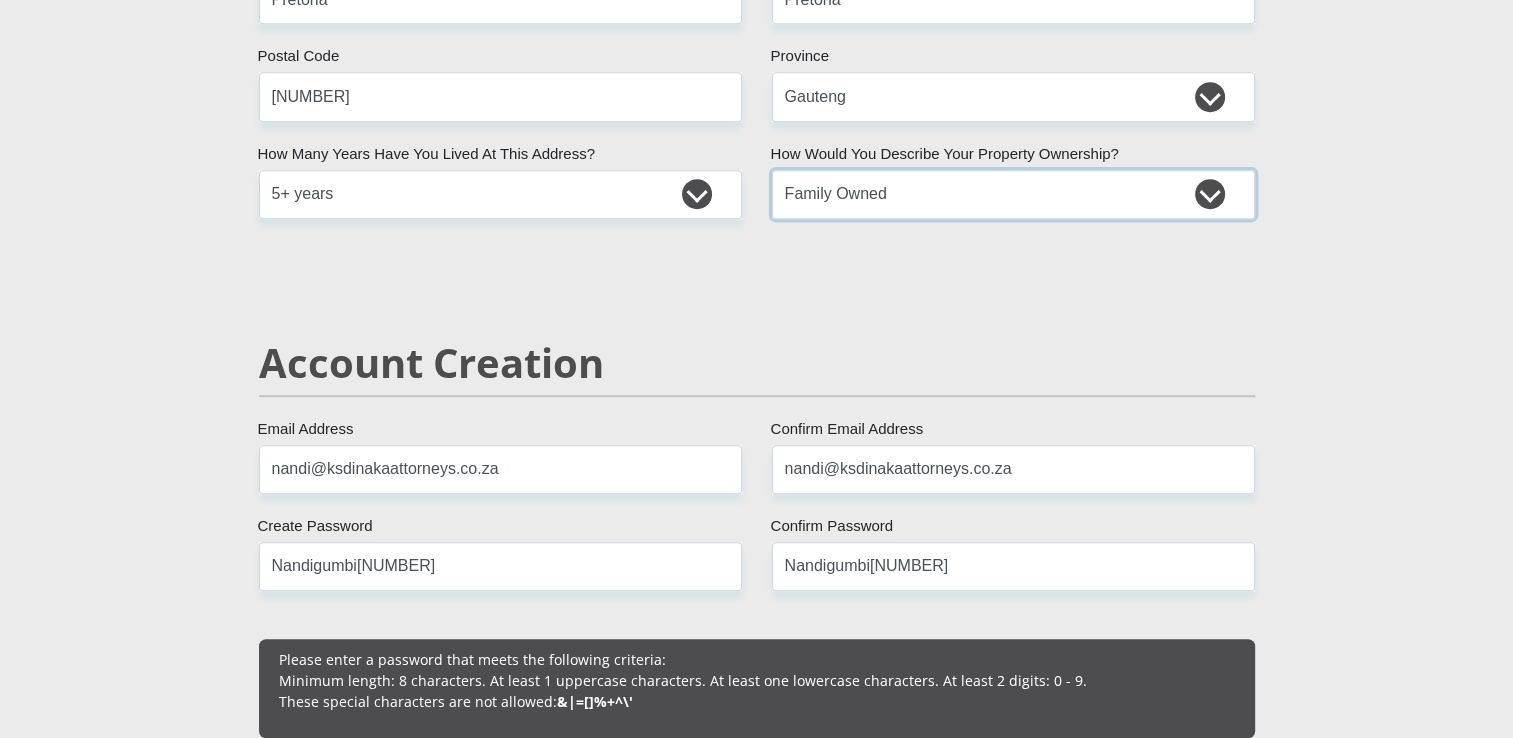 scroll, scrollTop: 1132, scrollLeft: 0, axis: vertical 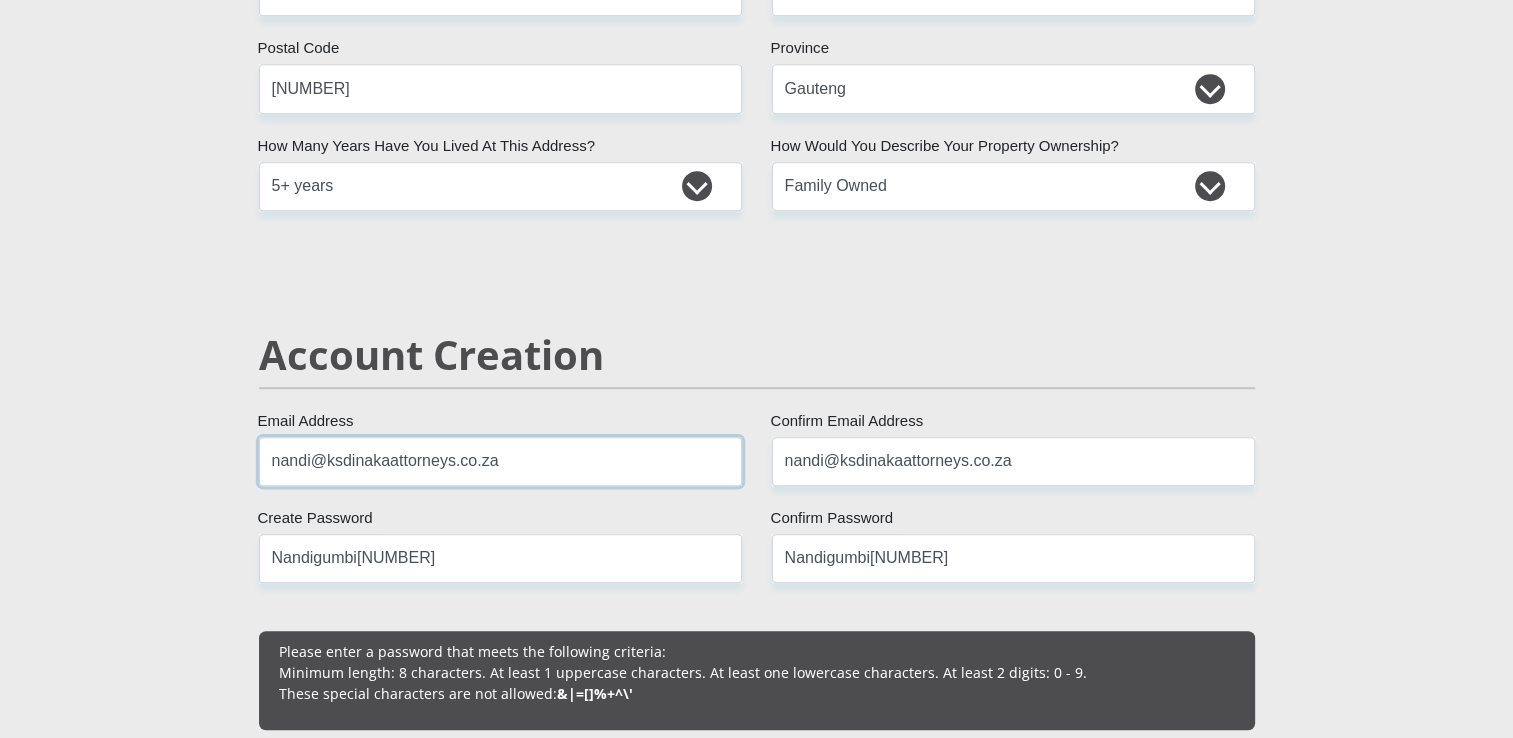 click on "nandi@ksdinakaattorneys.co.za" at bounding box center (500, 461) 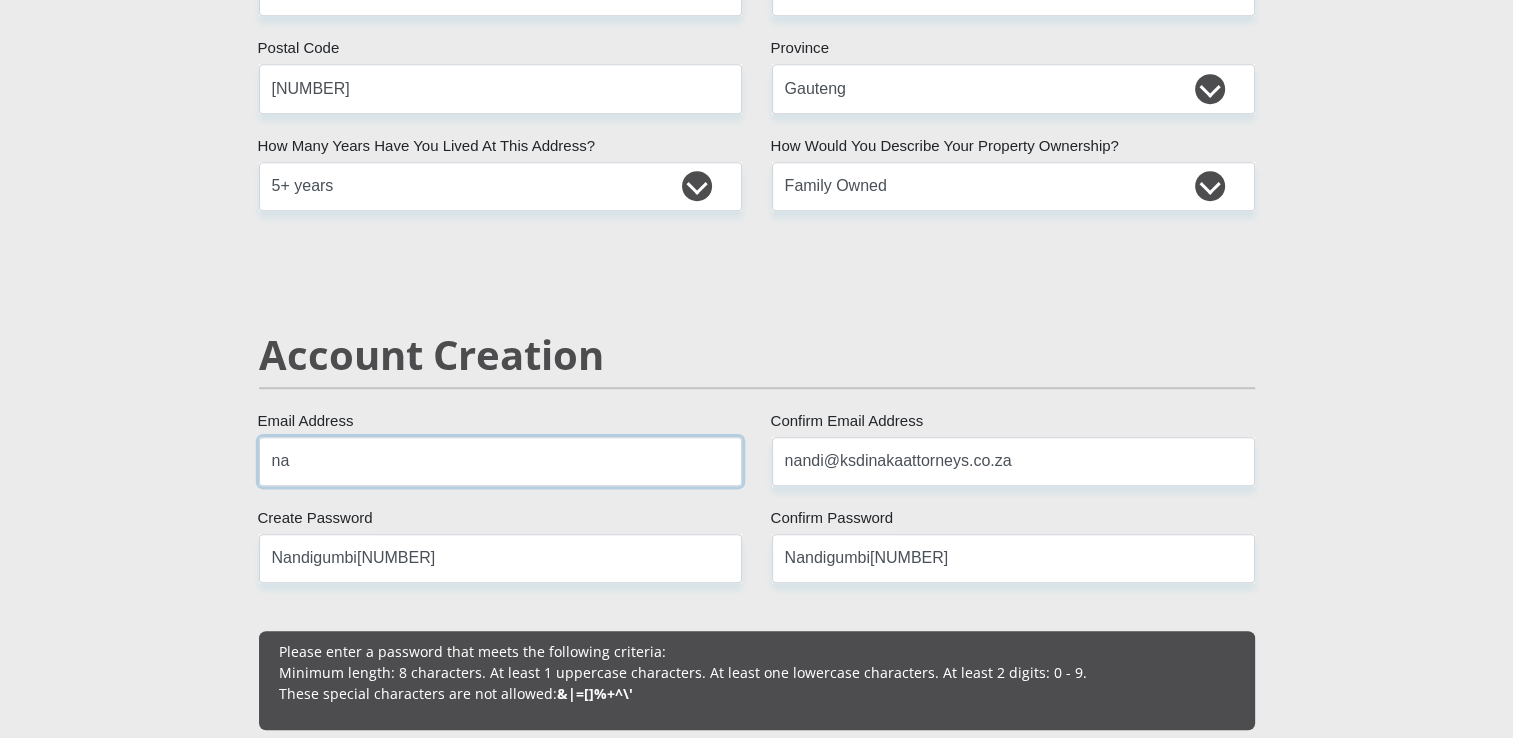 type on "n" 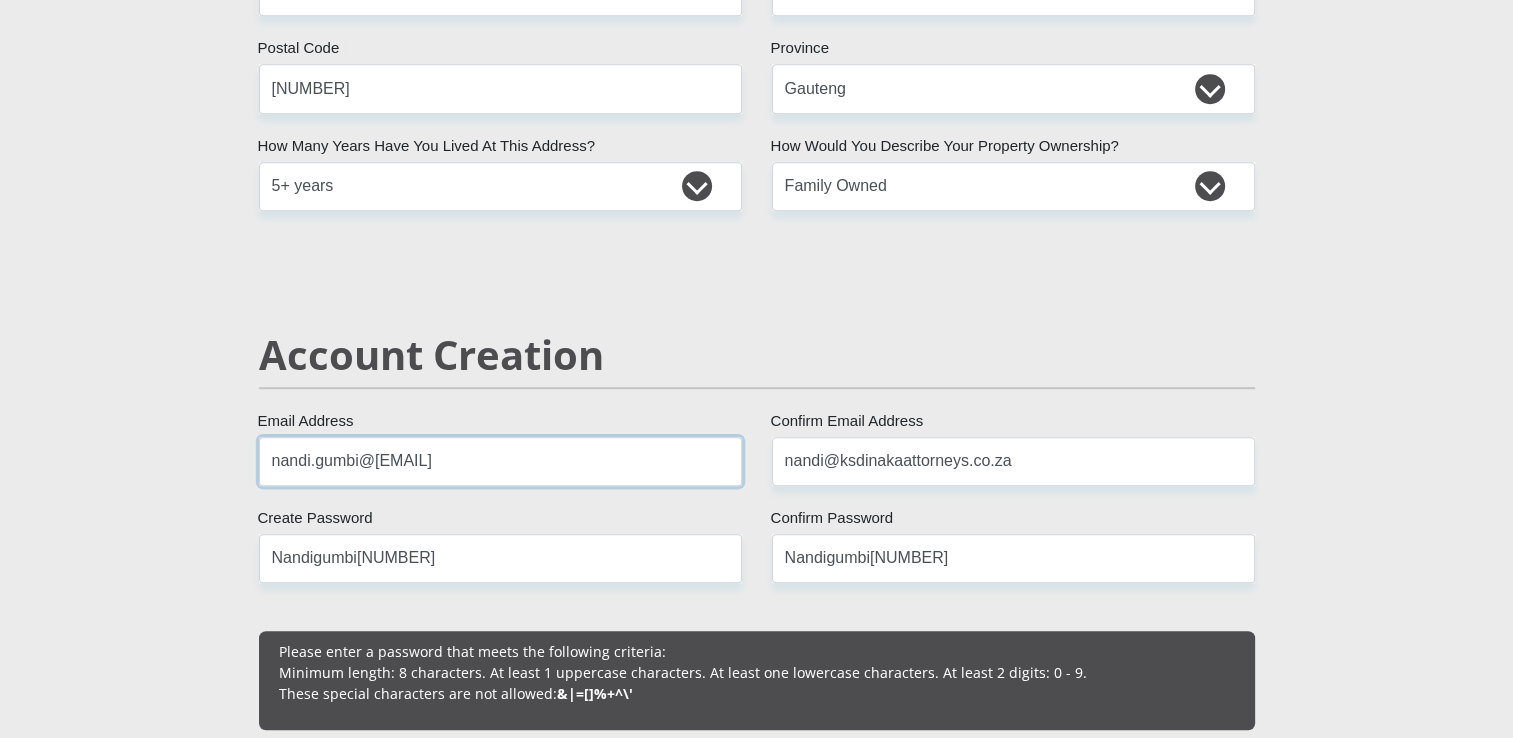 type on "nandi@ksdinakaattorneys.co.za" 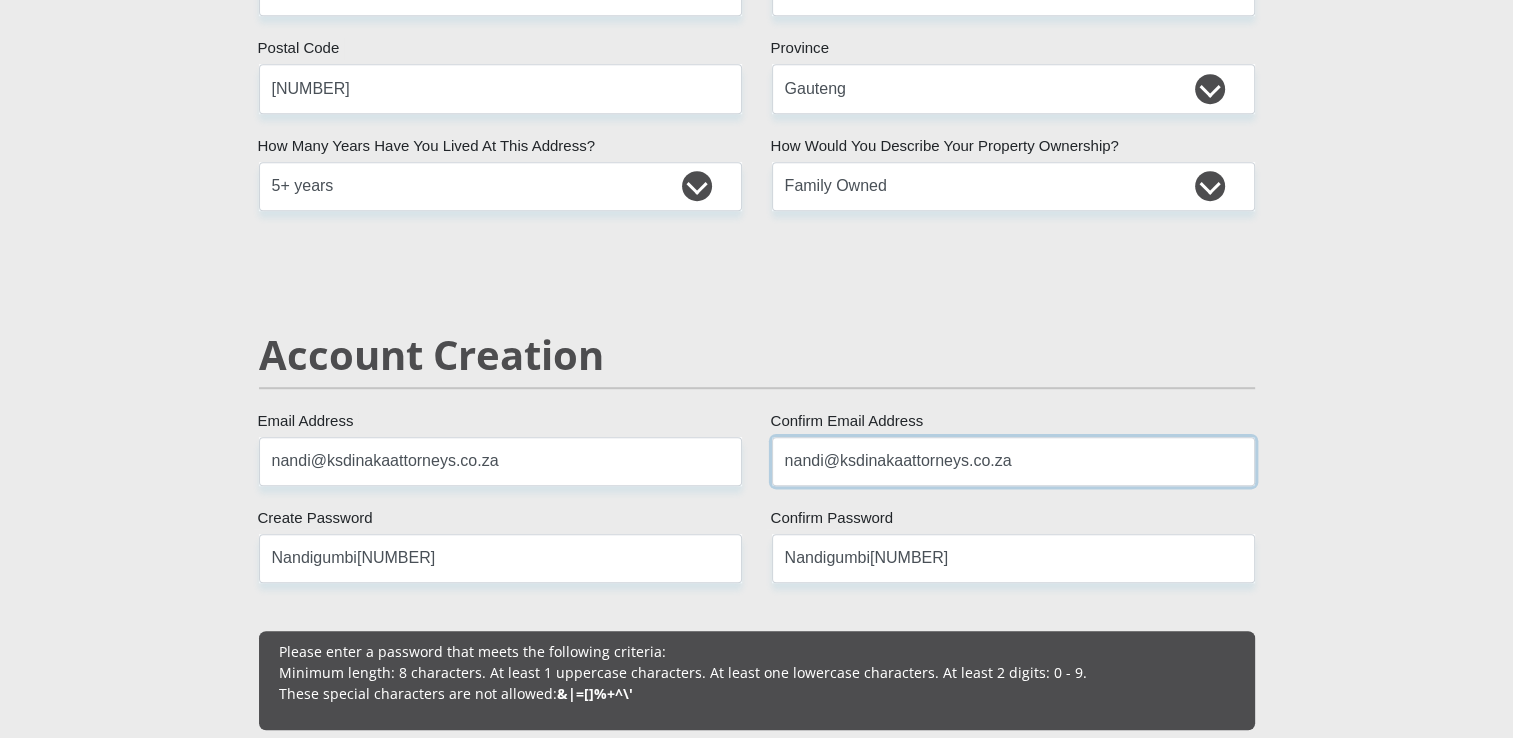 click on "nandi@ksdinakaattorneys.co.za" at bounding box center (1013, 461) 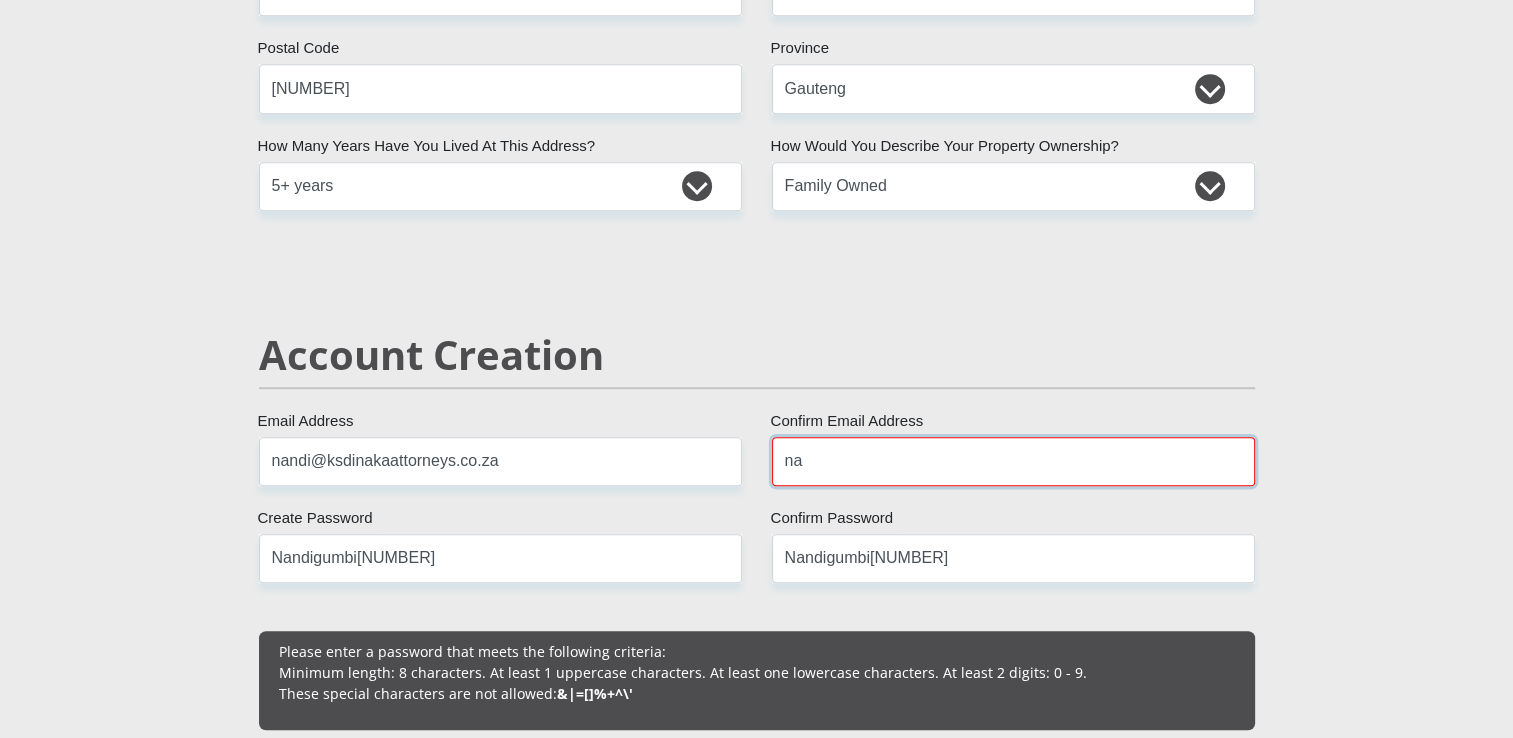 type on "n" 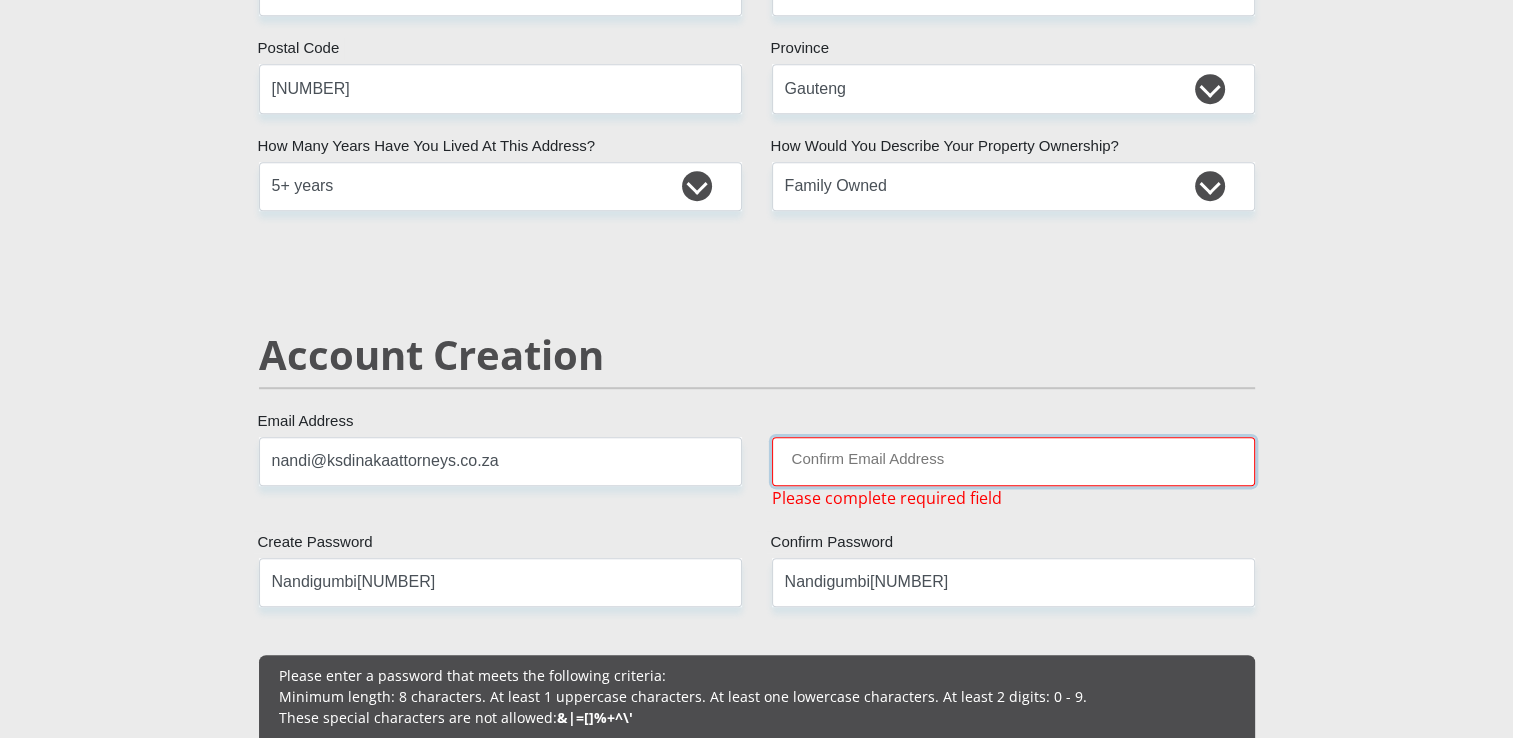type 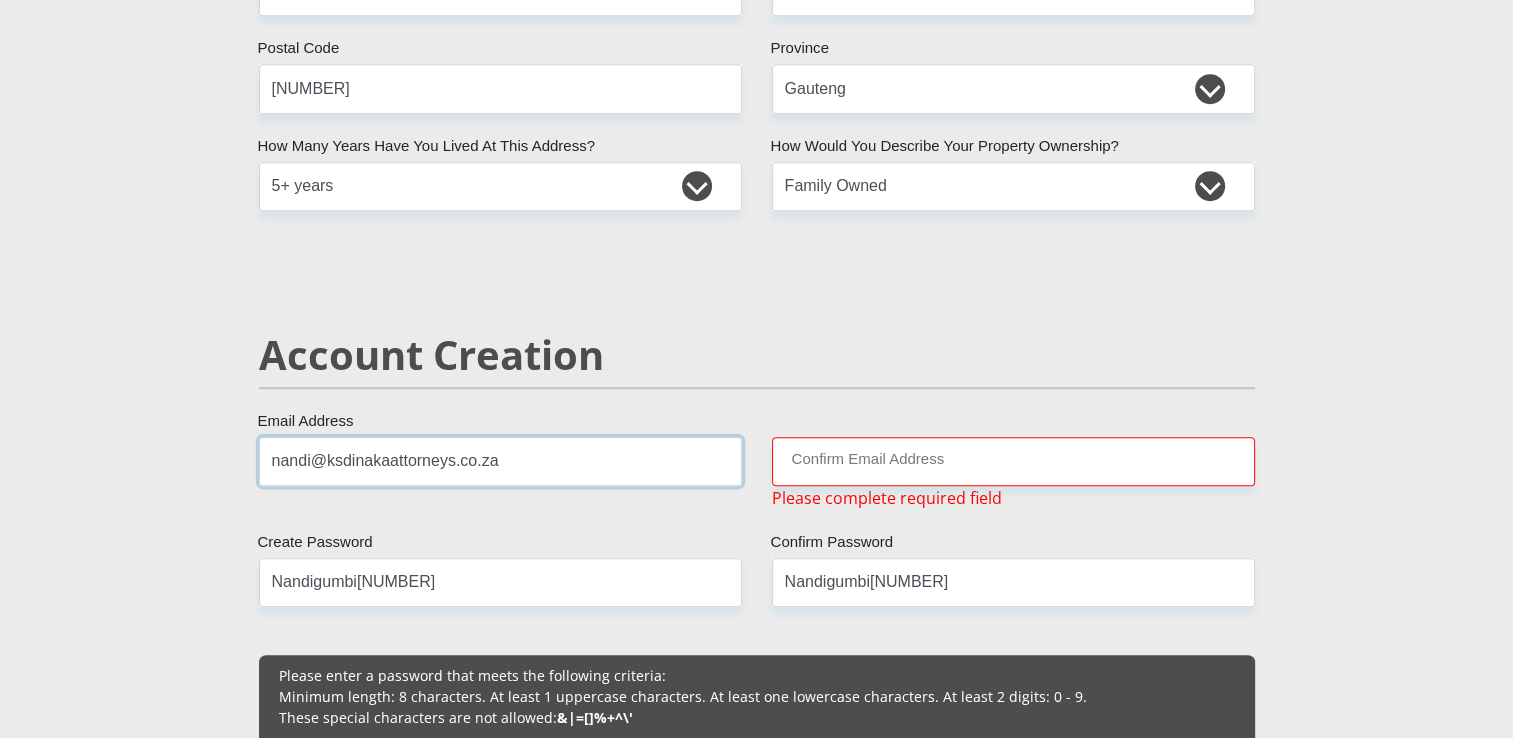 click on "nandi@ksdinakaattorneys.co.za" at bounding box center [500, 461] 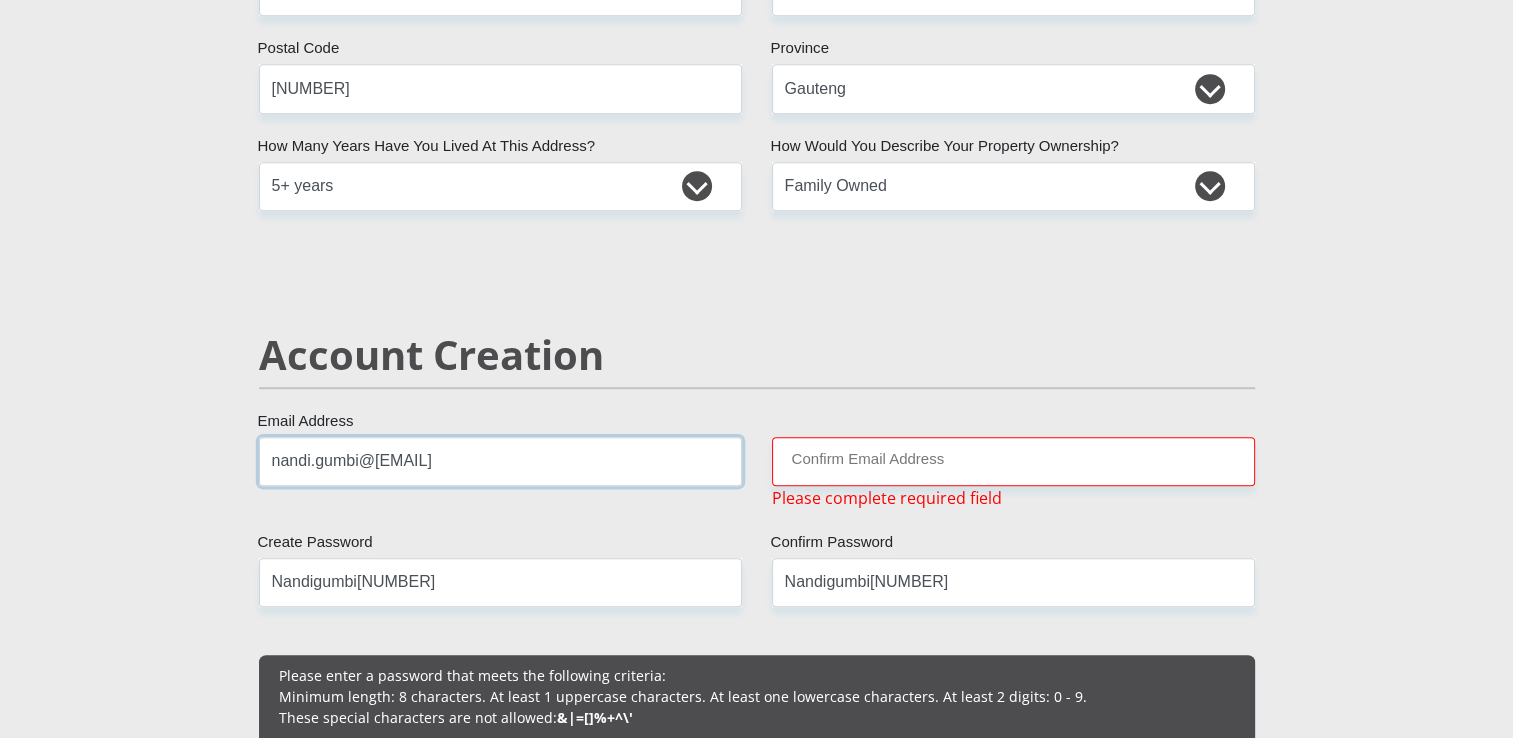 type on "nandi@ksdinakaattorneys.co.za" 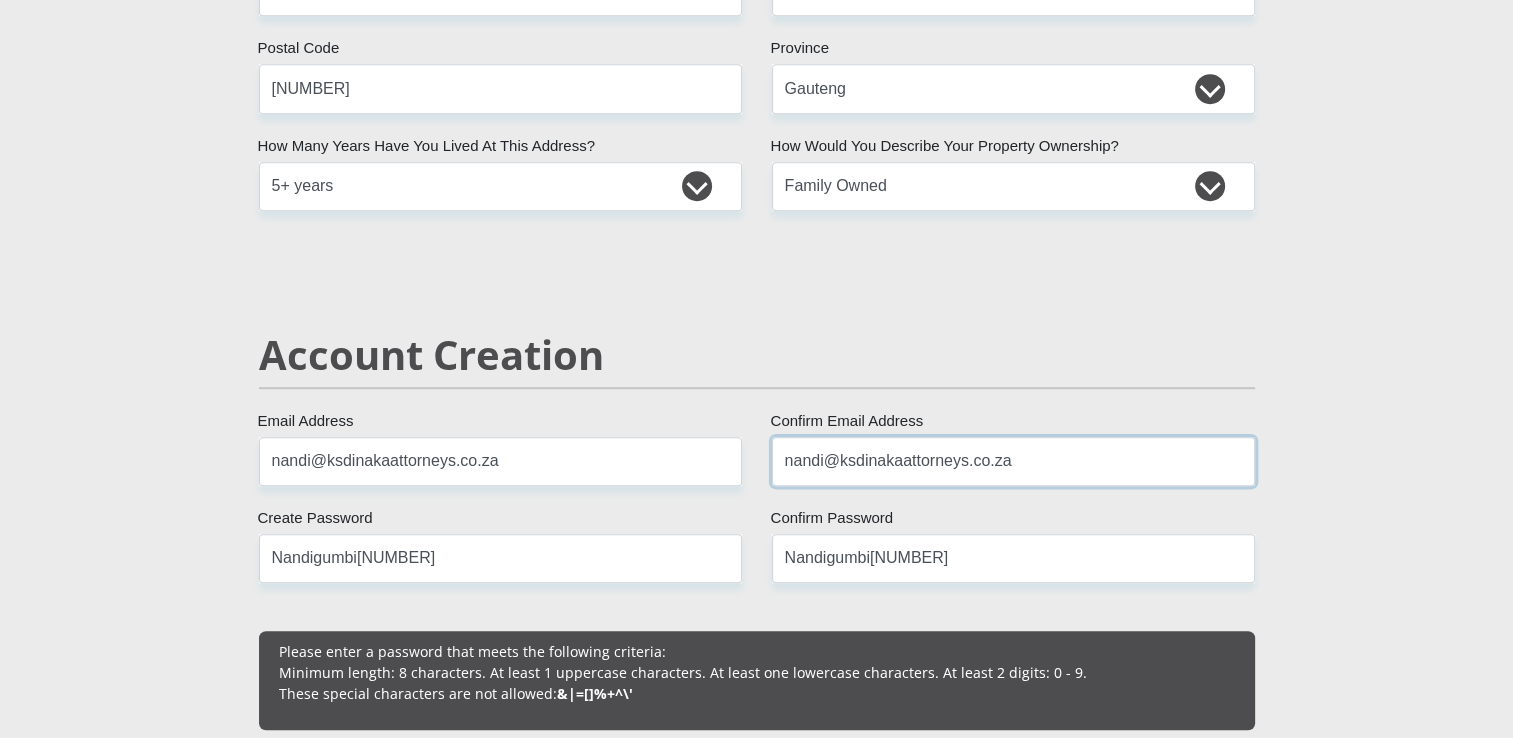 click on "nandi@ksdinakaattorneys.co.za" at bounding box center [1013, 461] 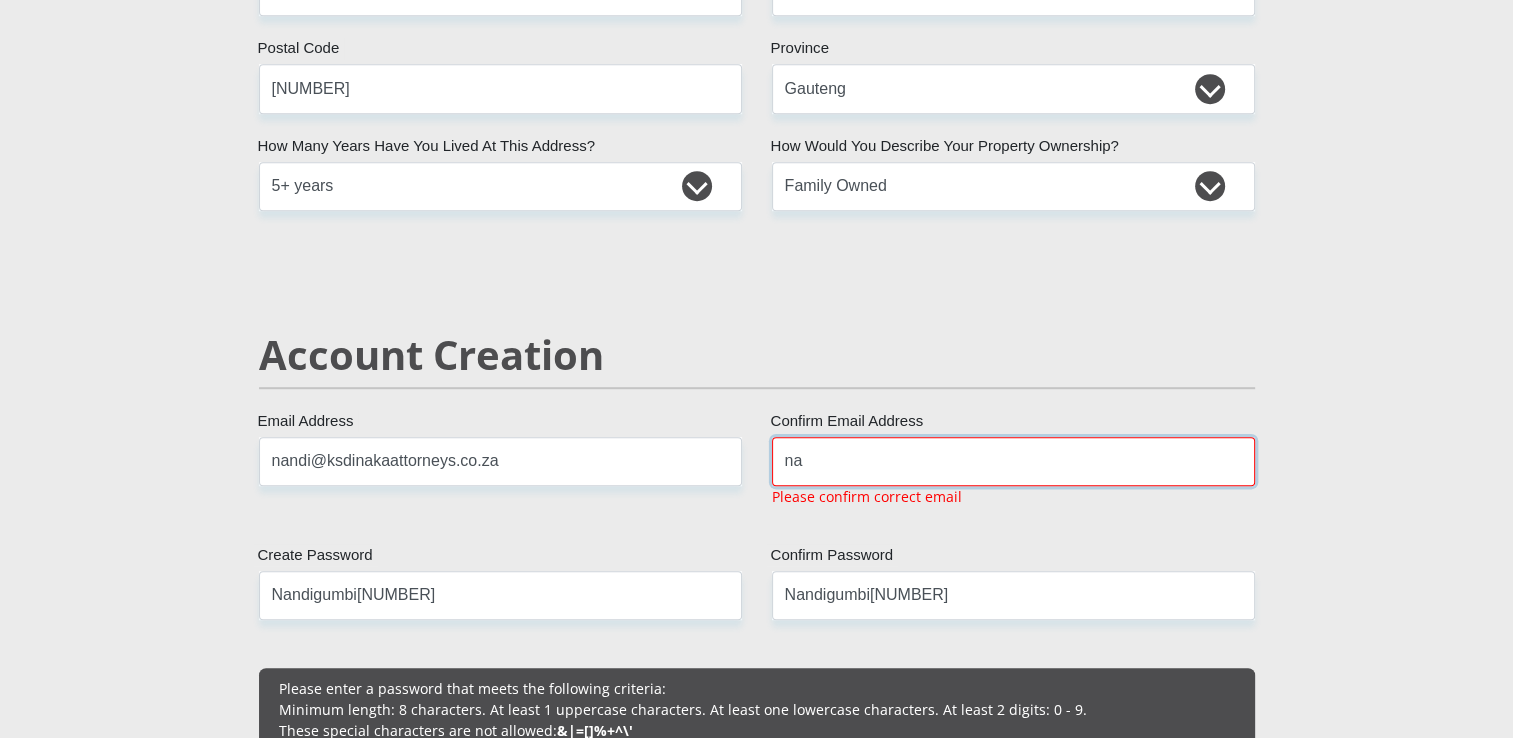 type on "n" 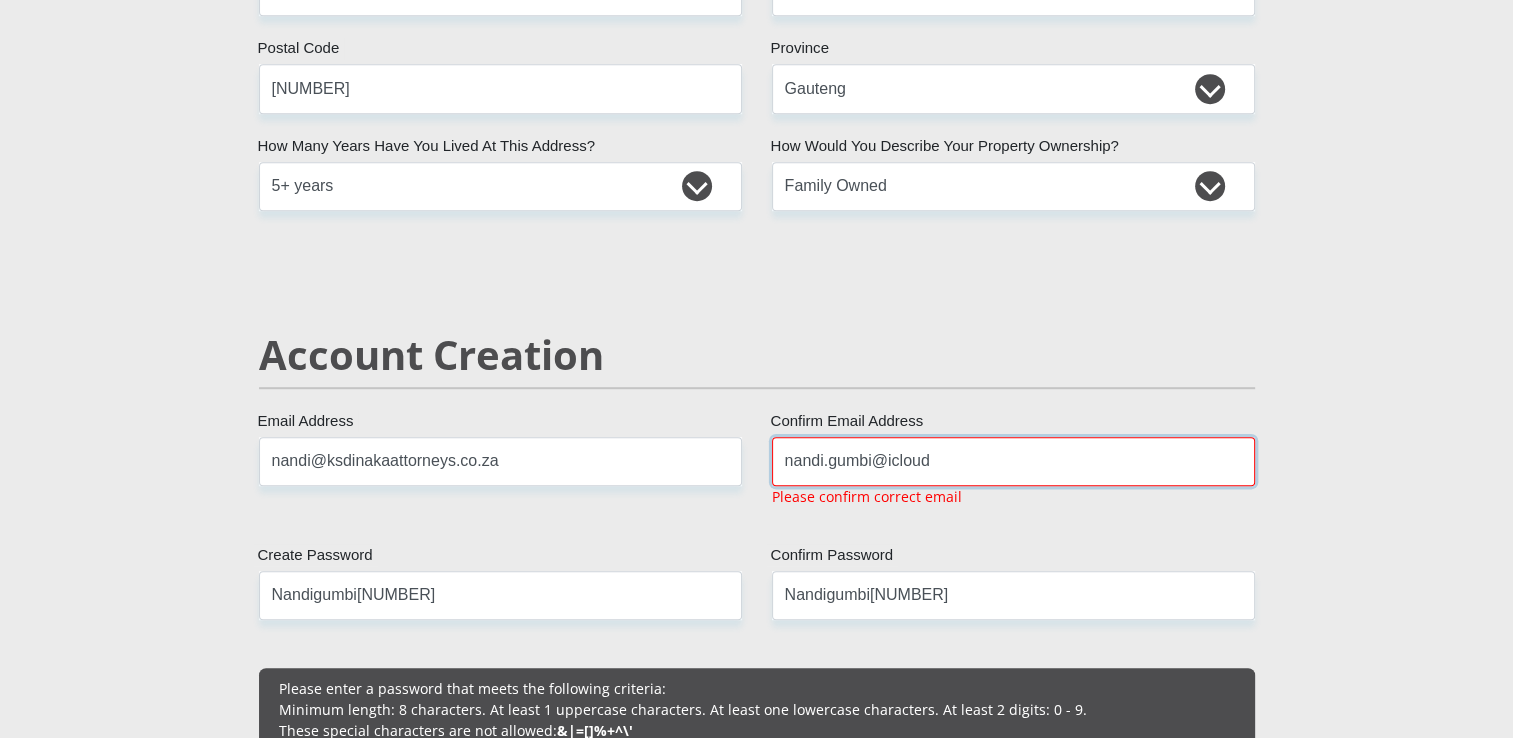 type on "nandi.gumbi@[EMAIL]" 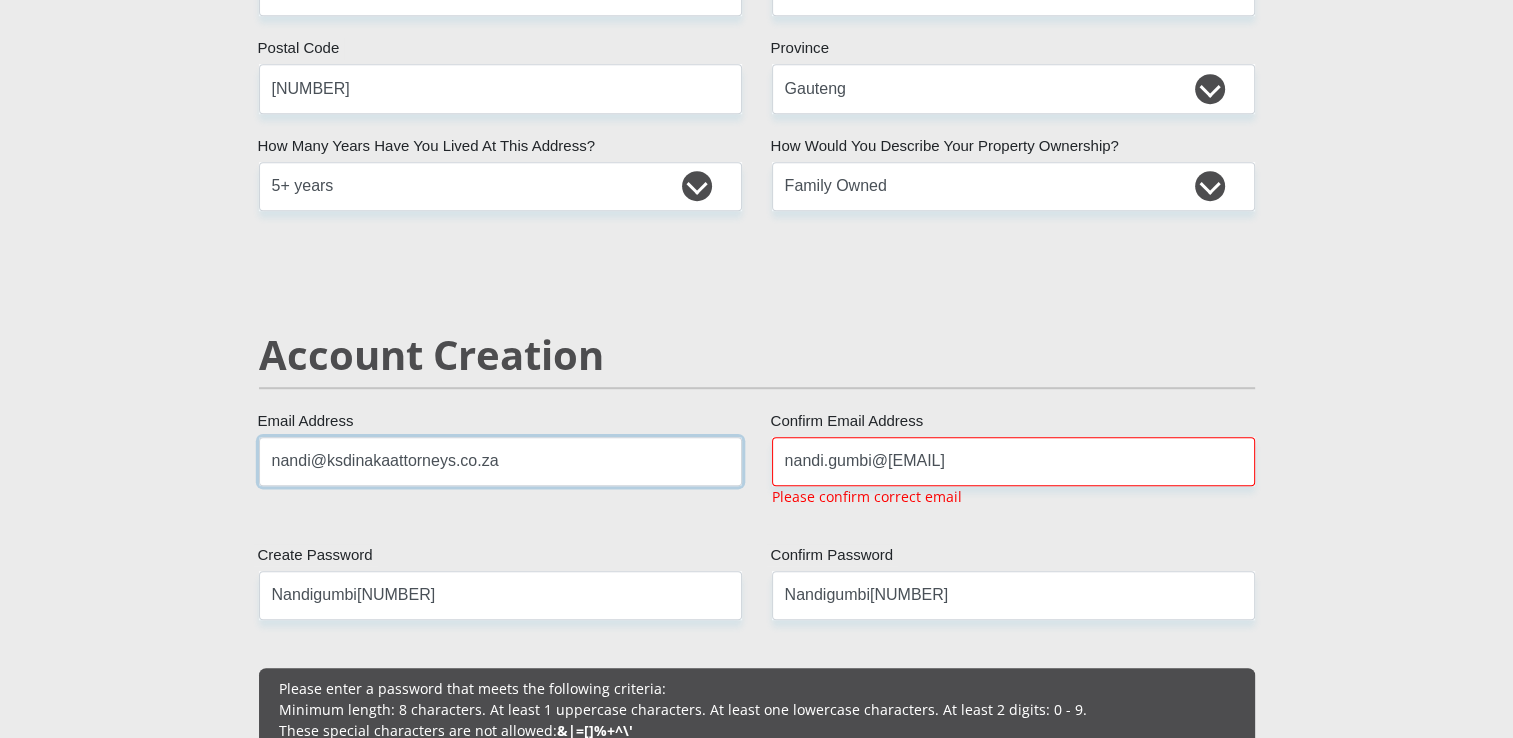 click on "nandi@ksdinakaattorneys.co.za" at bounding box center [500, 461] 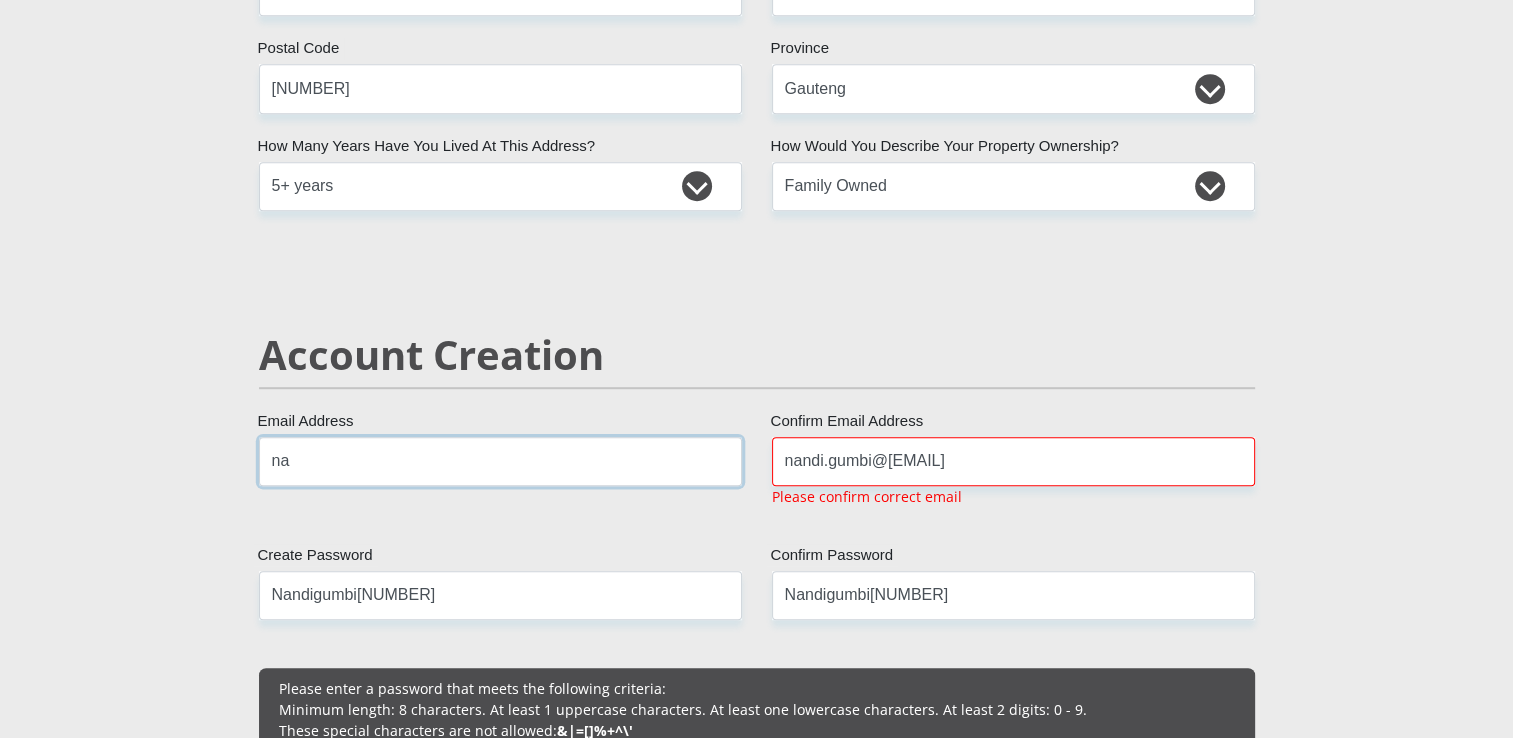 type on "n" 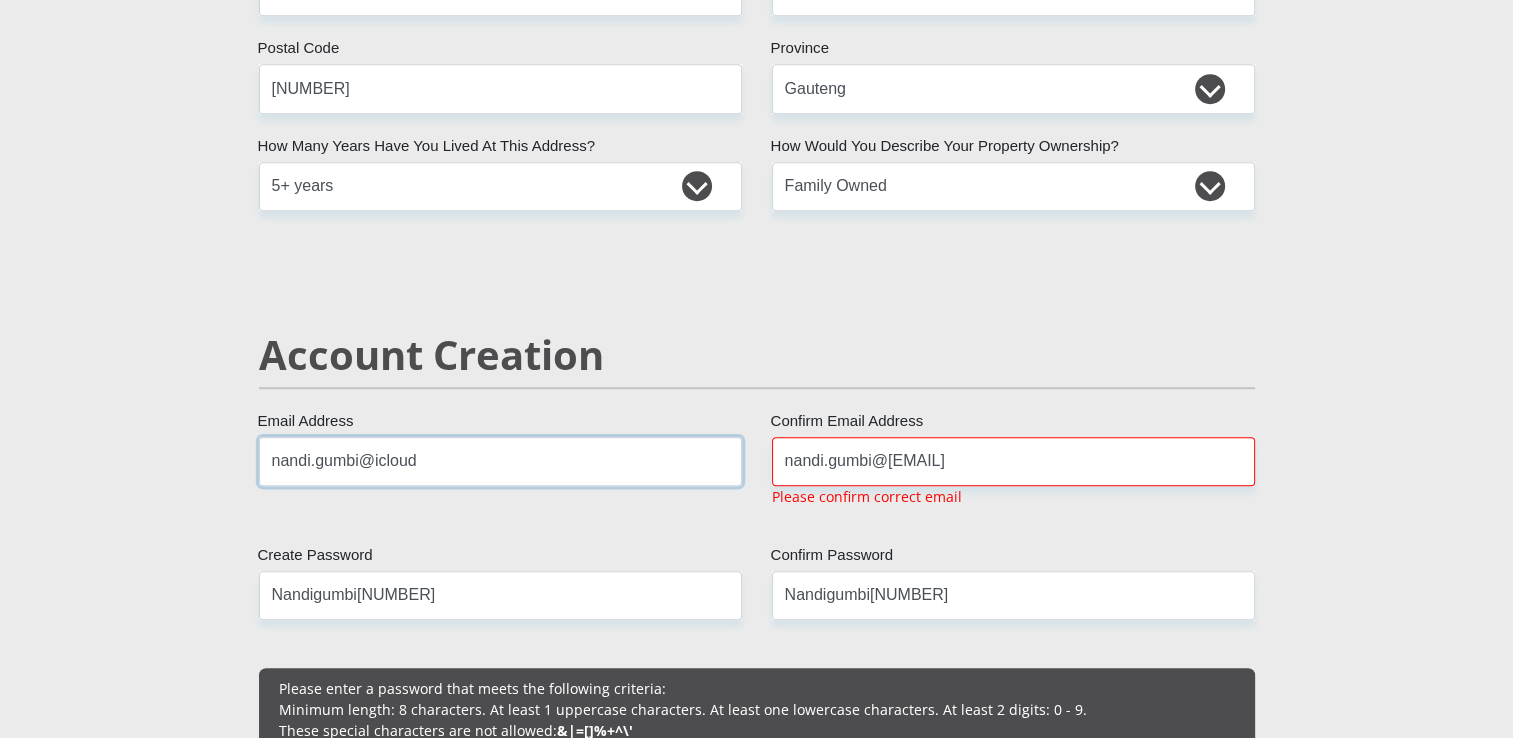type on "nandi.gumbi@[EMAIL]" 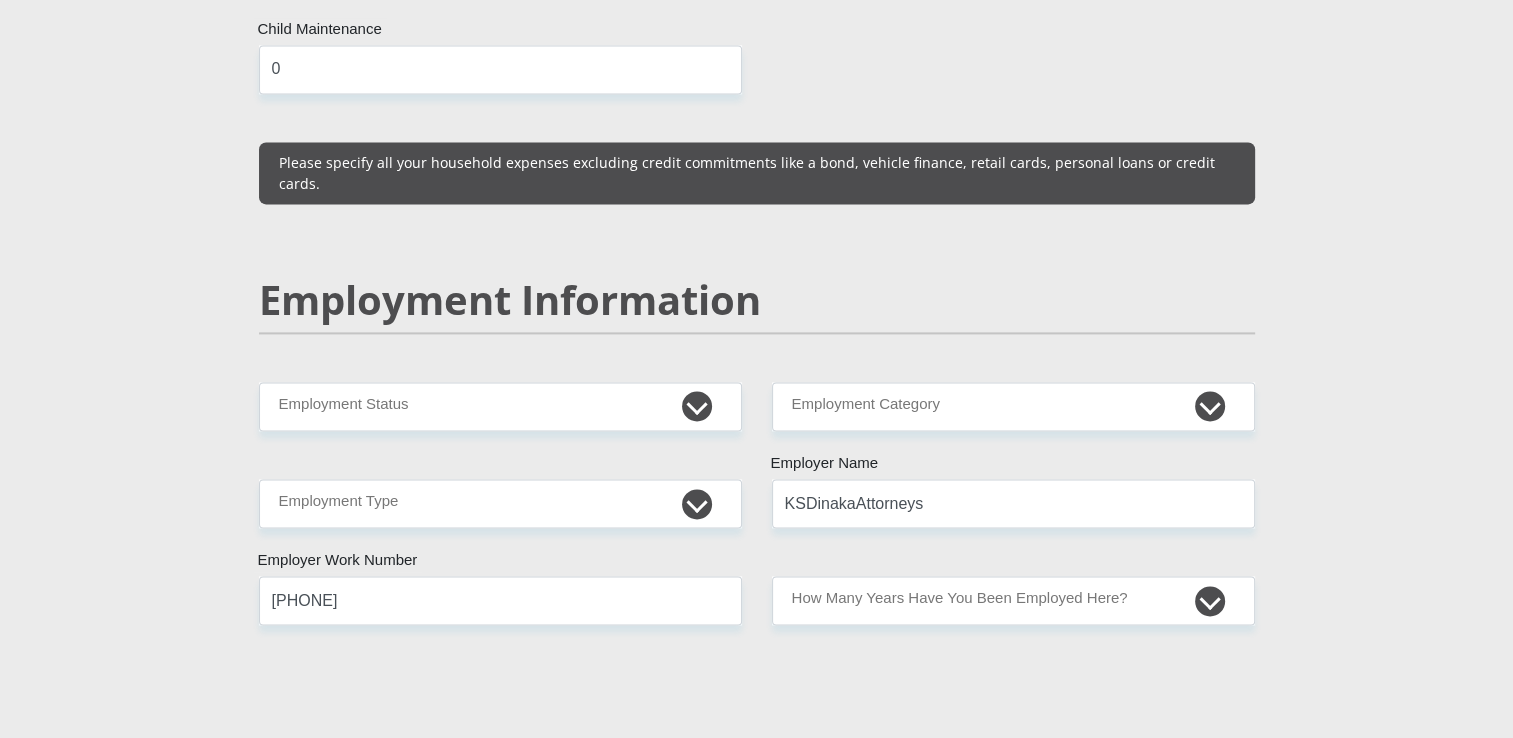 scroll, scrollTop: 2843, scrollLeft: 0, axis: vertical 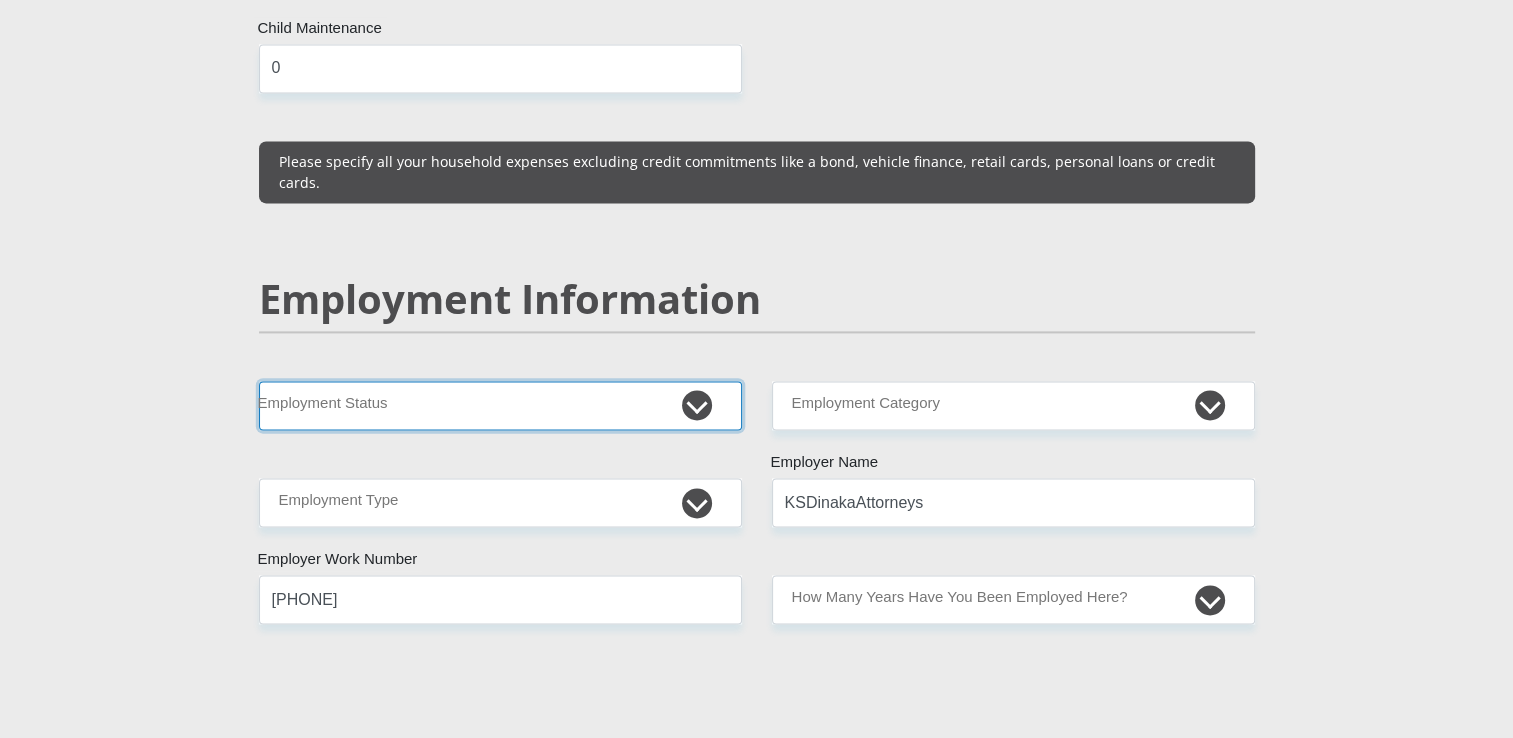 click on "Permanent/Full-time
Part-time/Casual
Contract Worker
Self-Employed
Housewife
Retired
Student
Medically Boarded
Disability
Unemployed" at bounding box center (500, 405) 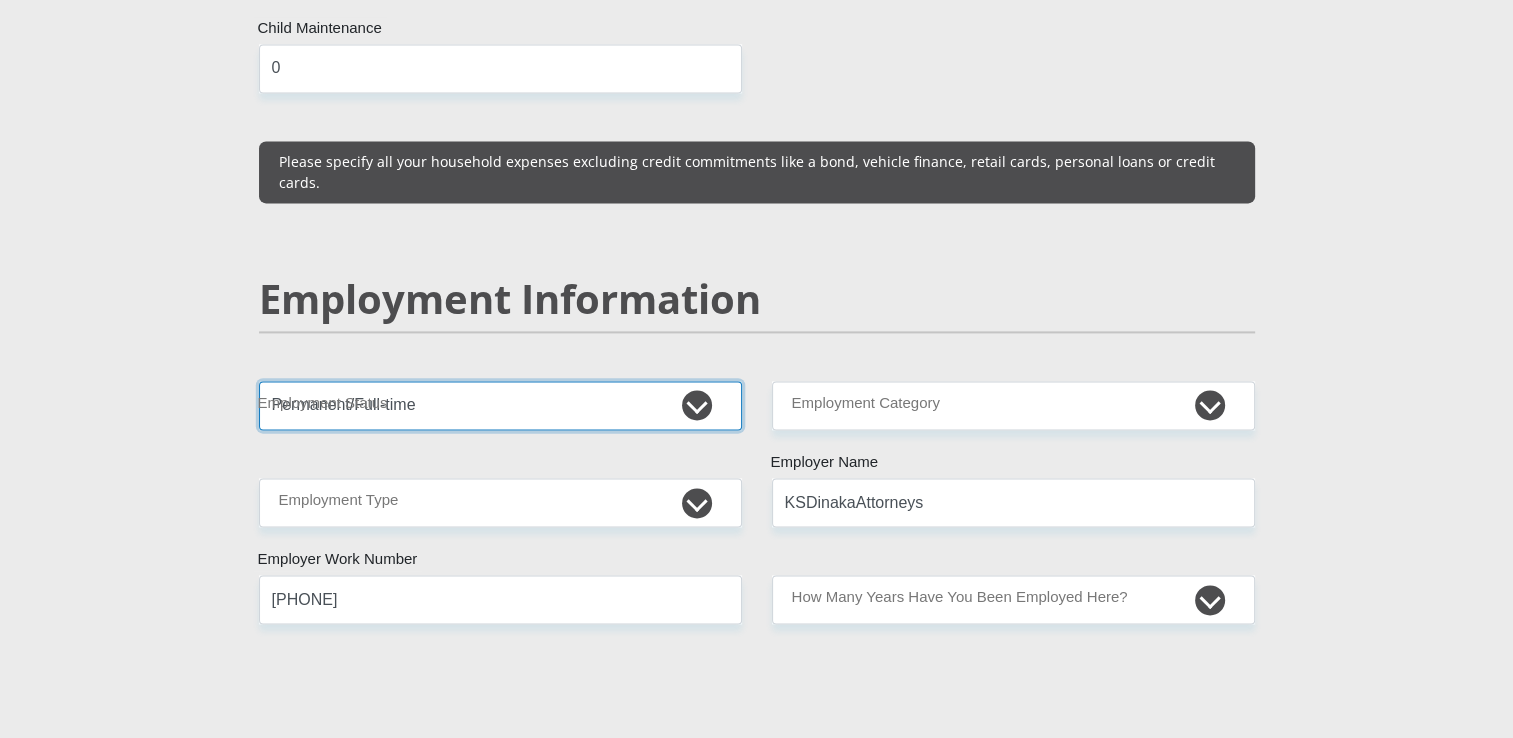 click on "Permanent/Full-time
Part-time/Casual
Contract Worker
Self-Employed
Housewife
Retired
Student
Medically Boarded
Disability
Unemployed" at bounding box center (500, 405) 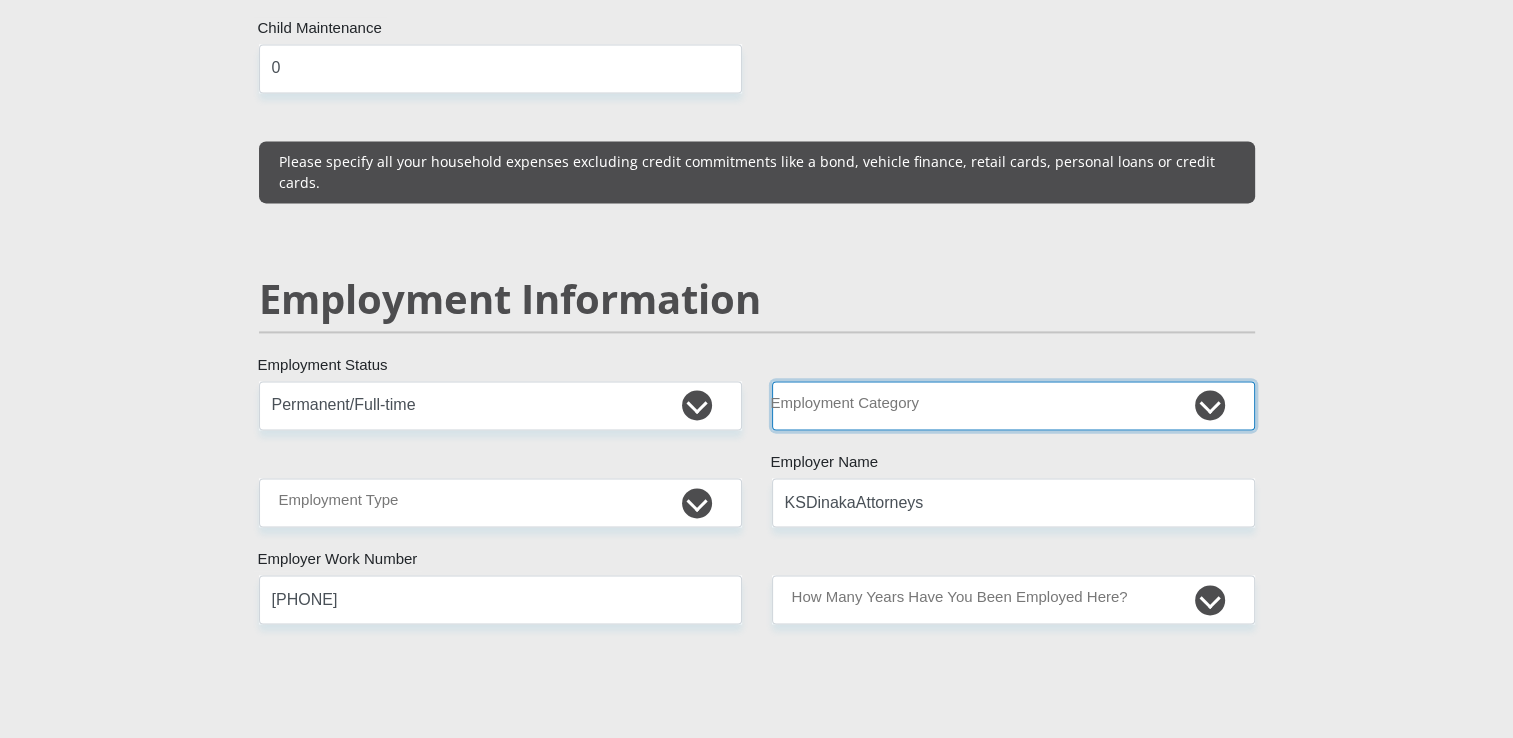 click on "AGRICULTURE
ALCOHOL & TOBACCO
CONSTRUCTION MATERIALS
METALLURGY
EQUIPMENT FOR RENEWABLE ENERGY
SPECIALIZED CONTRACTORS
CAR
GAMING (INCL. INTERNET
OTHER WHOLESALE
UNLICENSED PHARMACEUTICALS
CURRENCY EXCHANGE HOUSES
OTHER FINANCIAL INSTITUTIONS & INSURANCE
REAL ESTATE AGENTS
OIL & GAS
OTHER MATERIALS (E.G. IRON ORE)
PRECIOUS STONES & PRECIOUS METALS
POLITICAL ORGANIZATIONS
RELIGIOUS ORGANIZATIONS(NOT SECTS)
ACTI. HAVING BUSINESS DEAL WITH PUBLIC ADMINISTRATION
LAUNDROMATS" at bounding box center (1013, 405) 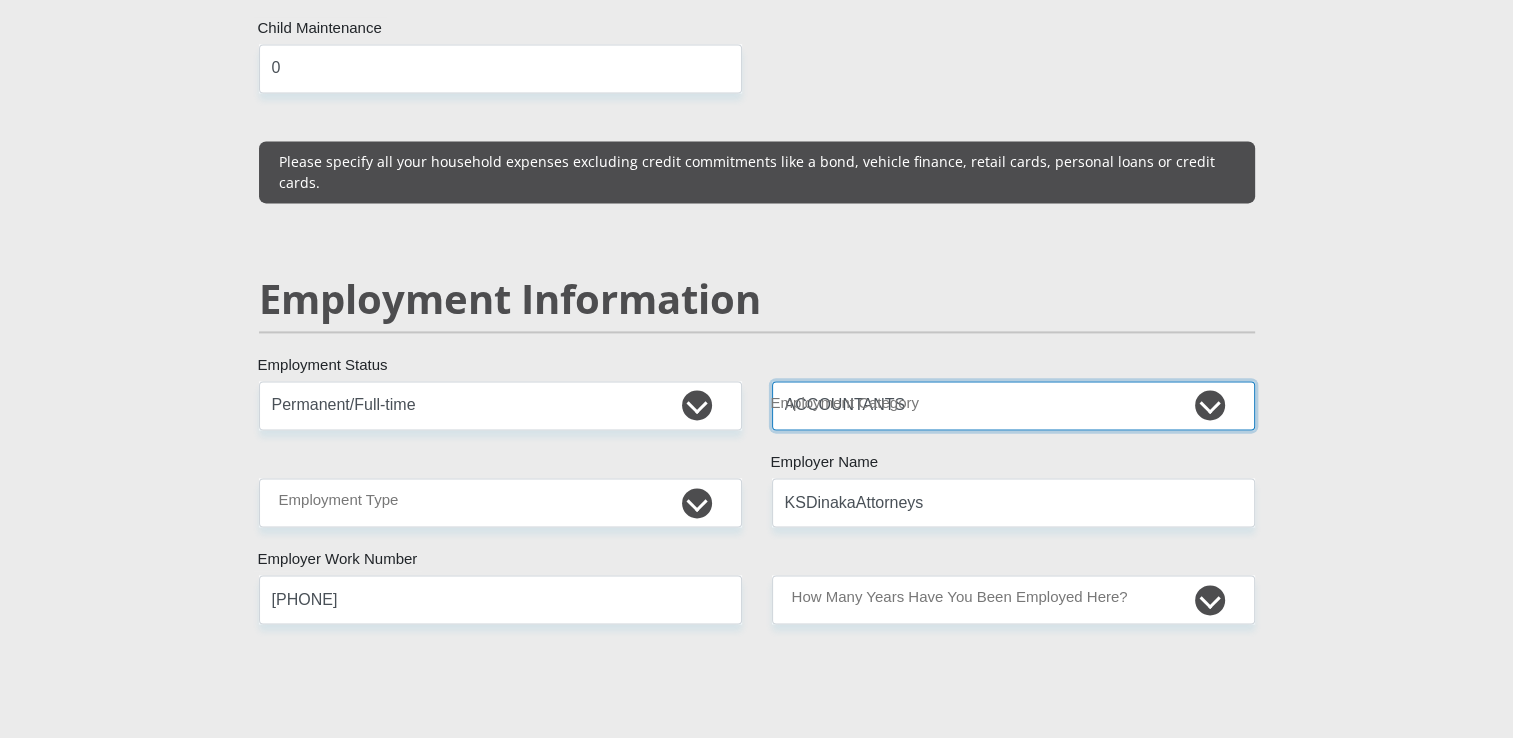 click on "AGRICULTURE
ALCOHOL & TOBACCO
CONSTRUCTION MATERIALS
METALLURGY
EQUIPMENT FOR RENEWABLE ENERGY
SPECIALIZED CONTRACTORS
CAR
GAMING (INCL. INTERNET
OTHER WHOLESALE
UNLICENSED PHARMACEUTICALS
CURRENCY EXCHANGE HOUSES
OTHER FINANCIAL INSTITUTIONS & INSURANCE
REAL ESTATE AGENTS
OIL & GAS
OTHER MATERIALS (E.G. IRON ORE)
PRECIOUS STONES & PRECIOUS METALS
POLITICAL ORGANIZATIONS
RELIGIOUS ORGANIZATIONS(NOT SECTS)
ACTI. HAVING BUSINESS DEAL WITH PUBLIC ADMINISTRATION
LAUNDROMATS" at bounding box center [1013, 405] 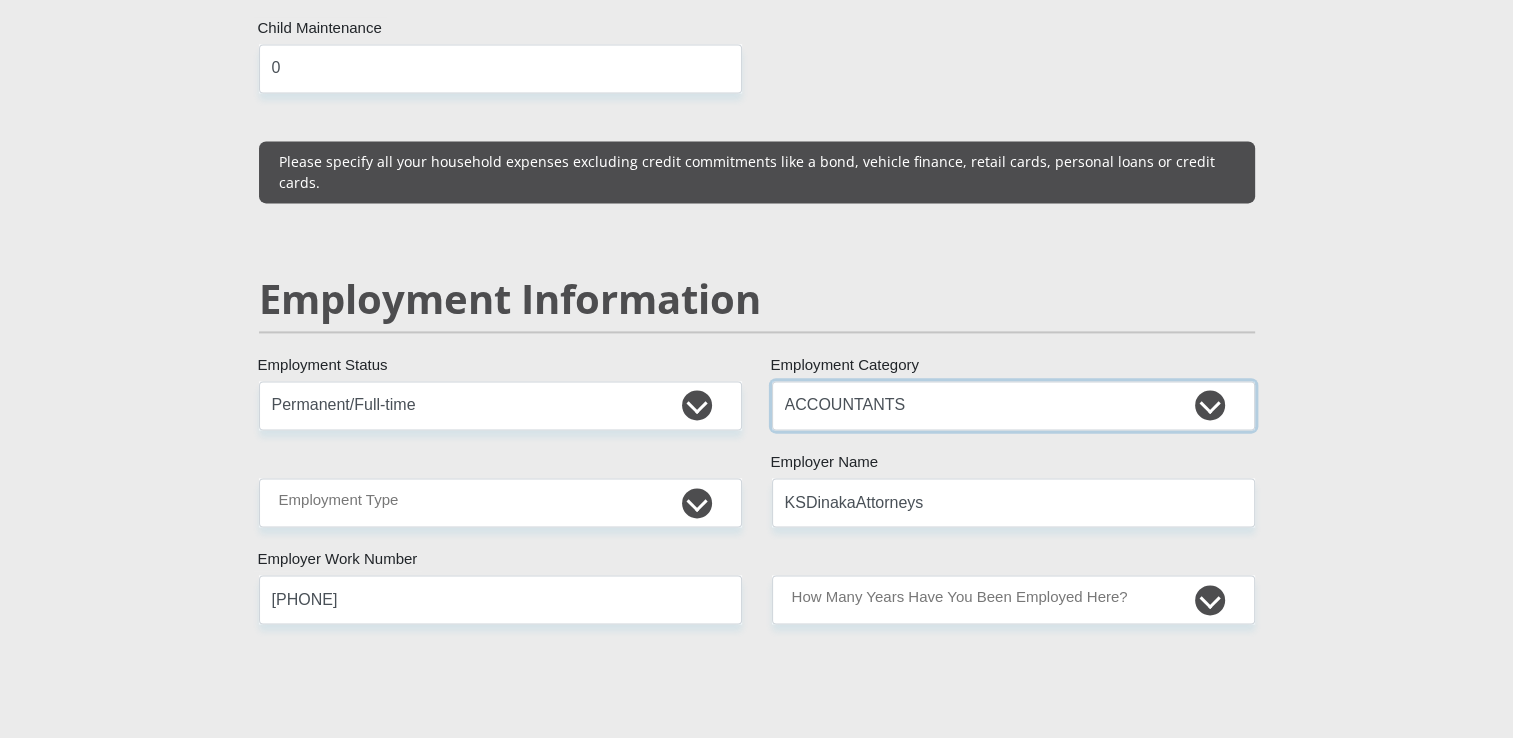 click on "AGRICULTURE
ALCOHOL & TOBACCO
CONSTRUCTION MATERIALS
METALLURGY
EQUIPMENT FOR RENEWABLE ENERGY
SPECIALIZED CONTRACTORS
CAR
GAMING (INCL. INTERNET
OTHER WHOLESALE
UNLICENSED PHARMACEUTICALS
CURRENCY EXCHANGE HOUSES
OTHER FINANCIAL INSTITUTIONS & INSURANCE
REAL ESTATE AGENTS
OIL & GAS
OTHER MATERIALS (E.G. IRON ORE)
PRECIOUS STONES & PRECIOUS METALS
POLITICAL ORGANIZATIONS
RELIGIOUS ORGANIZATIONS(NOT SECTS)
ACTI. HAVING BUSINESS DEAL WITH PUBLIC ADMINISTRATION
LAUNDROMATS" at bounding box center (1013, 405) 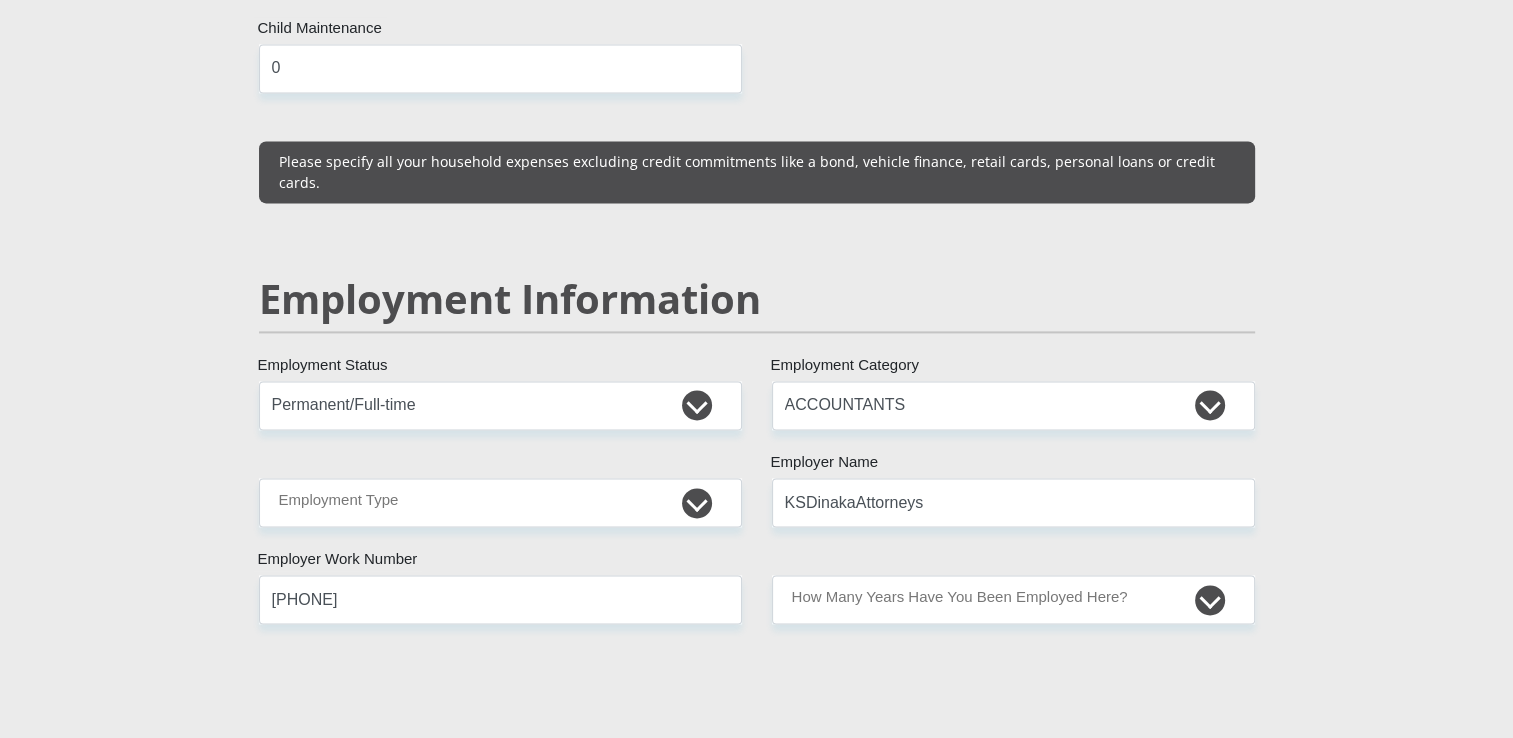 click on "Personal Details
Mr
Ms
Mrs
Dr
Other
Title
Nandi
First Name
Gumbi
Surname
[ID_NUMBER]
South African ID Number
Please input valid ID number
South Africa
Afghanistan
Aland Islands
Albania
Algeria
America Samoa
American Virgin Islands
Andorra
Angola
Anguilla  Antarctica" at bounding box center [756, 368] 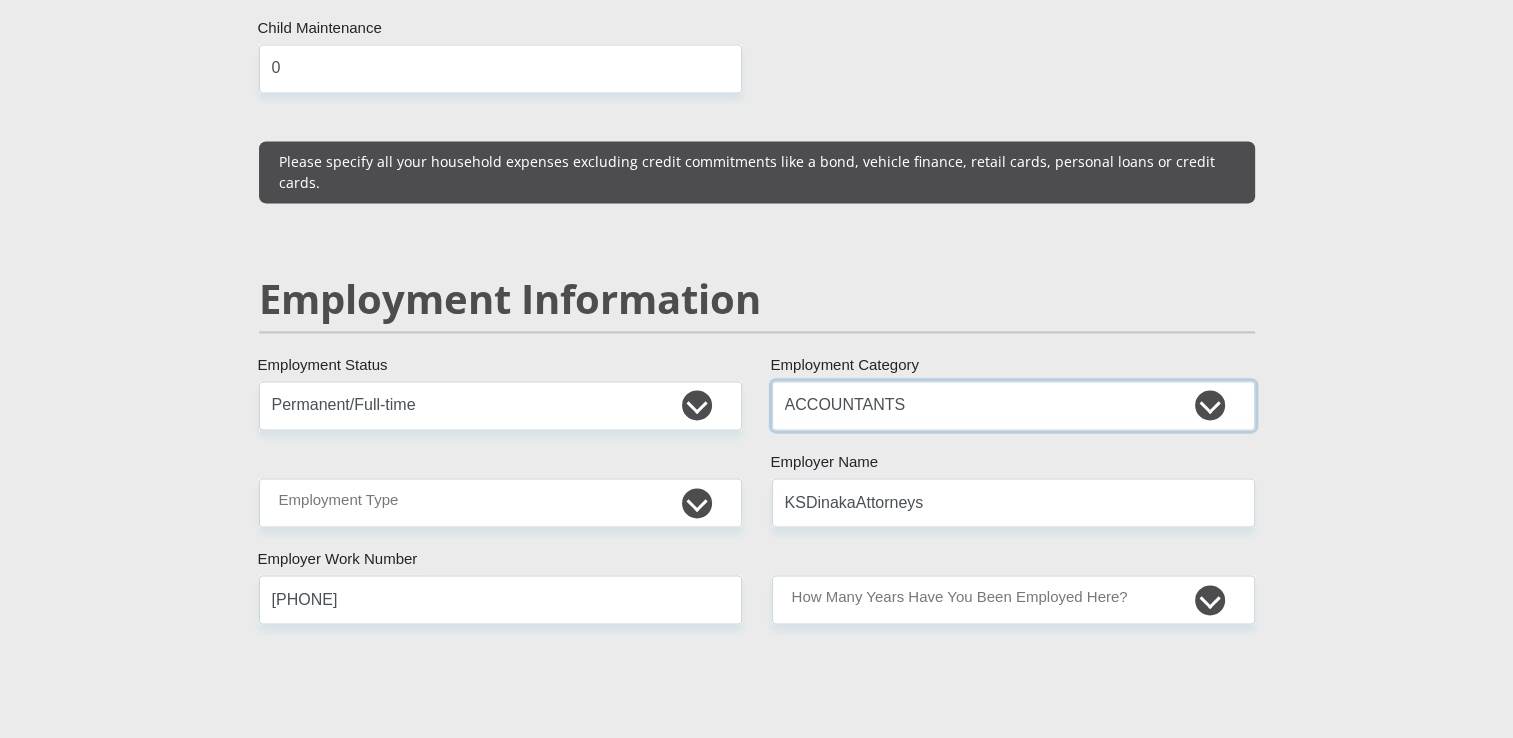 click on "AGRICULTURE
ALCOHOL & TOBACCO
CONSTRUCTION MATERIALS
METALLURGY
EQUIPMENT FOR RENEWABLE ENERGY
SPECIALIZED CONTRACTORS
CAR
GAMING (INCL. INTERNET
OTHER WHOLESALE
UNLICENSED PHARMACEUTICALS
CURRENCY EXCHANGE HOUSES
OTHER FINANCIAL INSTITUTIONS & INSURANCE
REAL ESTATE AGENTS
OIL & GAS
OTHER MATERIALS (E.G. IRON ORE)
PRECIOUS STONES & PRECIOUS METALS
POLITICAL ORGANIZATIONS
RELIGIOUS ORGANIZATIONS(NOT SECTS)
ACTI. HAVING BUSINESS DEAL WITH PUBLIC ADMINISTRATION
LAUNDROMATS" at bounding box center (1013, 405) 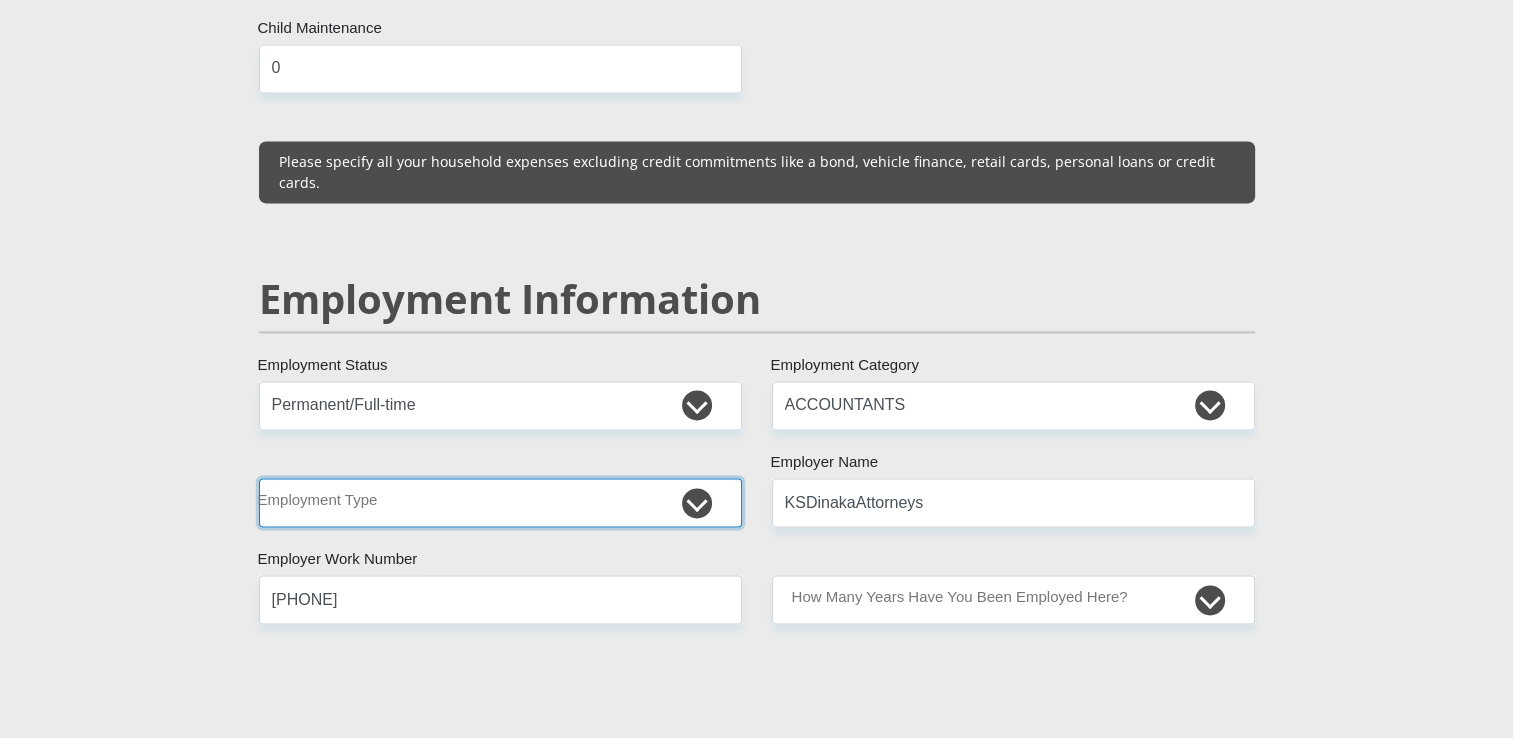 click on "College/Lecturer
Craft Seller
Creative
Driver
Executive
Farmer
Forces - Non Commissioned
Forces - Officer
Hawker
Housewife
Labourer
Licenced Professional
Manager
Miner
Non Licenced Professional
Office Staff/Clerk
Outside Worker
Pensioner
Permanent Teacher
Production/Manufacturing
Sales
Self-Employed
Semi-Professional Worker
Service Industry  Social Worker  Student" at bounding box center [500, 502] 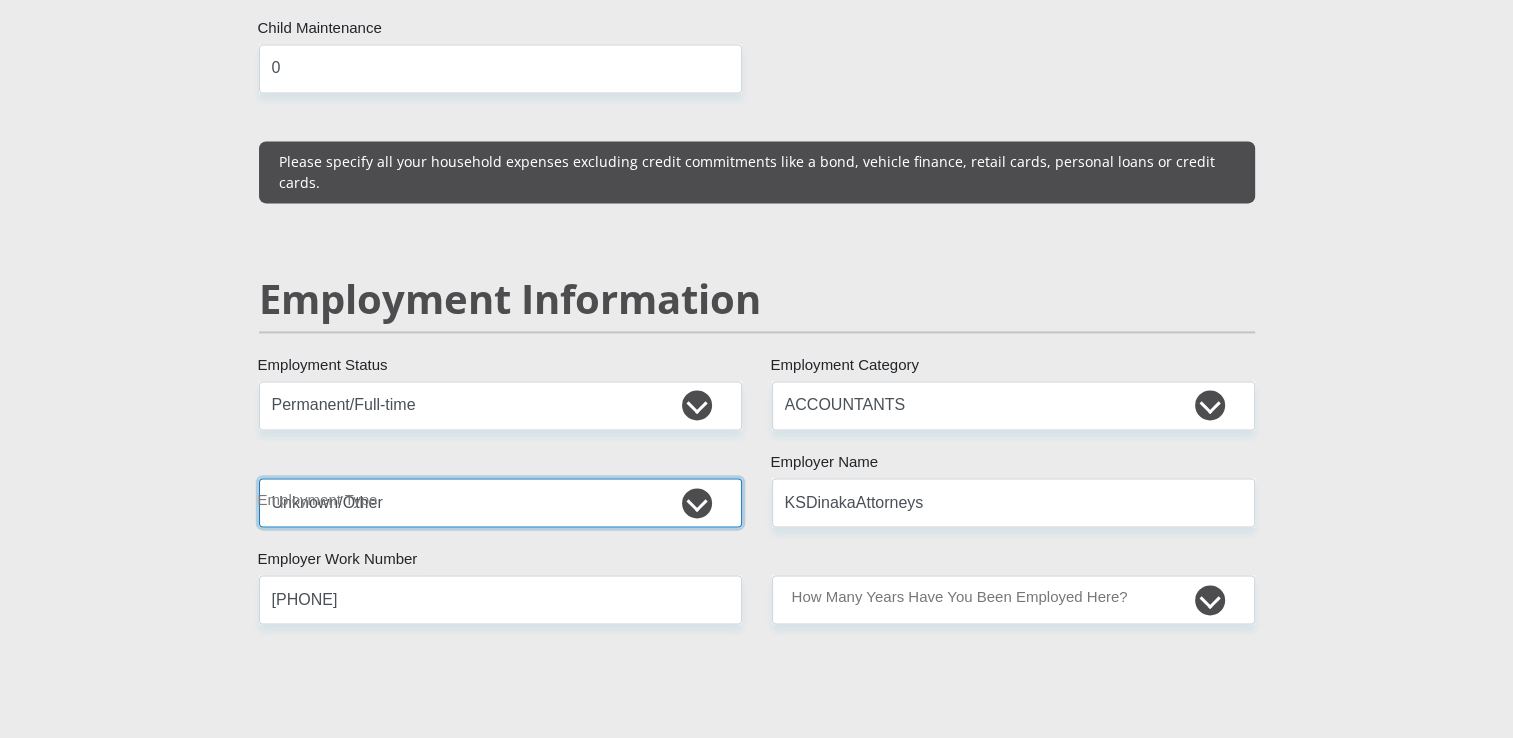 click on "College/Lecturer
Craft Seller
Creative
Driver
Executive
Farmer
Forces - Non Commissioned
Forces - Officer
Hawker
Housewife
Labourer
Licenced Professional
Manager
Miner
Non Licenced Professional
Office Staff/Clerk
Outside Worker
Pensioner
Permanent Teacher
Production/Manufacturing
Sales
Self-Employed
Semi-Professional Worker
Service Industry  Social Worker  Student" at bounding box center (500, 502) 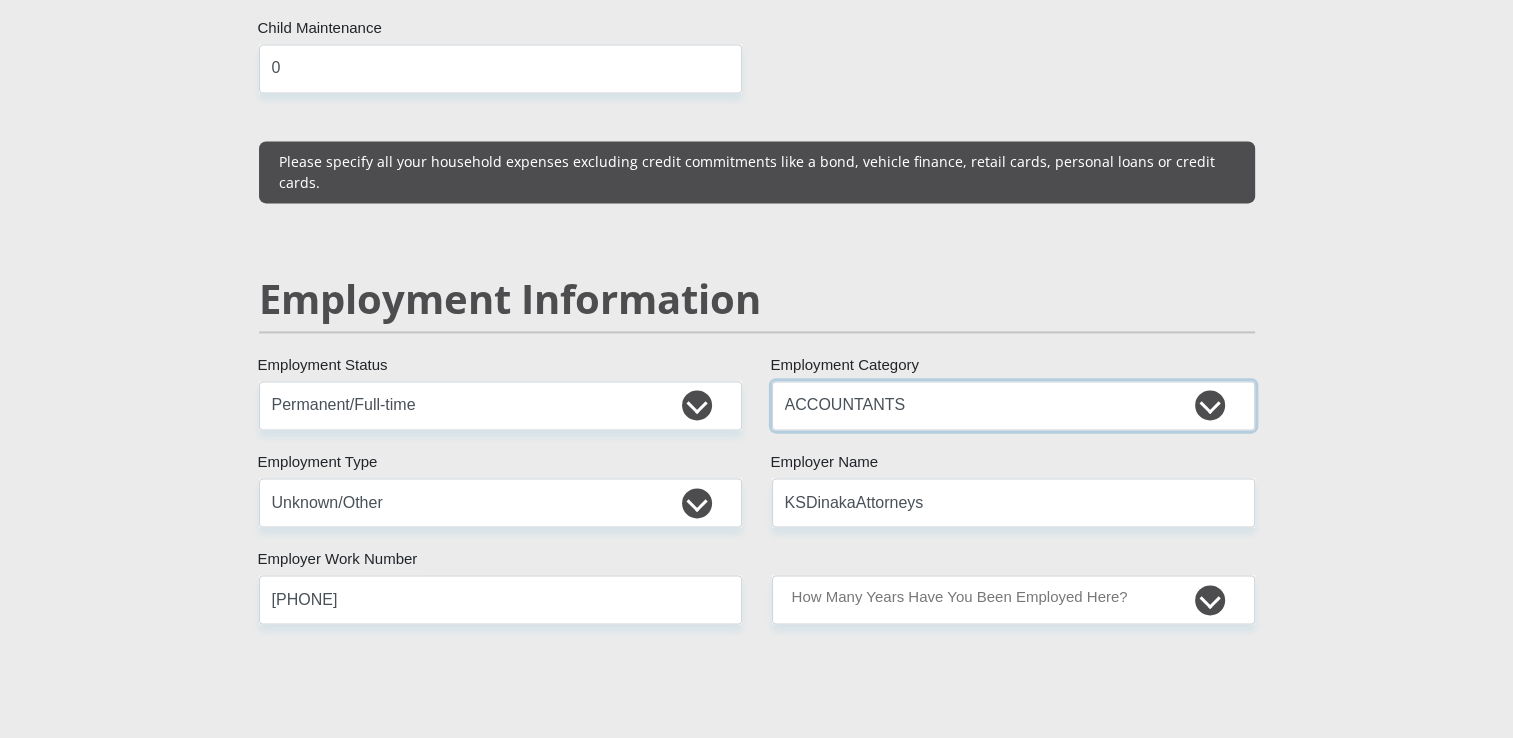 click on "AGRICULTURE
ALCOHOL & TOBACCO
CONSTRUCTION MATERIALS
METALLURGY
EQUIPMENT FOR RENEWABLE ENERGY
SPECIALIZED CONTRACTORS
CAR
GAMING (INCL. INTERNET
OTHER WHOLESALE
UNLICENSED PHARMACEUTICALS
CURRENCY EXCHANGE HOUSES
OTHER FINANCIAL INSTITUTIONS & INSURANCE
REAL ESTATE AGENTS
OIL & GAS
OTHER MATERIALS (E.G. IRON ORE)
PRECIOUS STONES & PRECIOUS METALS
POLITICAL ORGANIZATIONS
RELIGIOUS ORGANIZATIONS(NOT SECTS)
ACTI. HAVING BUSINESS DEAL WITH PUBLIC ADMINISTRATION
LAUNDROMATS" at bounding box center (1013, 405) 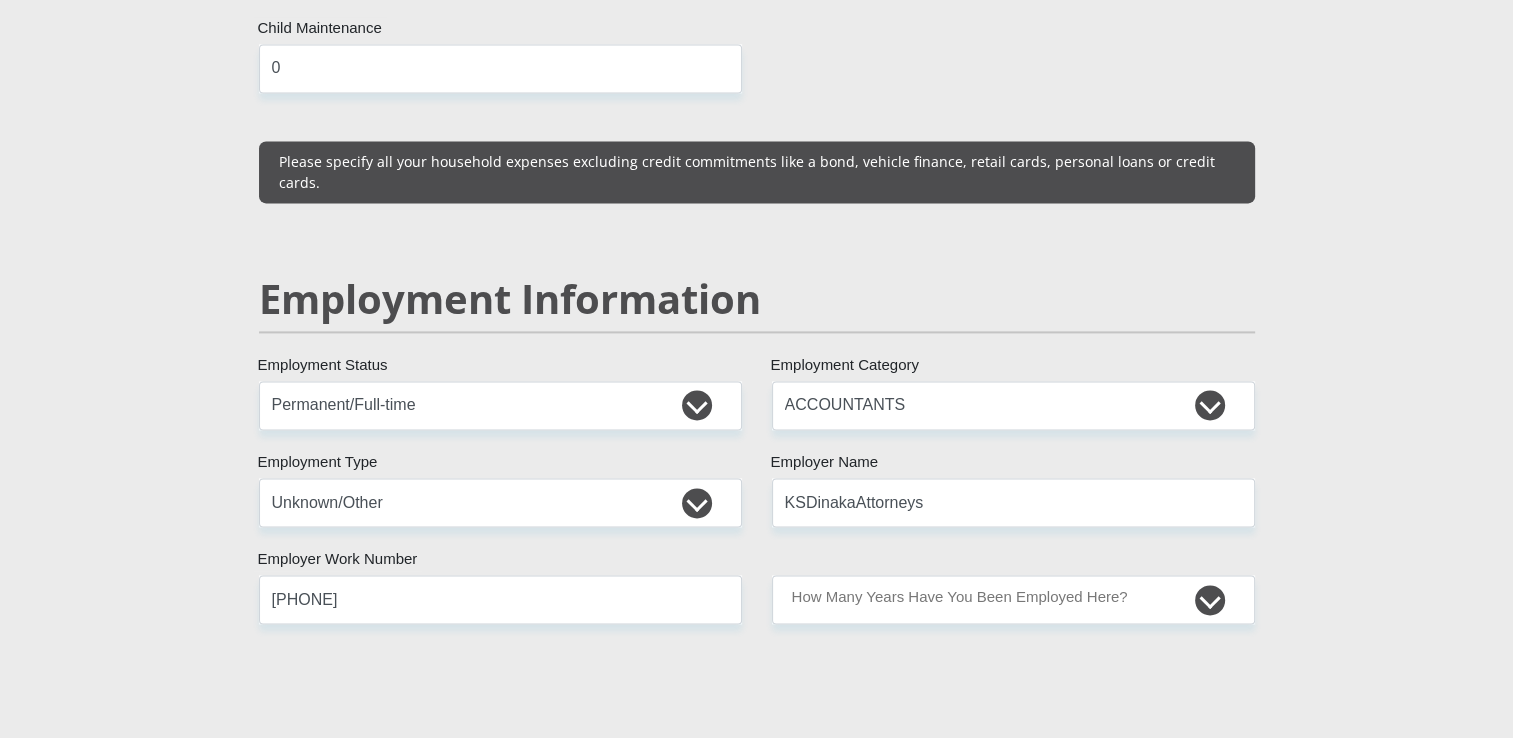 click on "Personal Details
Mr
Ms
Mrs
Dr
Other
Title
Nandi
First Name
Gumbi
Surname
[ID_NUMBER]
South African ID Number
Please input valid ID number
South Africa
Afghanistan
Aland Islands
Albania
Algeria
America Samoa
American Virgin Islands
Andorra
Angola
Anguilla  Antarctica" at bounding box center (756, 368) 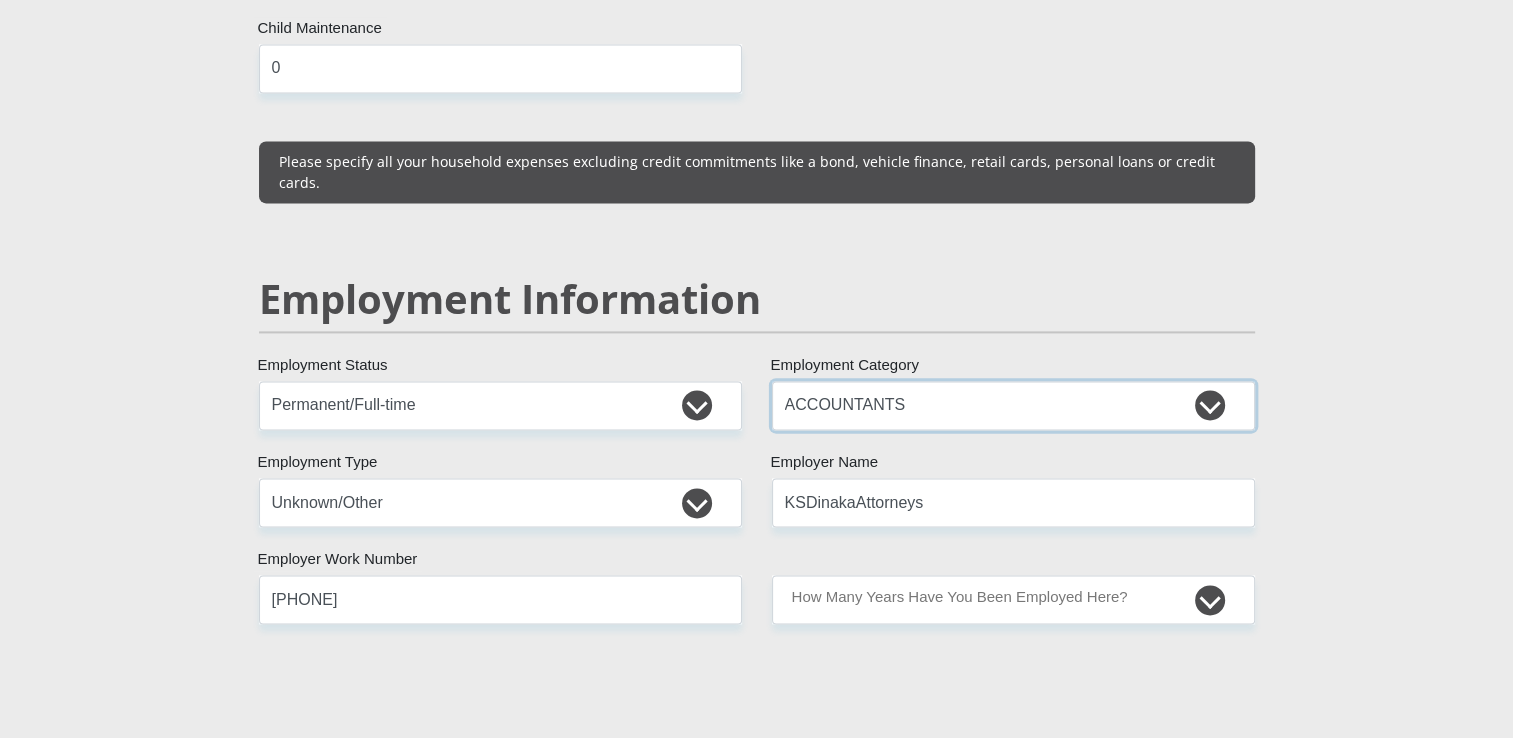 click on "AGRICULTURE
ALCOHOL & TOBACCO
CONSTRUCTION MATERIALS
METALLURGY
EQUIPMENT FOR RENEWABLE ENERGY
SPECIALIZED CONTRACTORS
CAR
GAMING (INCL. INTERNET
OTHER WHOLESALE
UNLICENSED PHARMACEUTICALS
CURRENCY EXCHANGE HOUSES
OTHER FINANCIAL INSTITUTIONS & INSURANCE
REAL ESTATE AGENTS
OIL & GAS
OTHER MATERIALS (E.G. IRON ORE)
PRECIOUS STONES & PRECIOUS METALS
POLITICAL ORGANIZATIONS
RELIGIOUS ORGANIZATIONS(NOT SECTS)
ACTI. HAVING BUSINESS DEAL WITH PUBLIC ADMINISTRATION
LAUNDROMATS" at bounding box center (1013, 405) 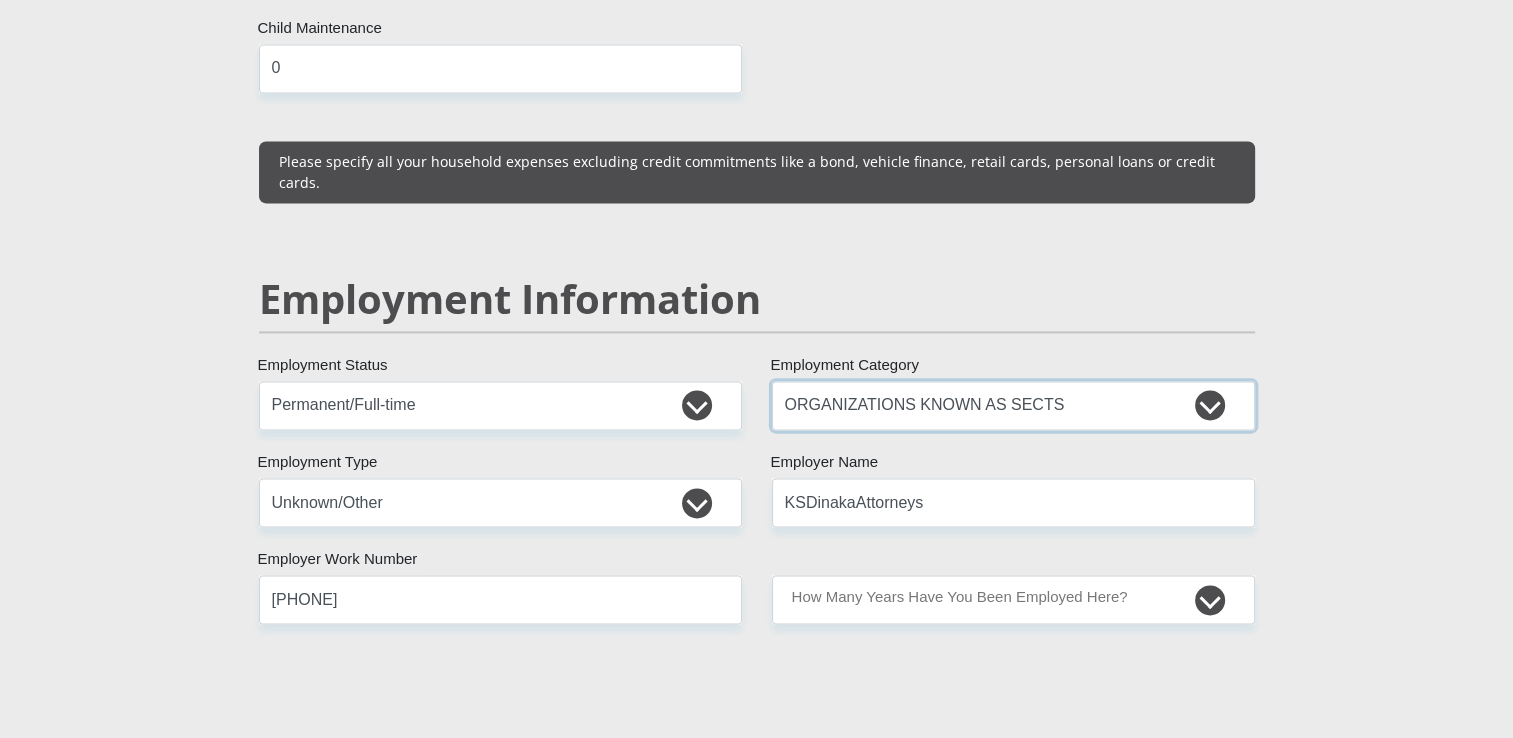 click on "AGRICULTURE
ALCOHOL & TOBACCO
CONSTRUCTION MATERIALS
METALLURGY
EQUIPMENT FOR RENEWABLE ENERGY
SPECIALIZED CONTRACTORS
CAR
GAMING (INCL. INTERNET
OTHER WHOLESALE
UNLICENSED PHARMACEUTICALS
CURRENCY EXCHANGE HOUSES
OTHER FINANCIAL INSTITUTIONS & INSURANCE
REAL ESTATE AGENTS
OIL & GAS
OTHER MATERIALS (E.G. IRON ORE)
PRECIOUS STONES & PRECIOUS METALS
POLITICAL ORGANIZATIONS
RELIGIOUS ORGANIZATIONS(NOT SECTS)
ACTI. HAVING BUSINESS DEAL WITH PUBLIC ADMINISTRATION
LAUNDROMATS" at bounding box center [1013, 405] 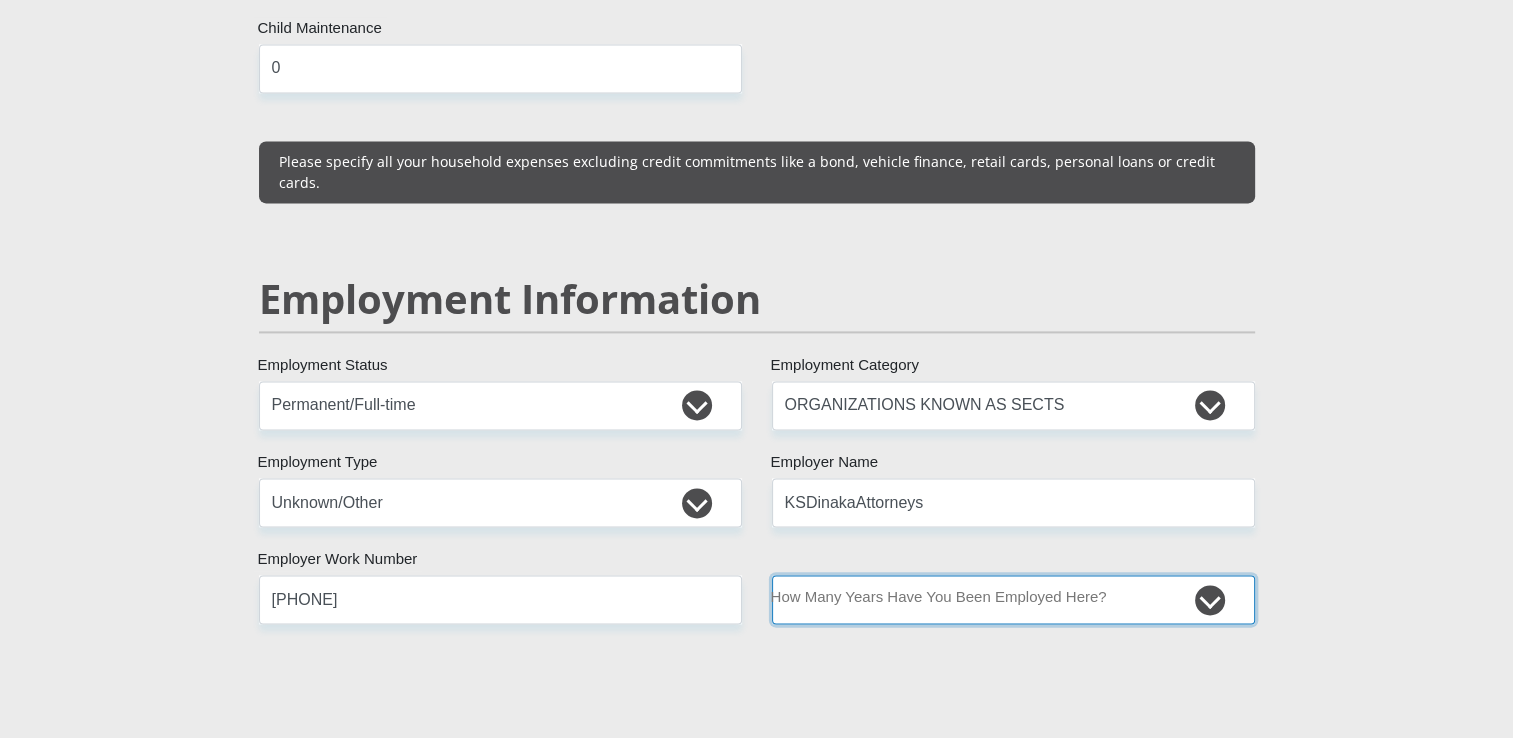 click on "less than 1 year
1-3 years
3-5 years
5+ years" at bounding box center [1013, 599] 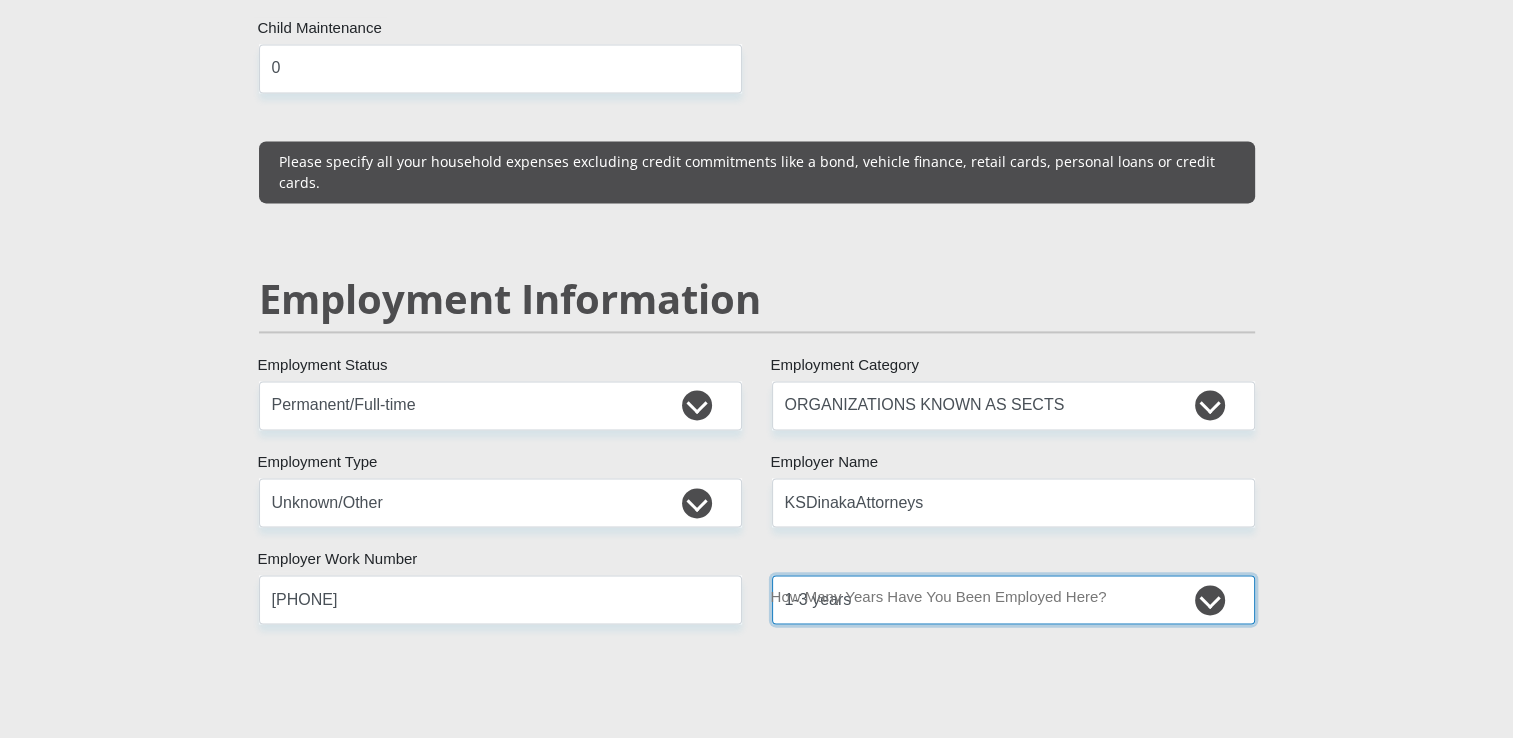 click on "less than 1 year
1-3 years
3-5 years
5+ years" at bounding box center (1013, 599) 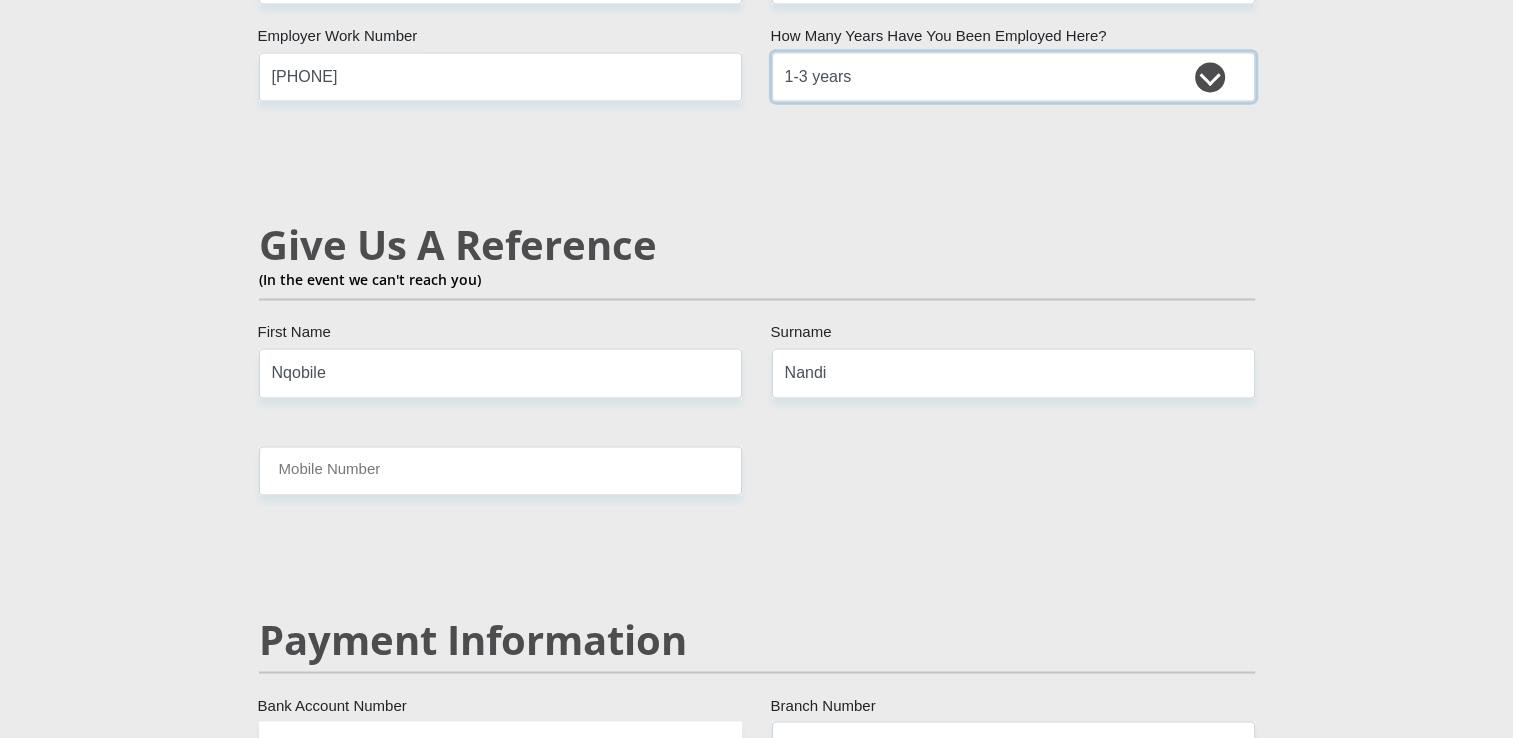 scroll, scrollTop: 3367, scrollLeft: 0, axis: vertical 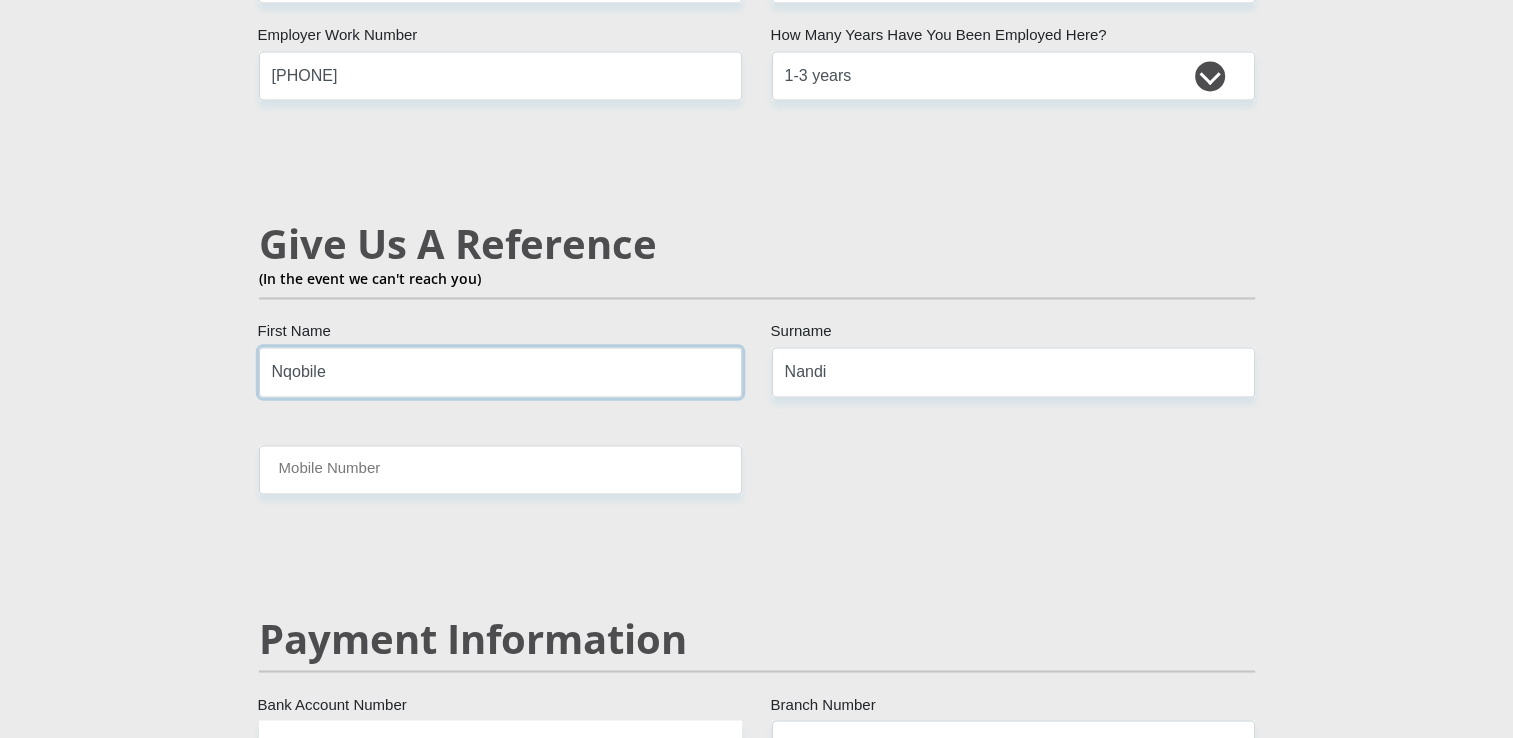 click on "Nqobile" at bounding box center [500, 371] 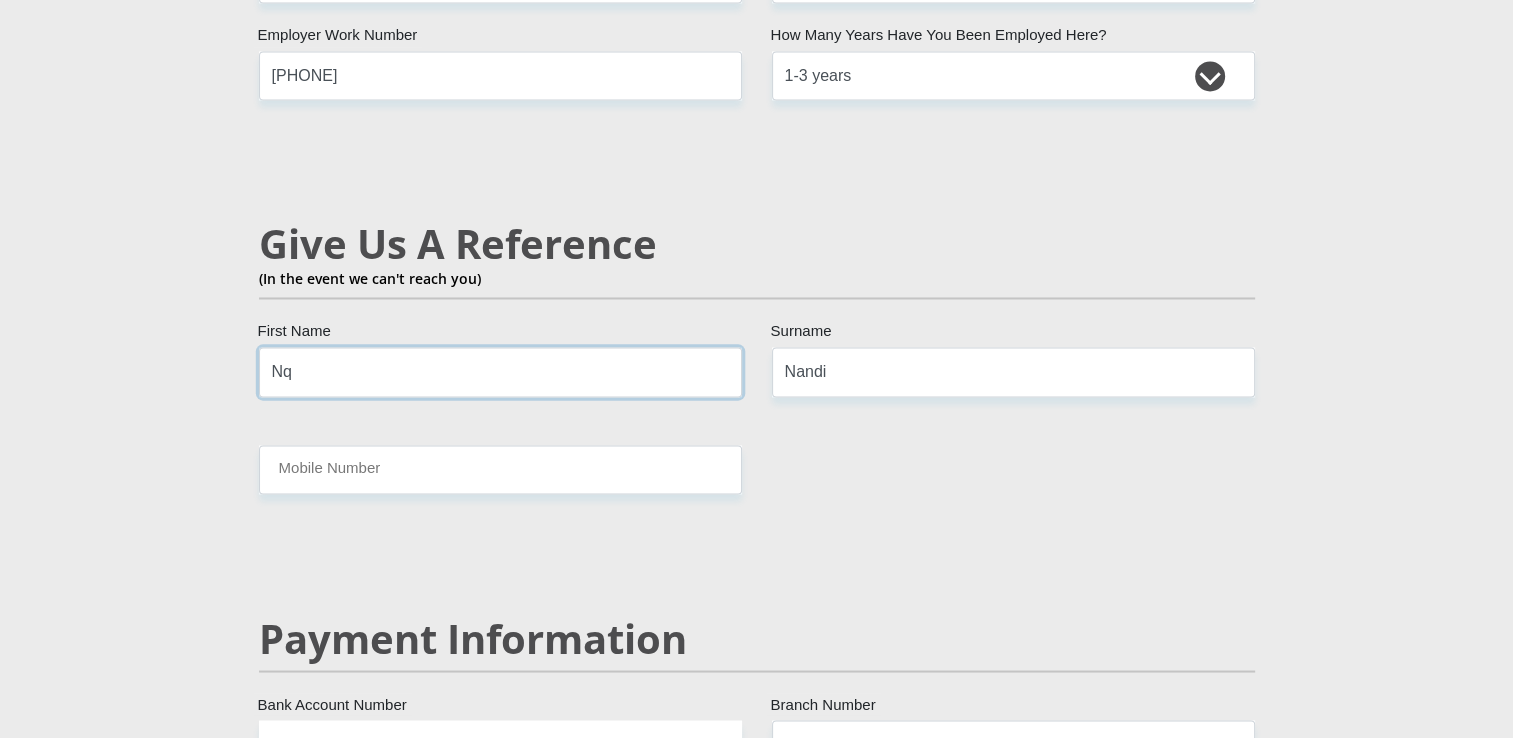 type on "N" 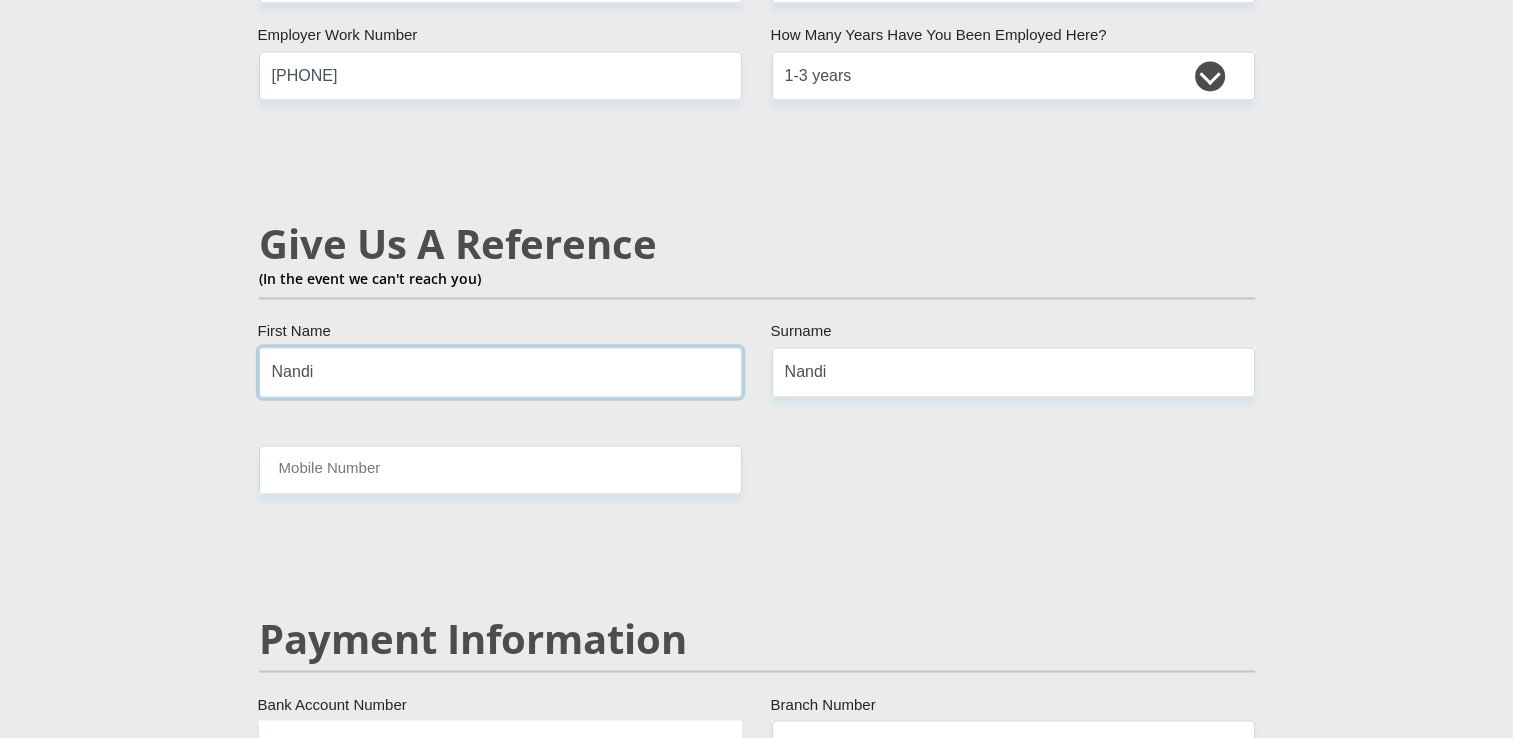 type on "Nandi" 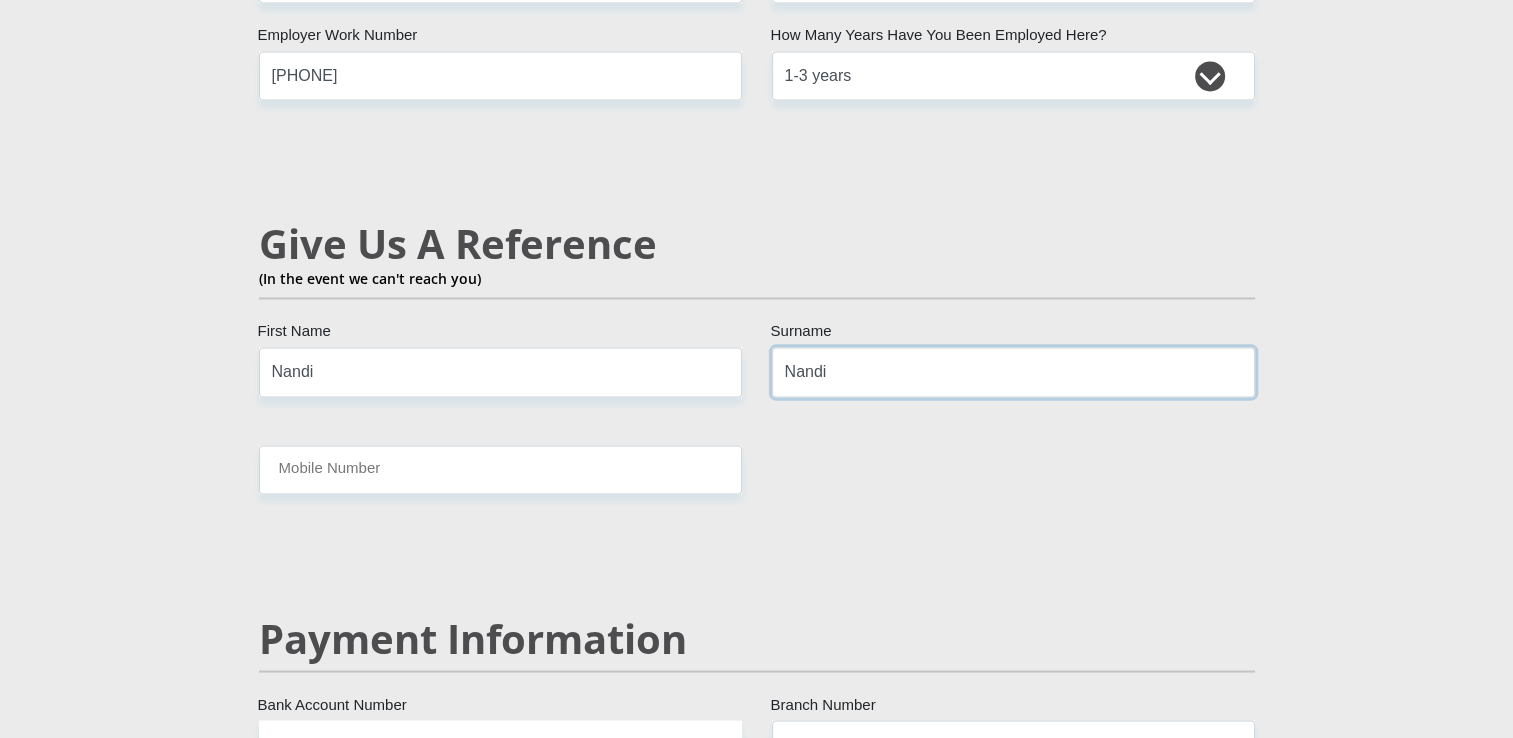 click on "Nandi" at bounding box center [1013, 371] 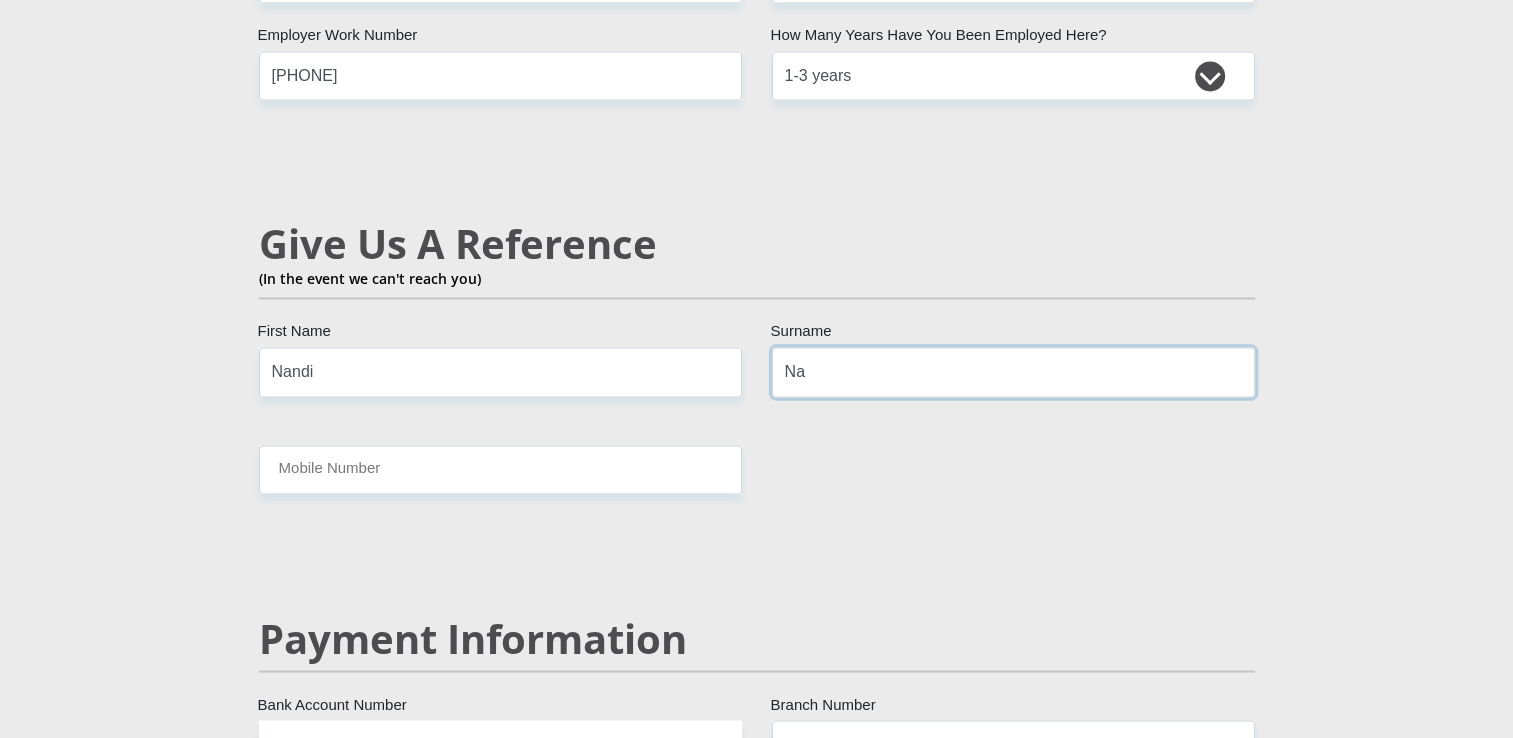 type on "N" 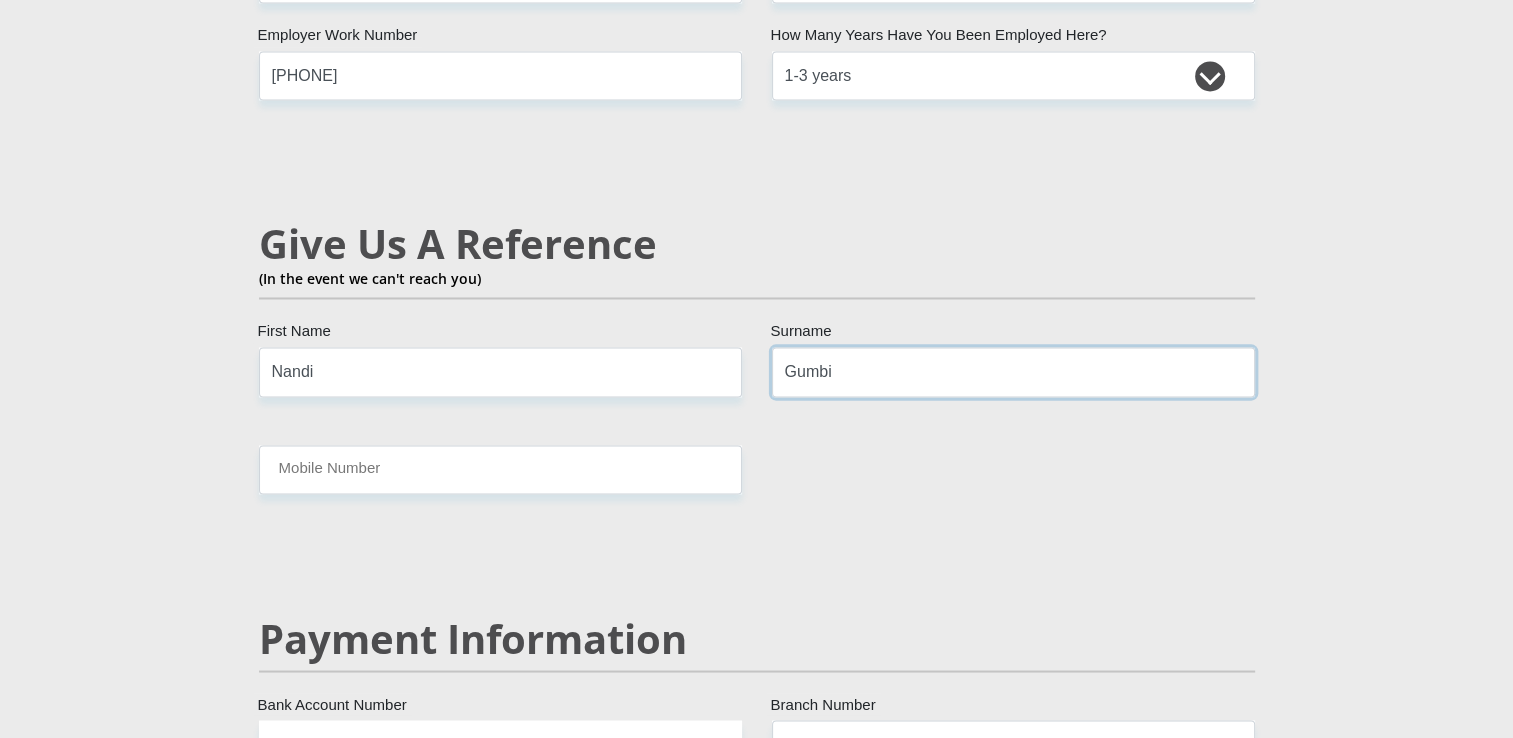 type on "Gumbi" 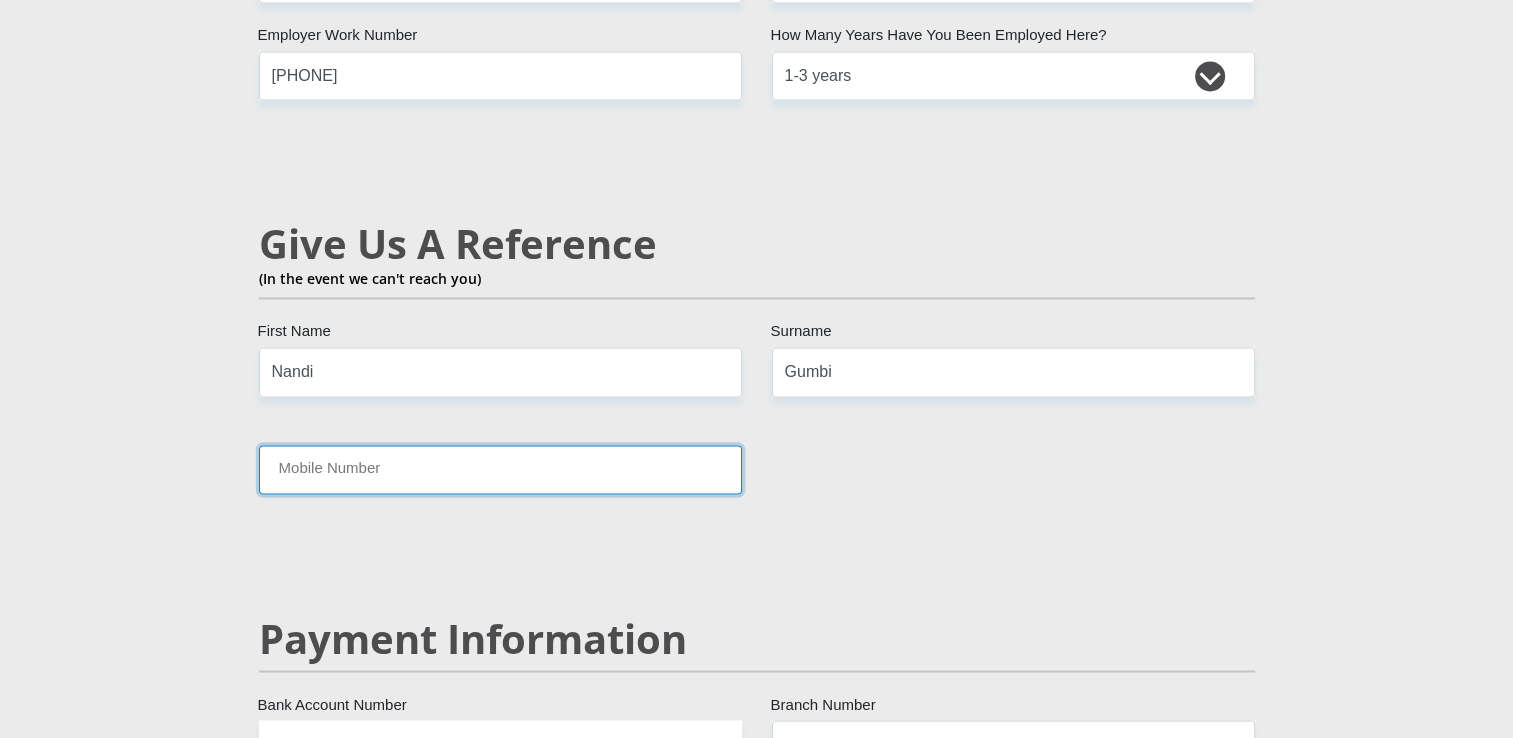 click on "Mobile Number" at bounding box center (500, 469) 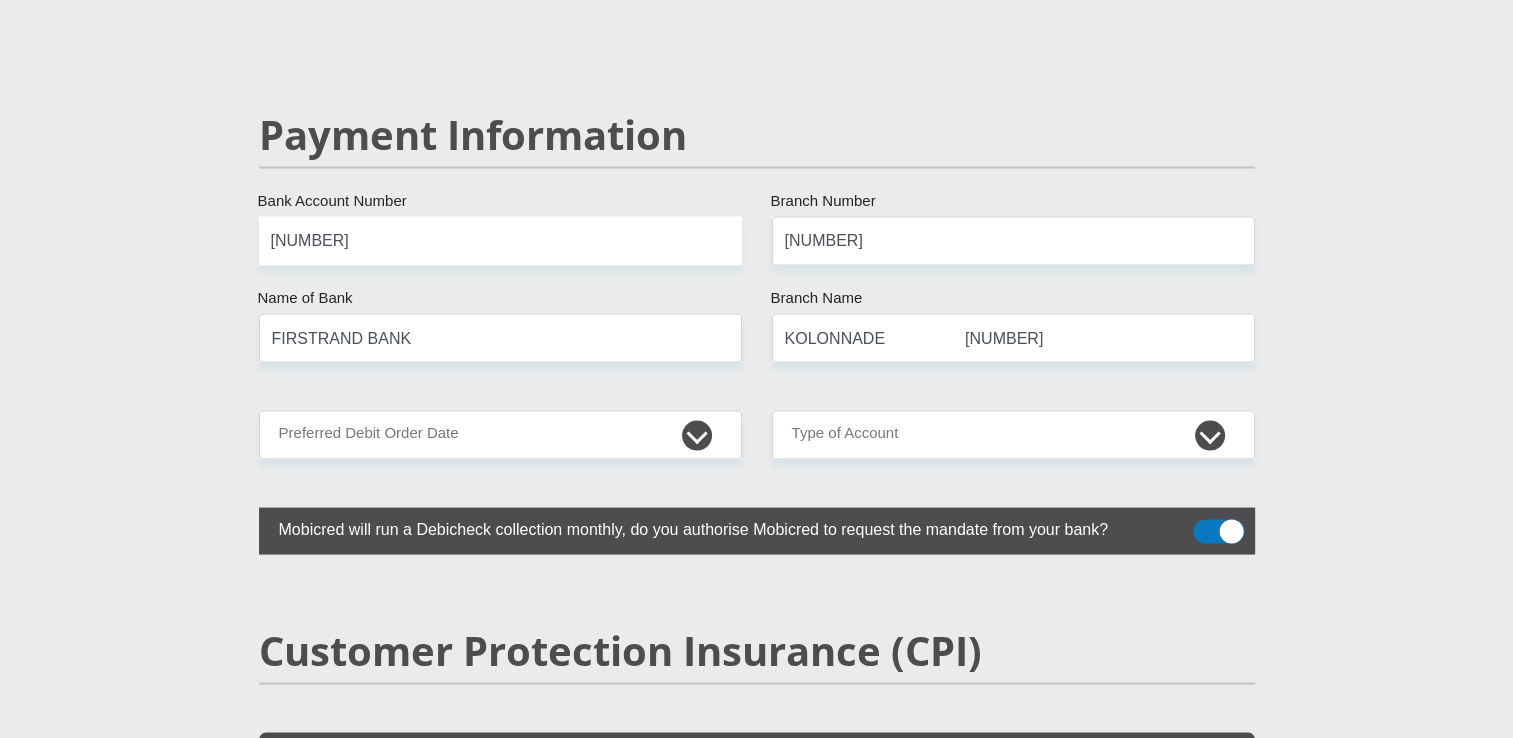 scroll, scrollTop: 3872, scrollLeft: 0, axis: vertical 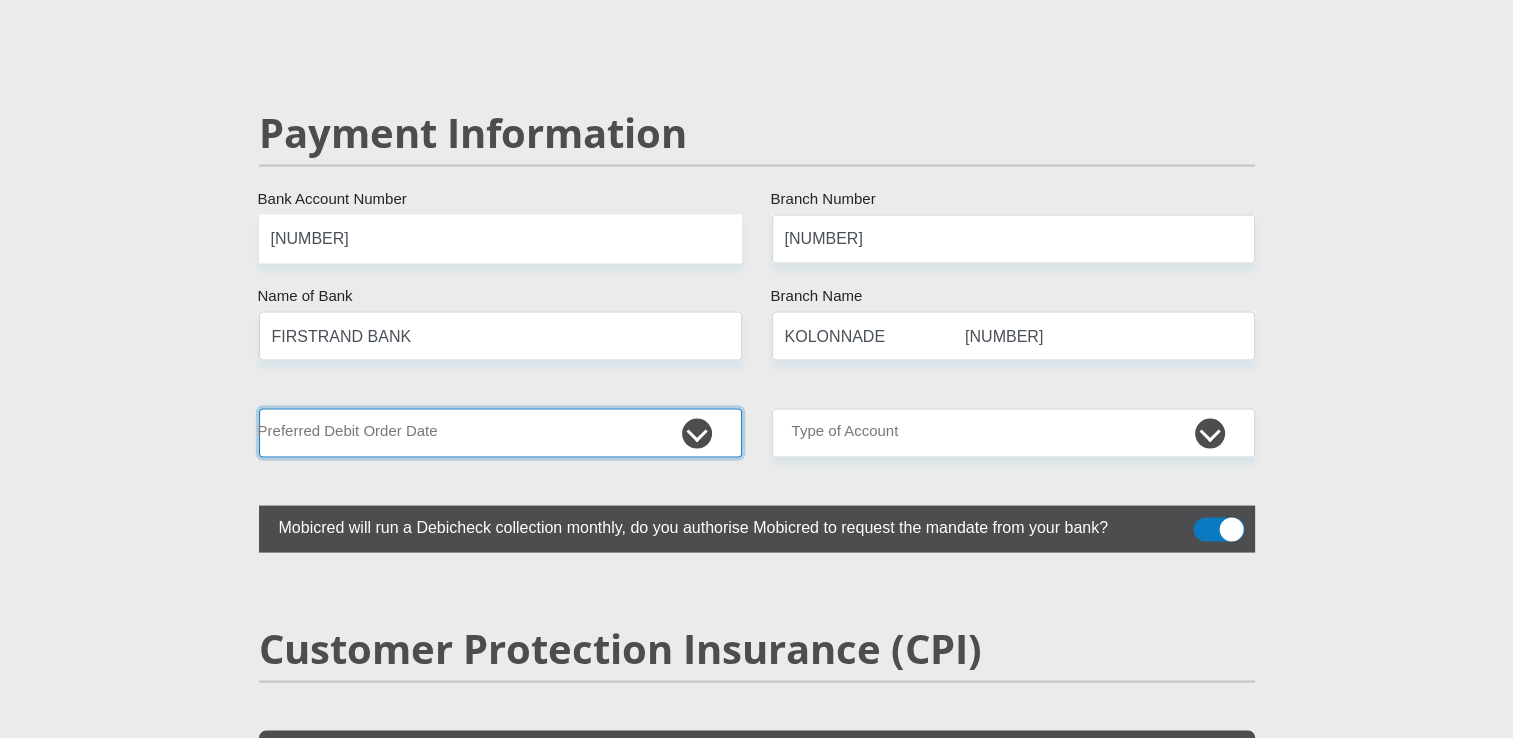 click on "1st
2nd
3rd
4th
5th
7th
18th
19th
20th
21st
22nd
23rd
24th
25th
26th
27th
28th
29th
30th" at bounding box center (500, 433) 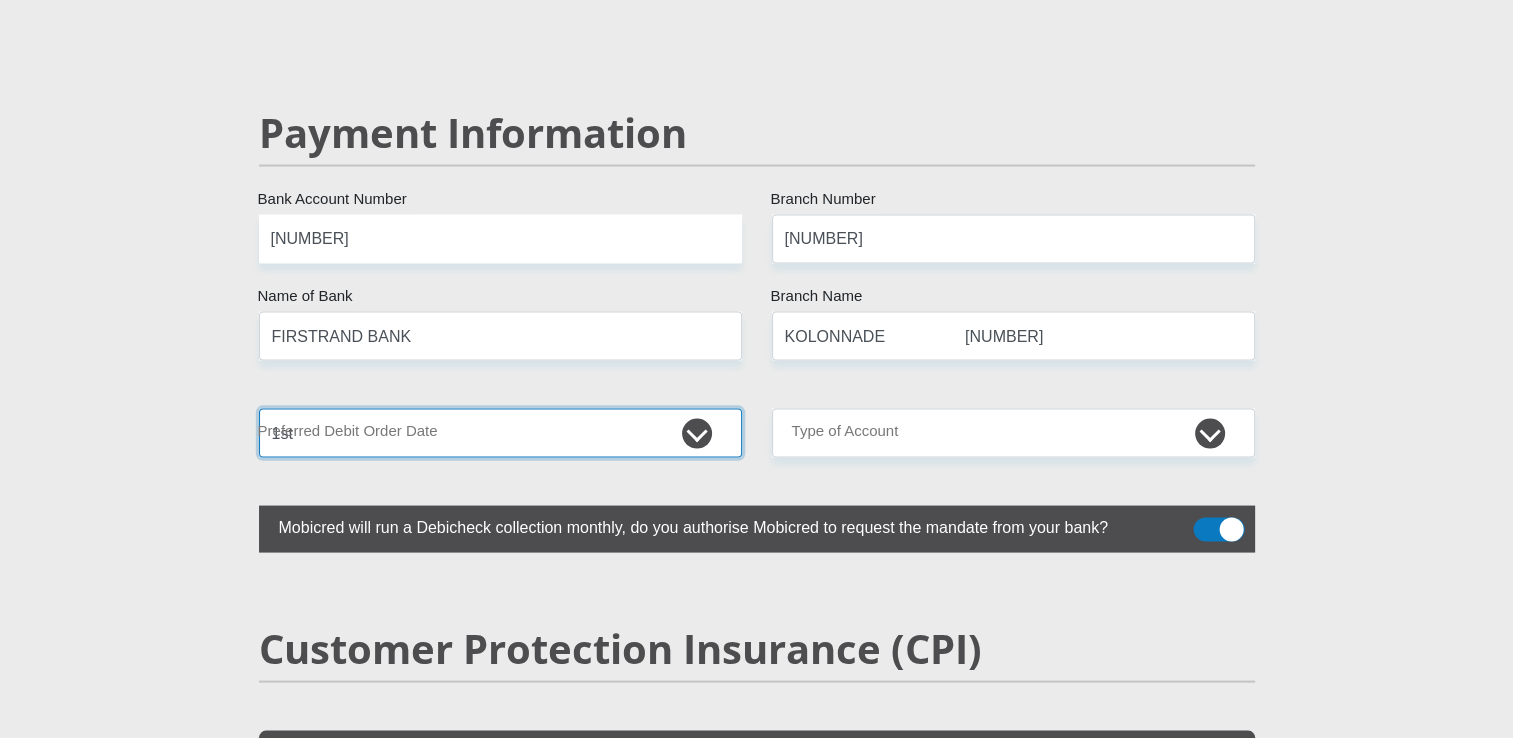 click on "1st
2nd
3rd
4th
5th
7th
18th
19th
20th
21st
22nd
23rd
24th
25th
26th
27th
28th
29th
30th" at bounding box center [500, 433] 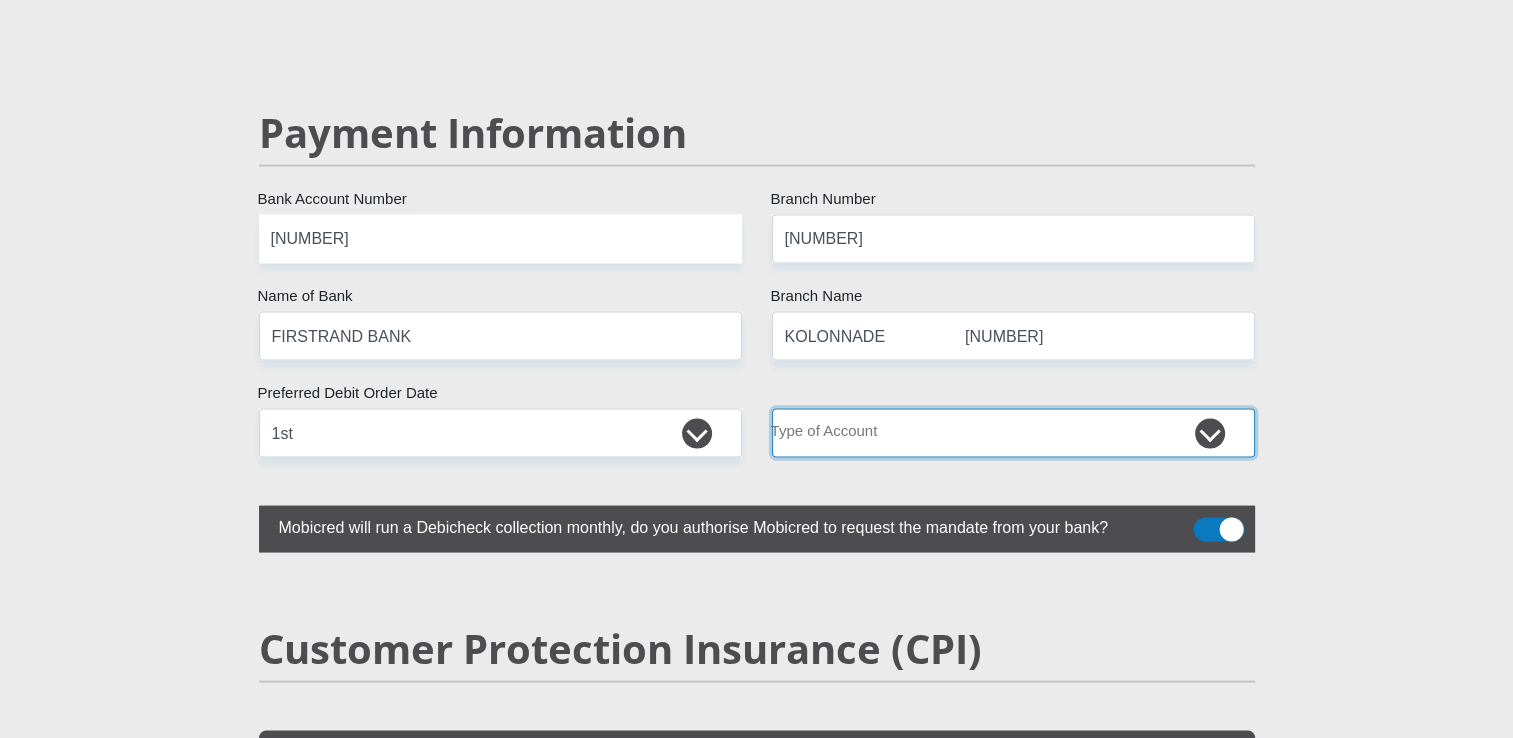 click on "Cheque
Savings" at bounding box center (1013, 433) 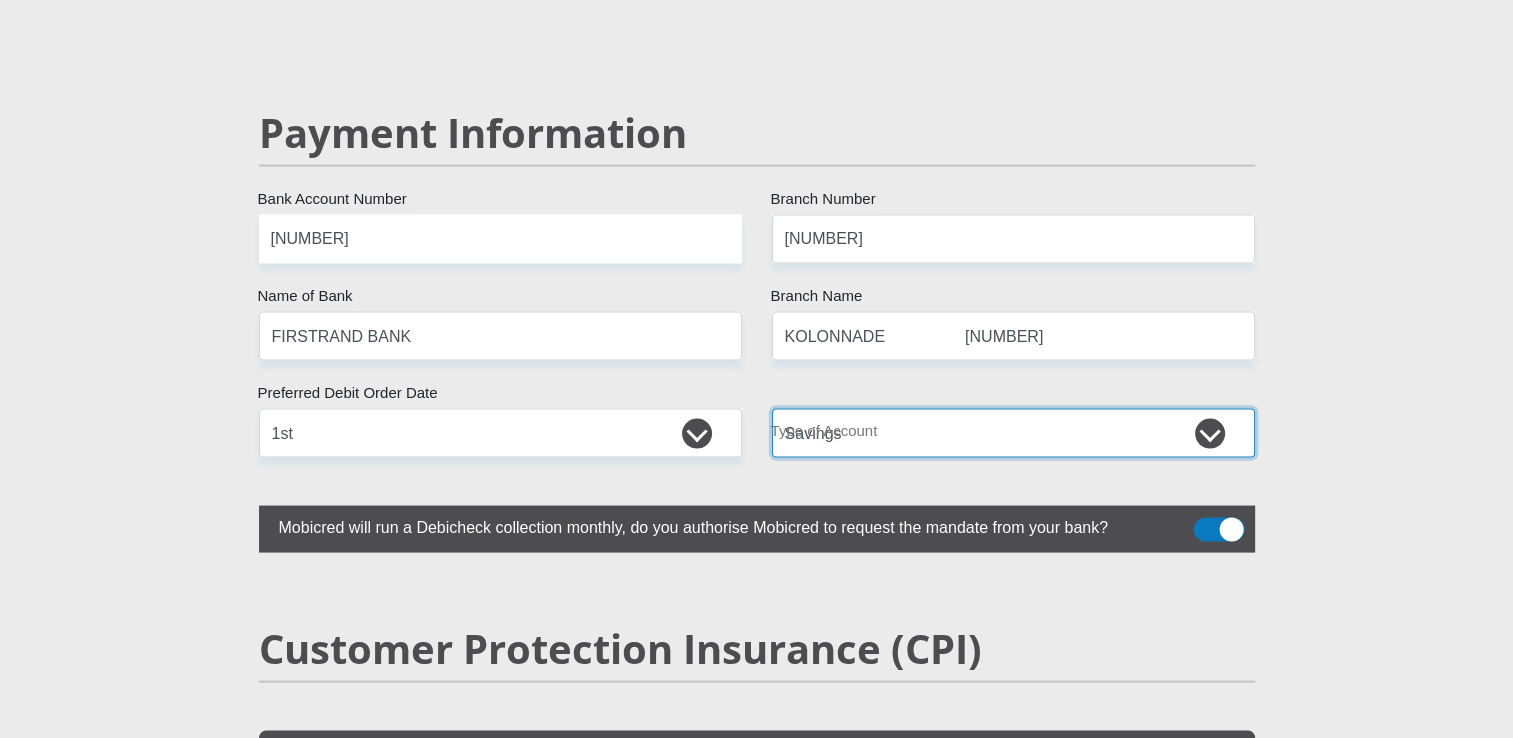 click on "Cheque
Savings" at bounding box center (1013, 433) 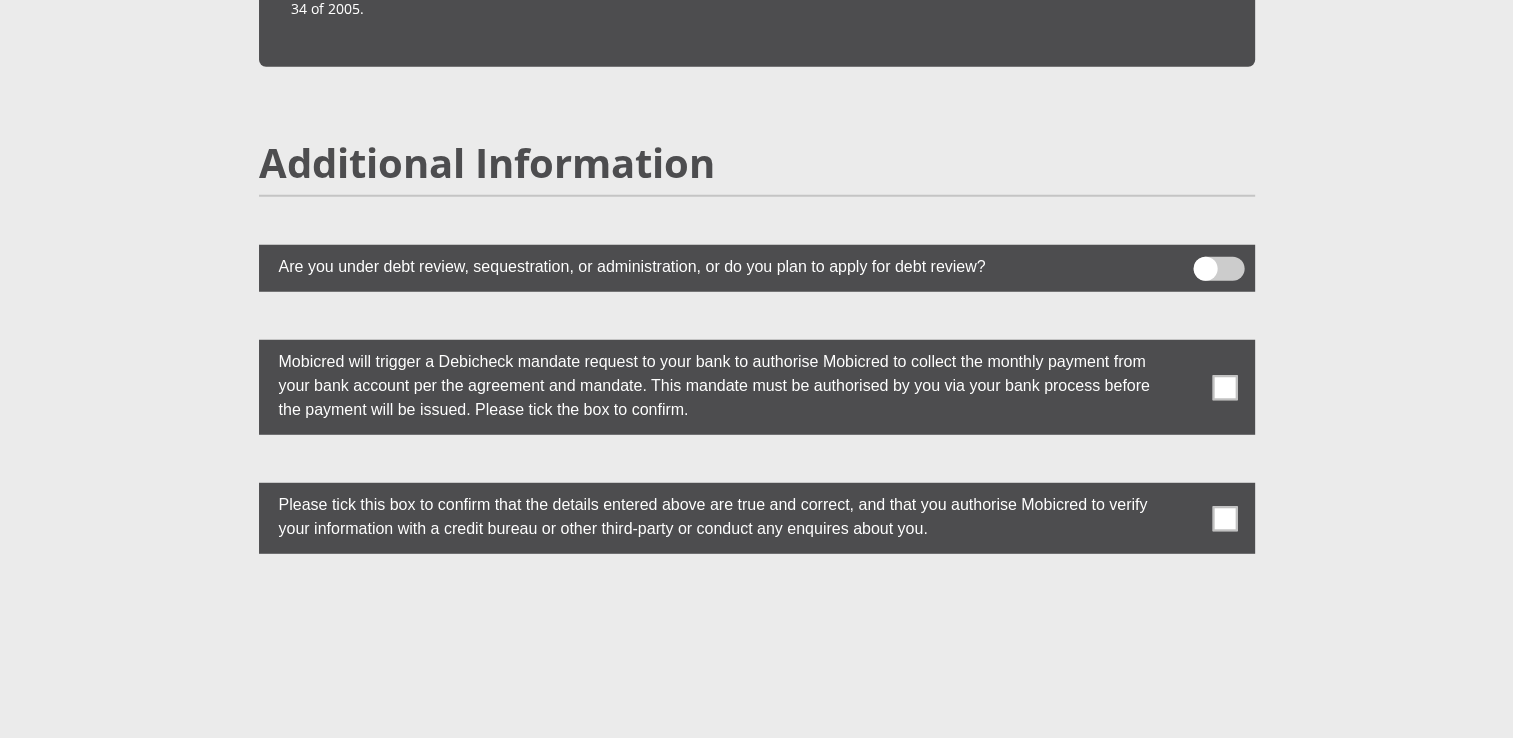 scroll, scrollTop: 5376, scrollLeft: 0, axis: vertical 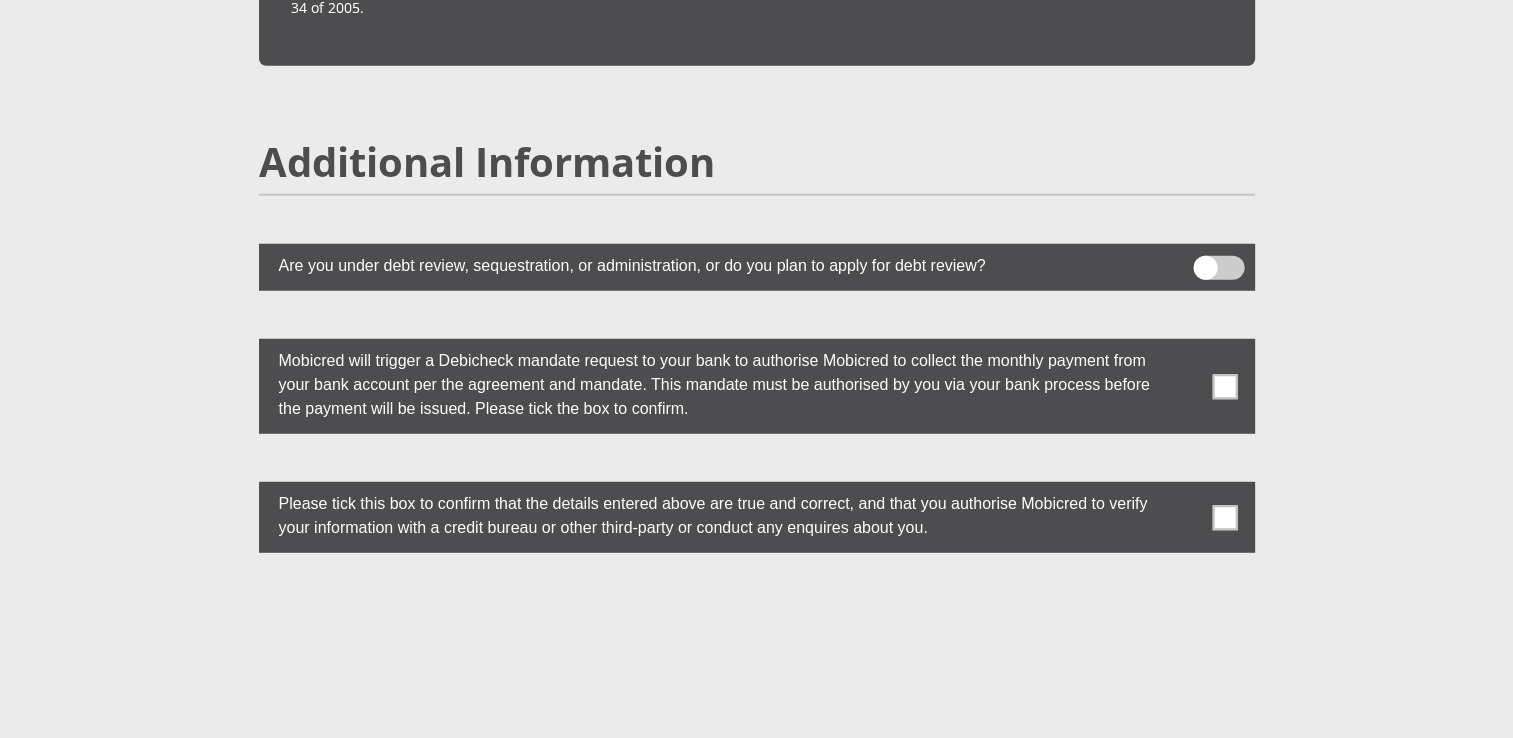 click at bounding box center [1224, 517] 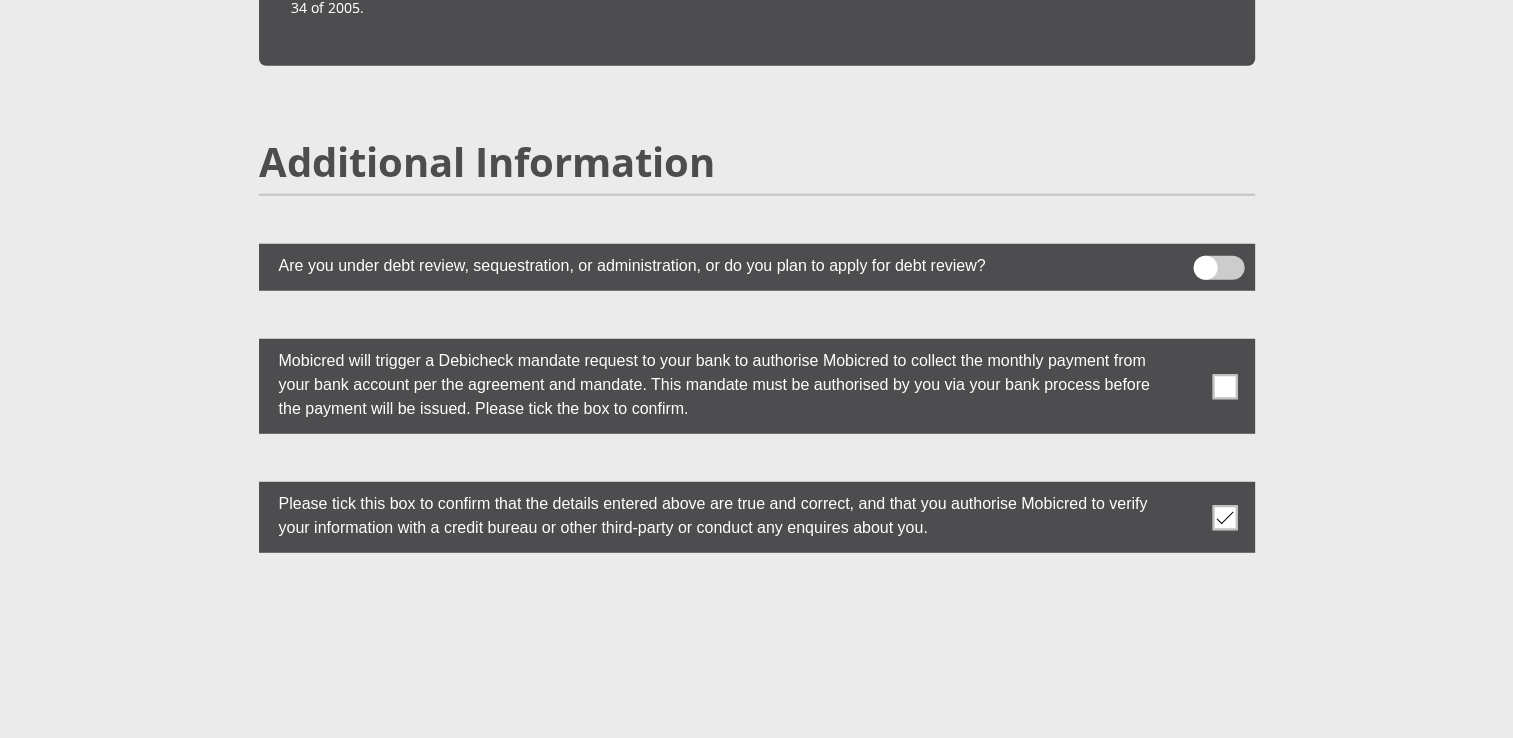 click at bounding box center [1224, 386] 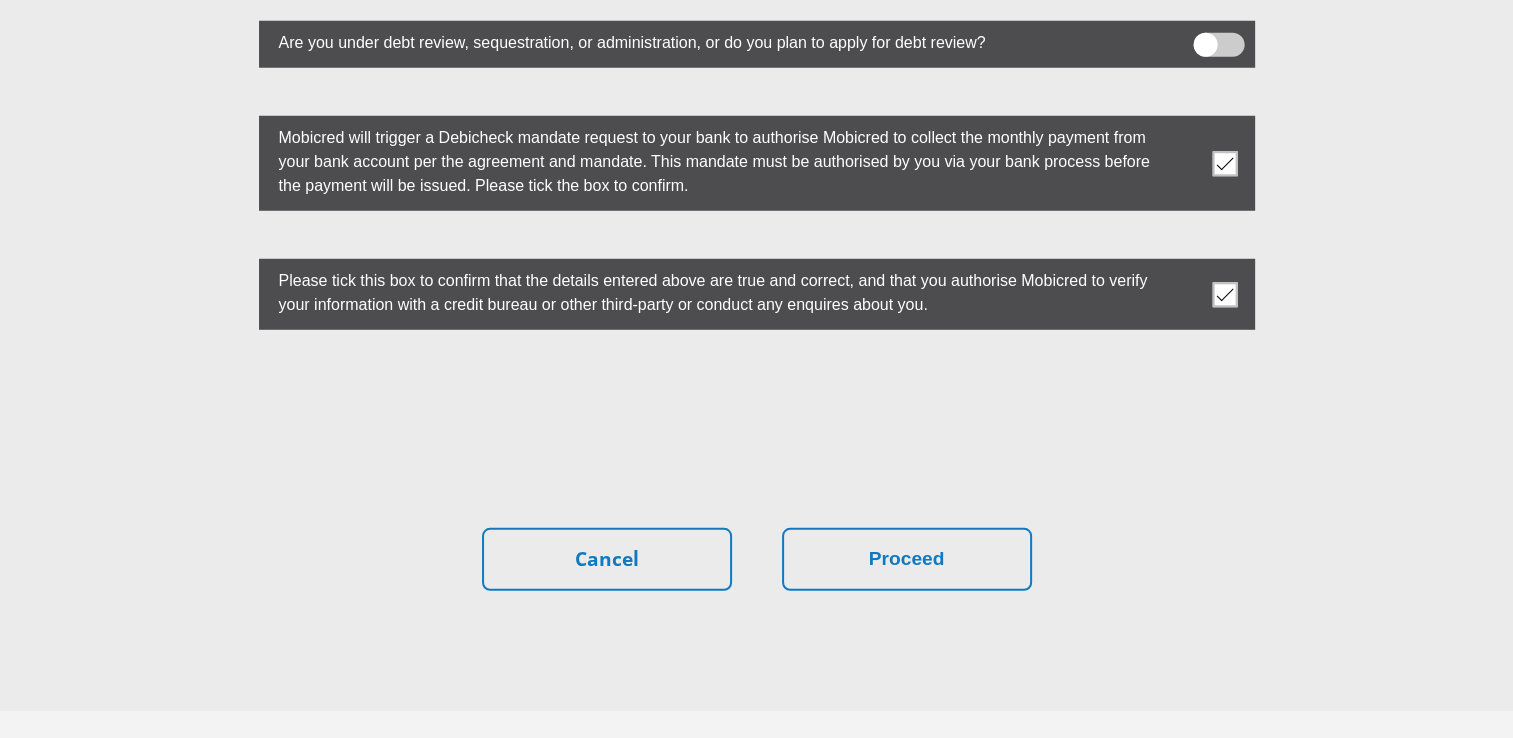scroll, scrollTop: 5644, scrollLeft: 0, axis: vertical 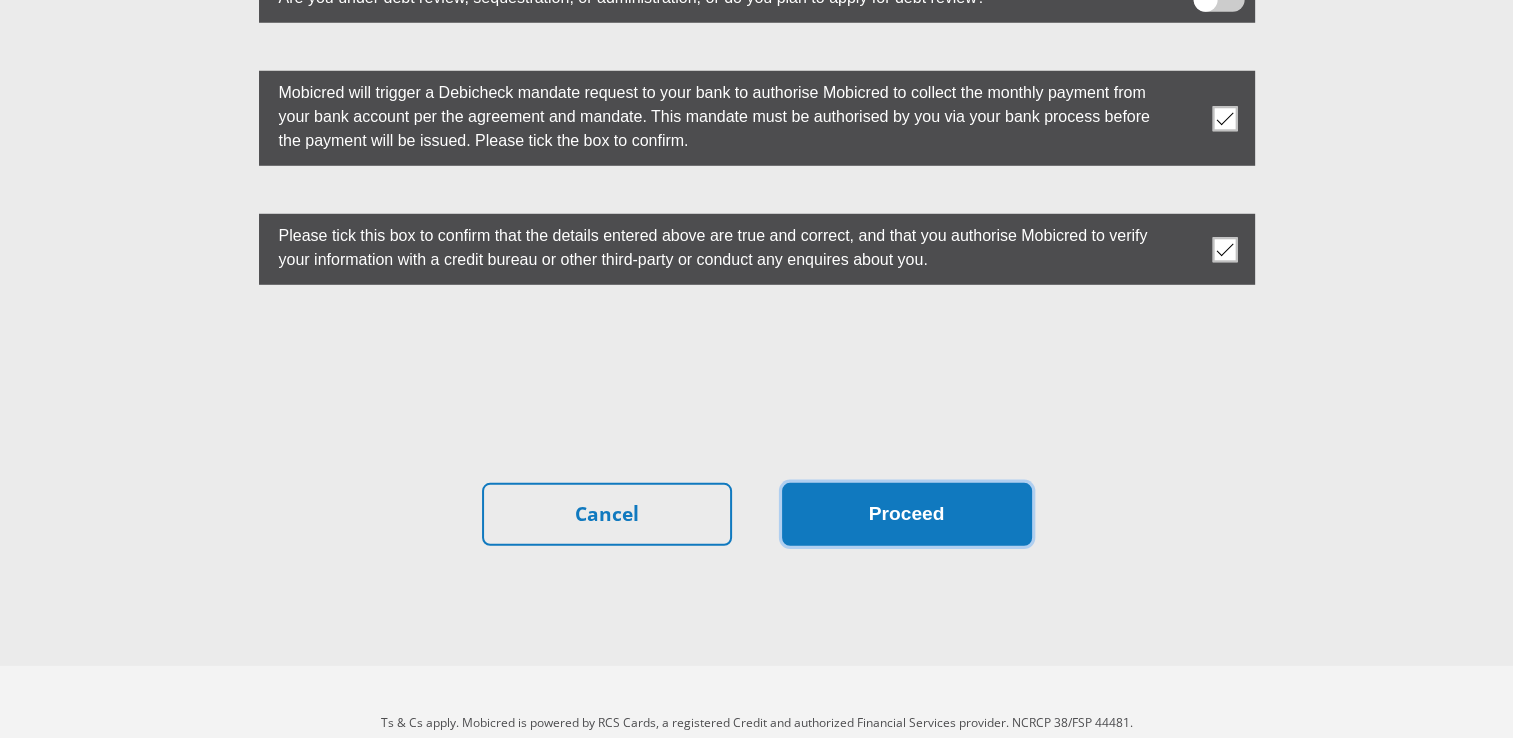 click on "Proceed" at bounding box center [907, 514] 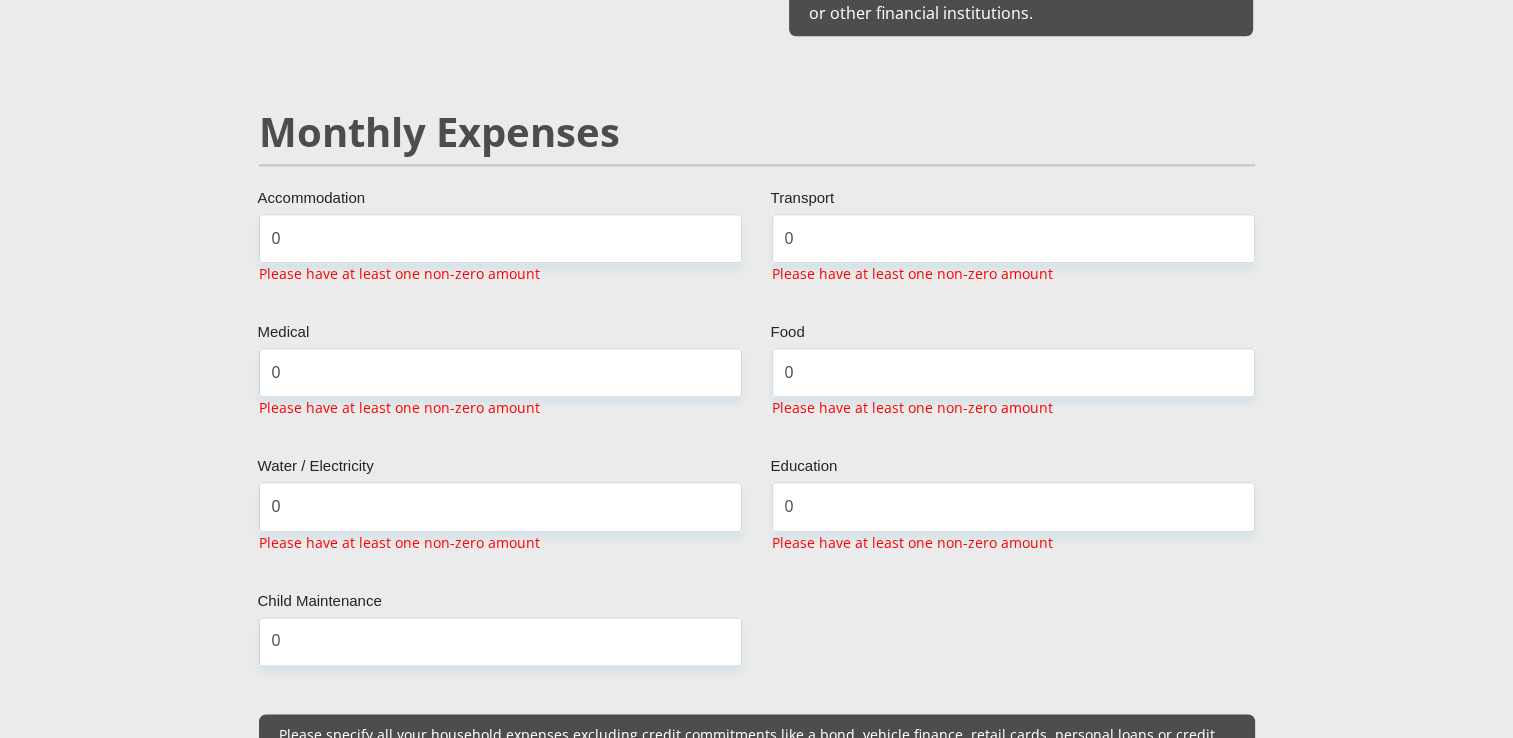 scroll, scrollTop: 2294, scrollLeft: 0, axis: vertical 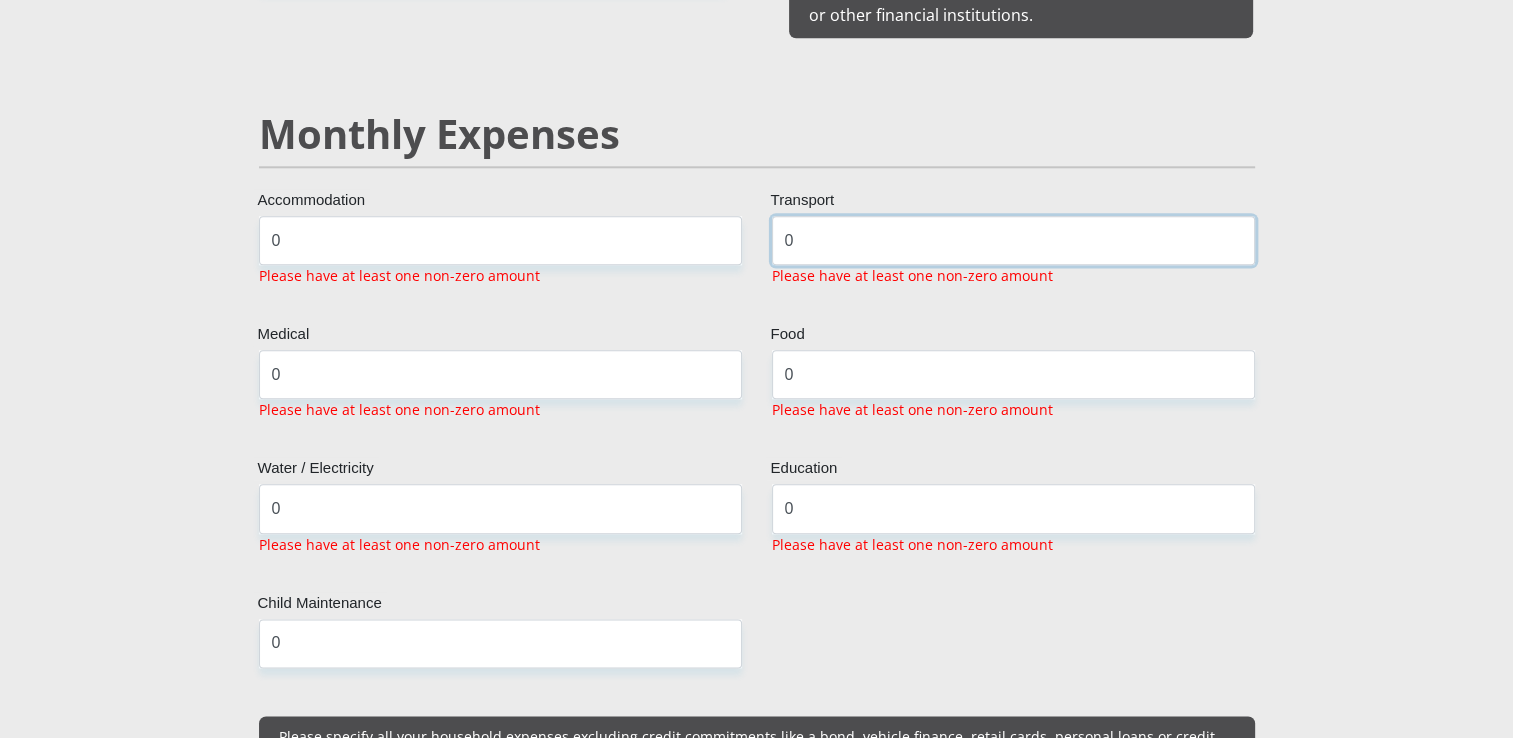 click on "0" at bounding box center (1013, 240) 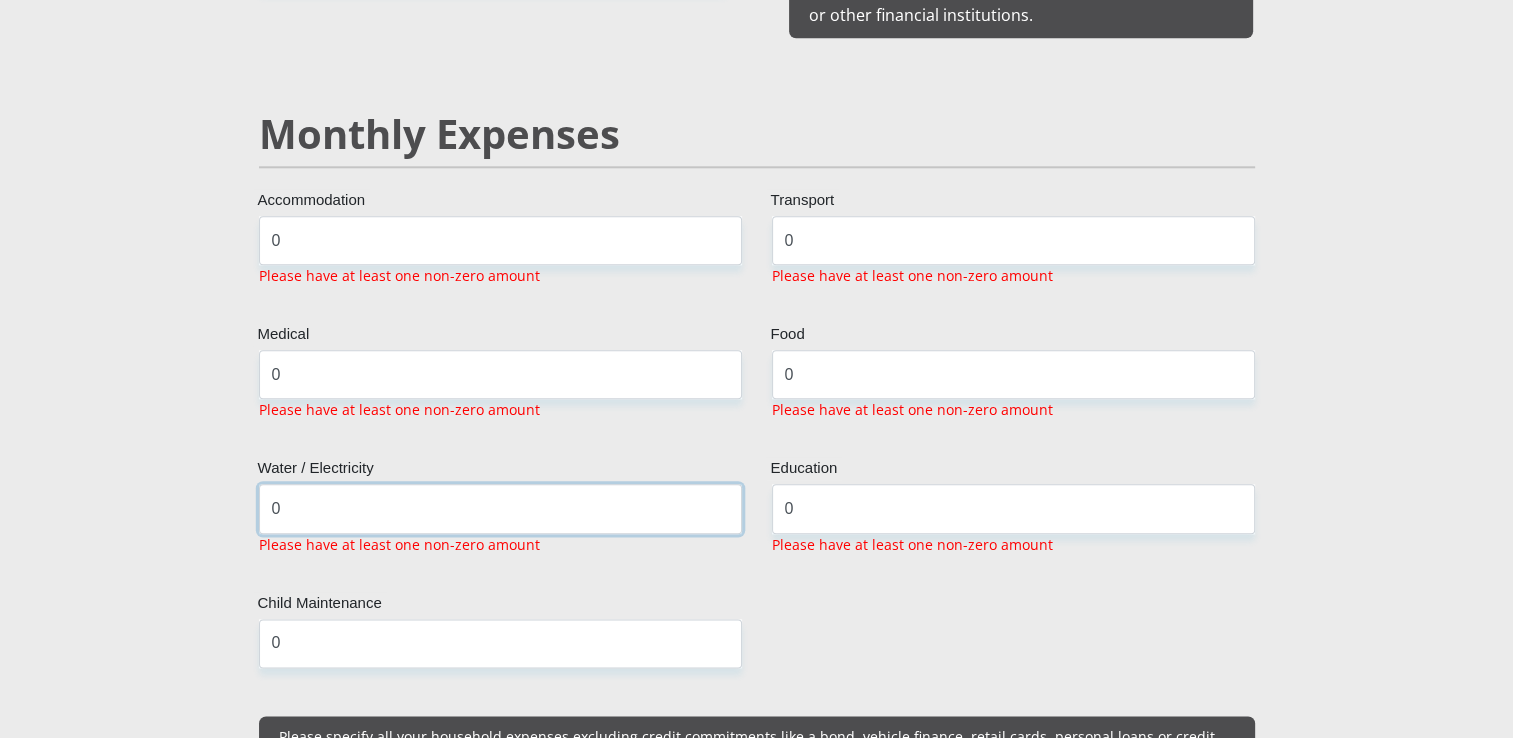 click on "0" at bounding box center [500, 508] 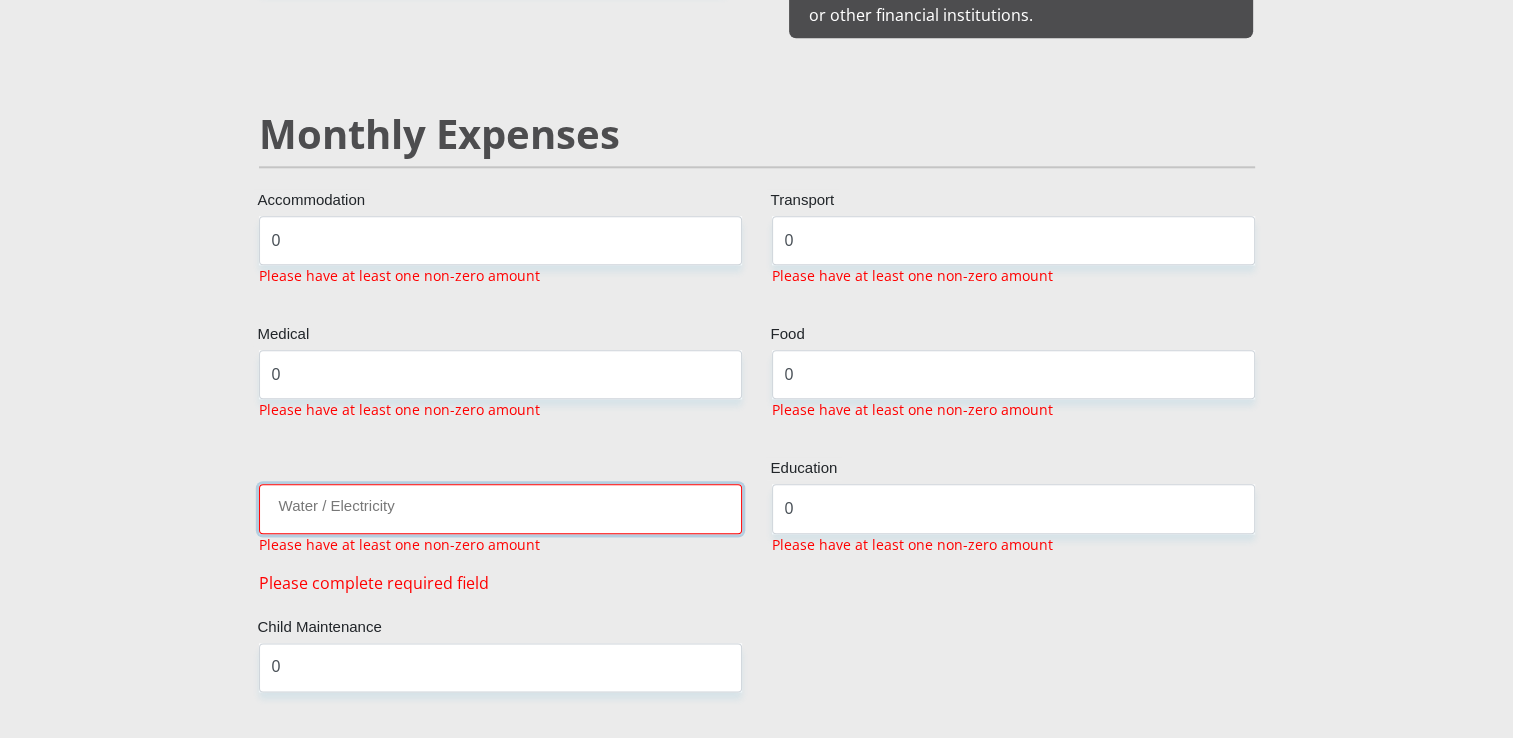 type on "0" 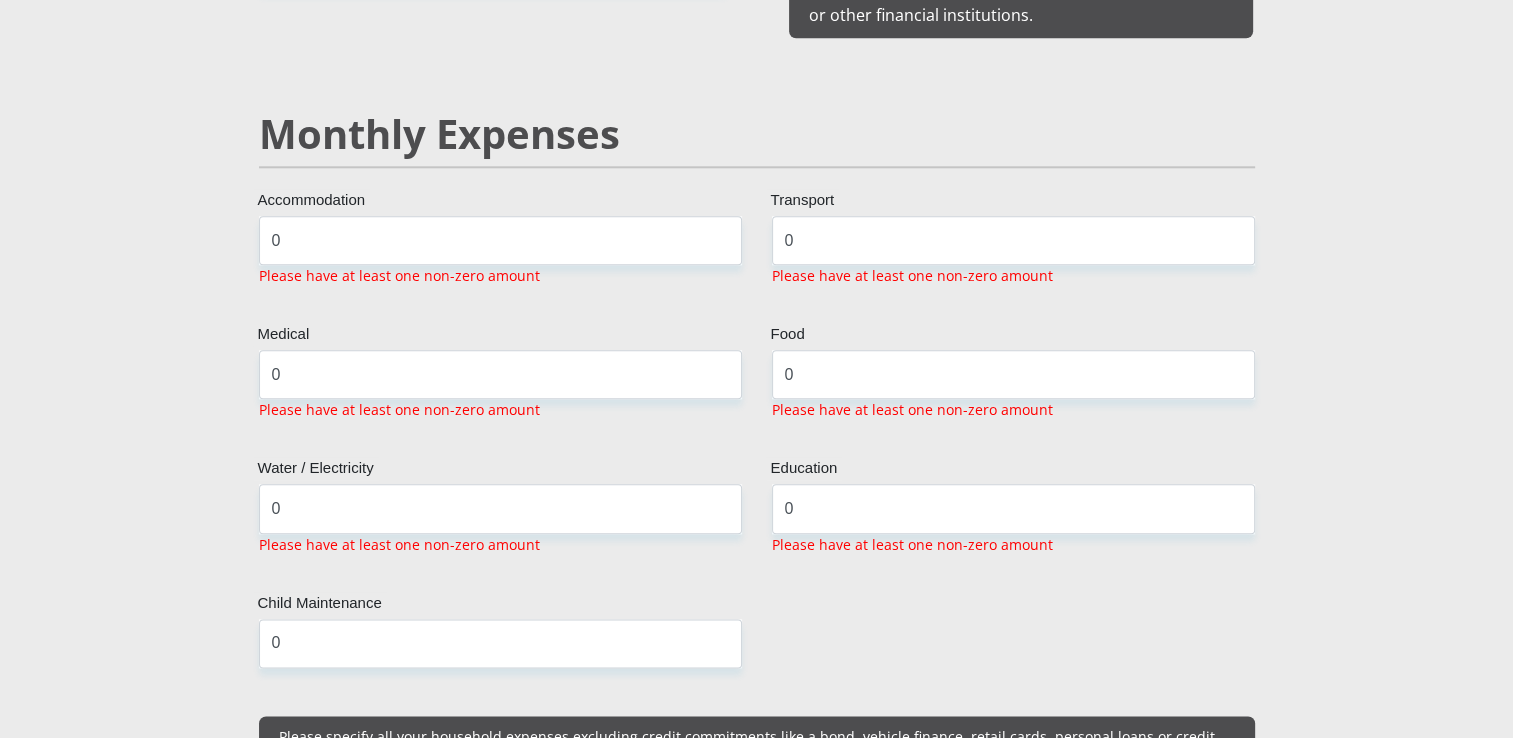 click on "Mr
Ms
Mrs
Dr
Other
Title
Nandi
First Name
Gumbi
Surname
[ID_NUMBER]
South African ID Number
Please input valid ID number
South Africa
Afghanistan
Aland Islands
Albania
Algeria
America Samoa
American Virgin Islands
Andorra
Angola
Anguilla
Antarctica
Antigua and Barbuda
Argentina  Chad" at bounding box center [757, 915] 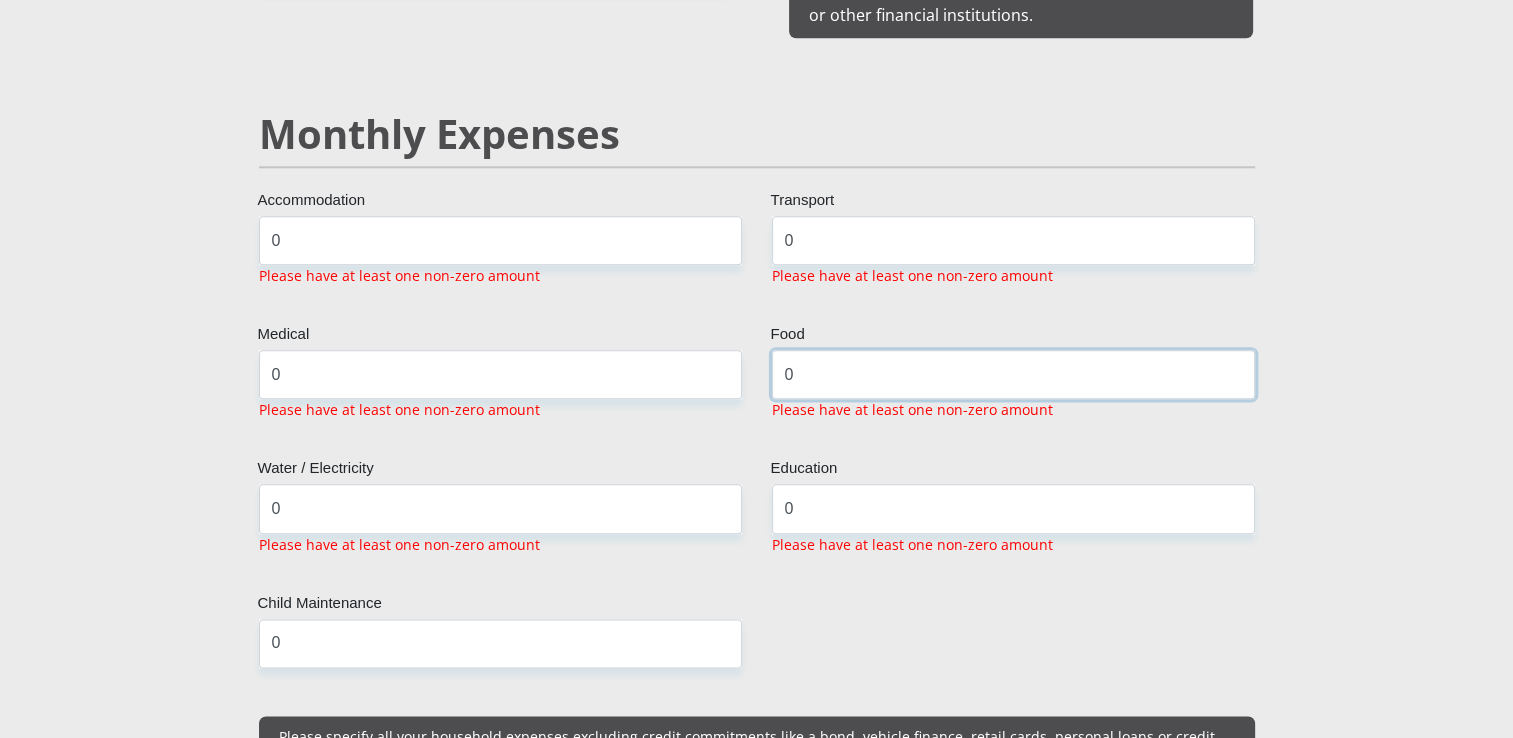click on "0" at bounding box center [1013, 374] 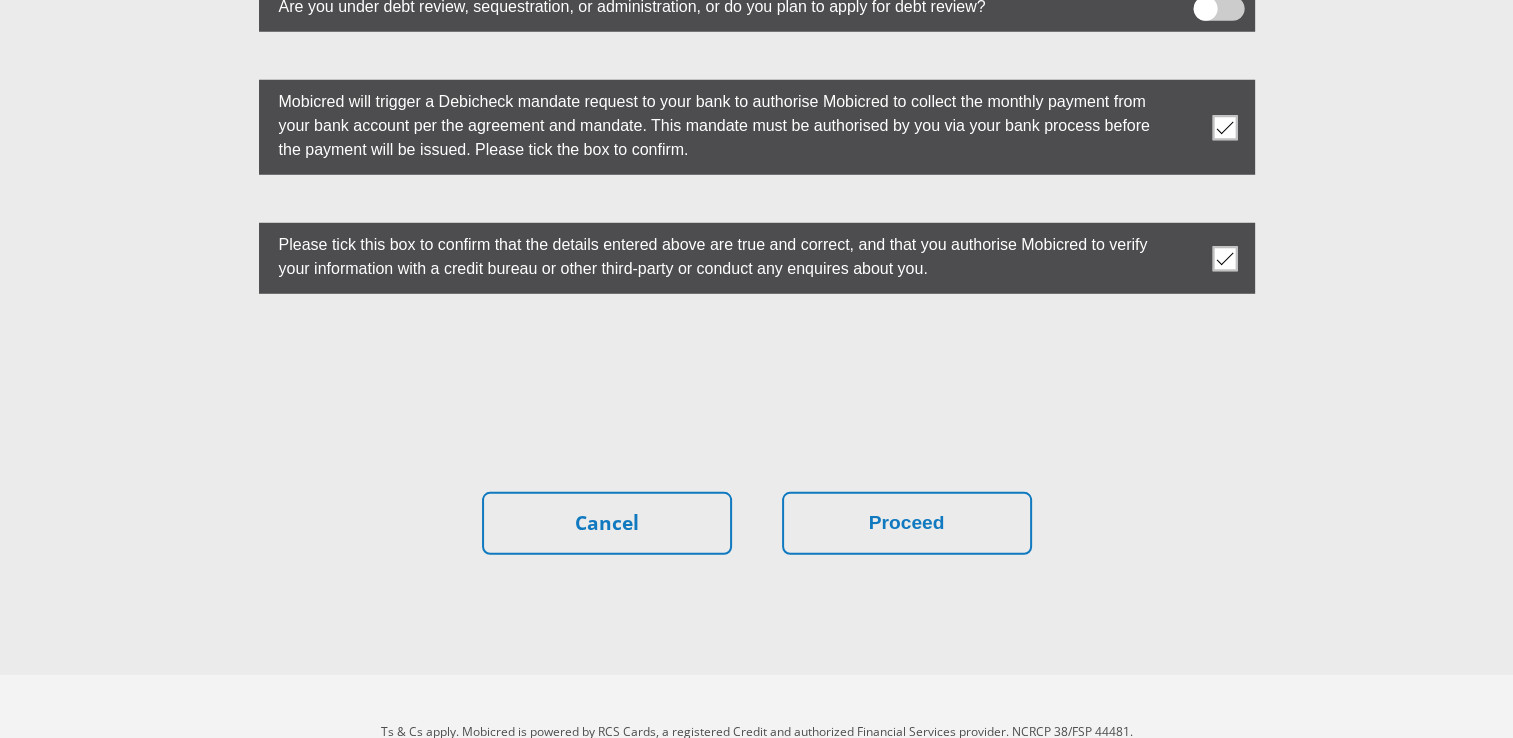 scroll, scrollTop: 5604, scrollLeft: 0, axis: vertical 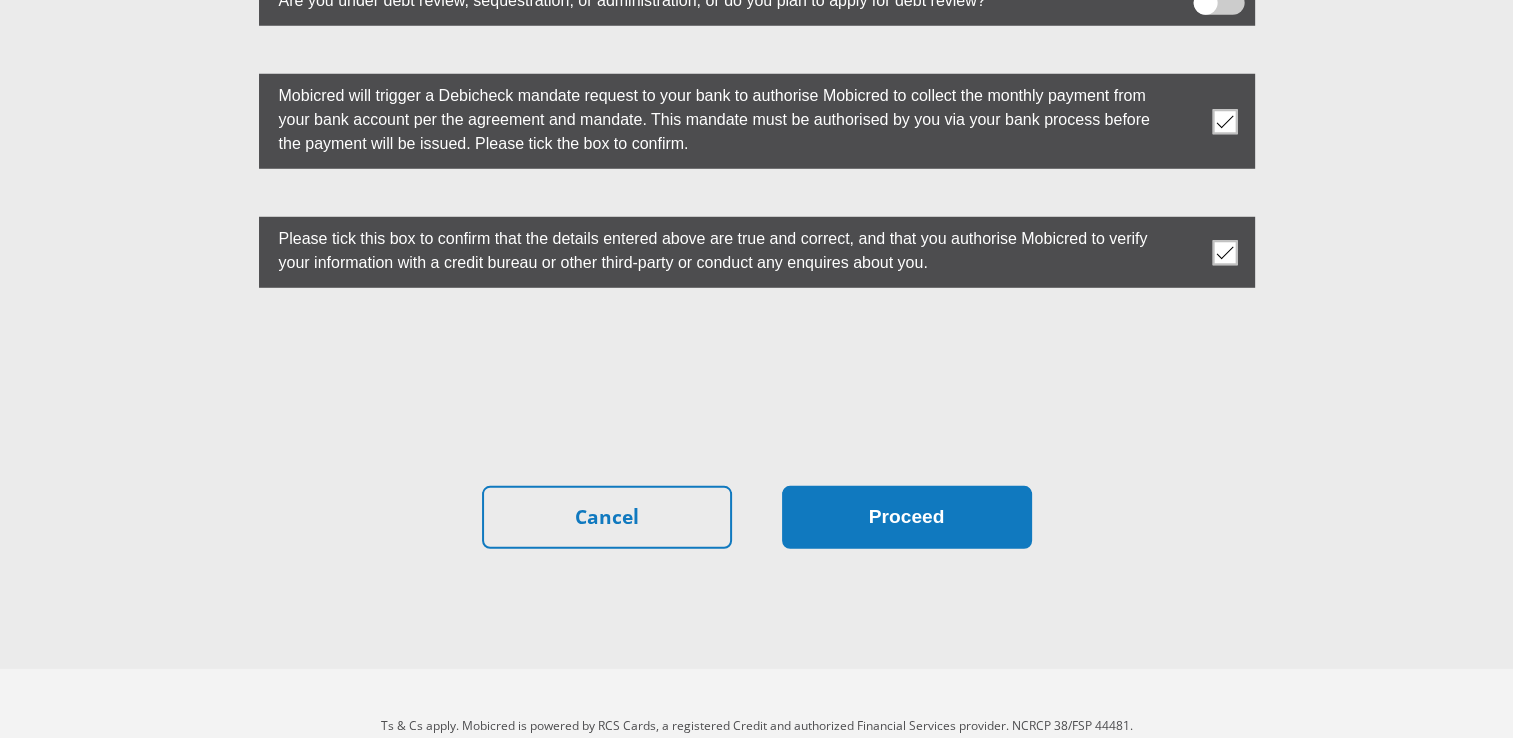 type on "200" 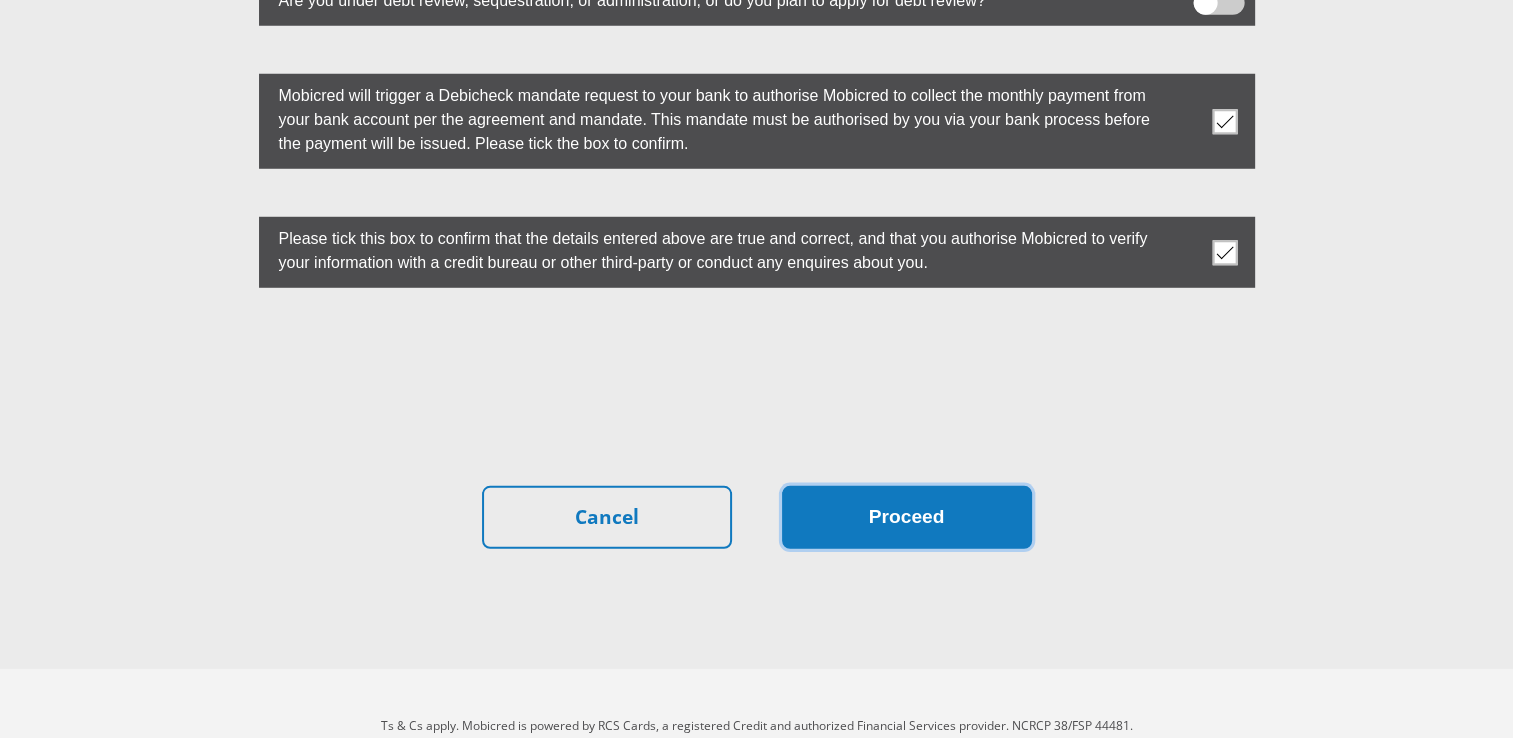 click on "Proceed" at bounding box center (907, 517) 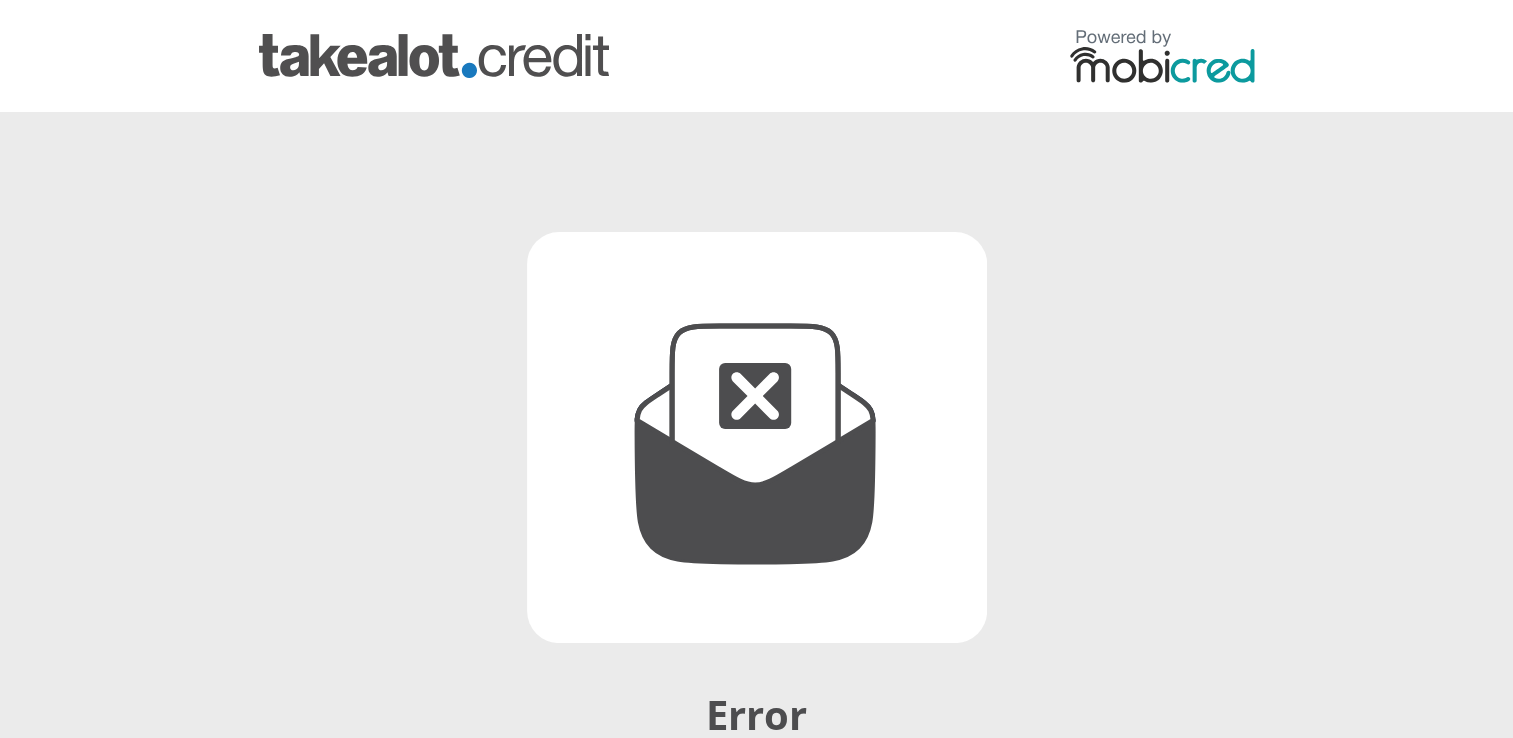 scroll, scrollTop: 333, scrollLeft: 0, axis: vertical 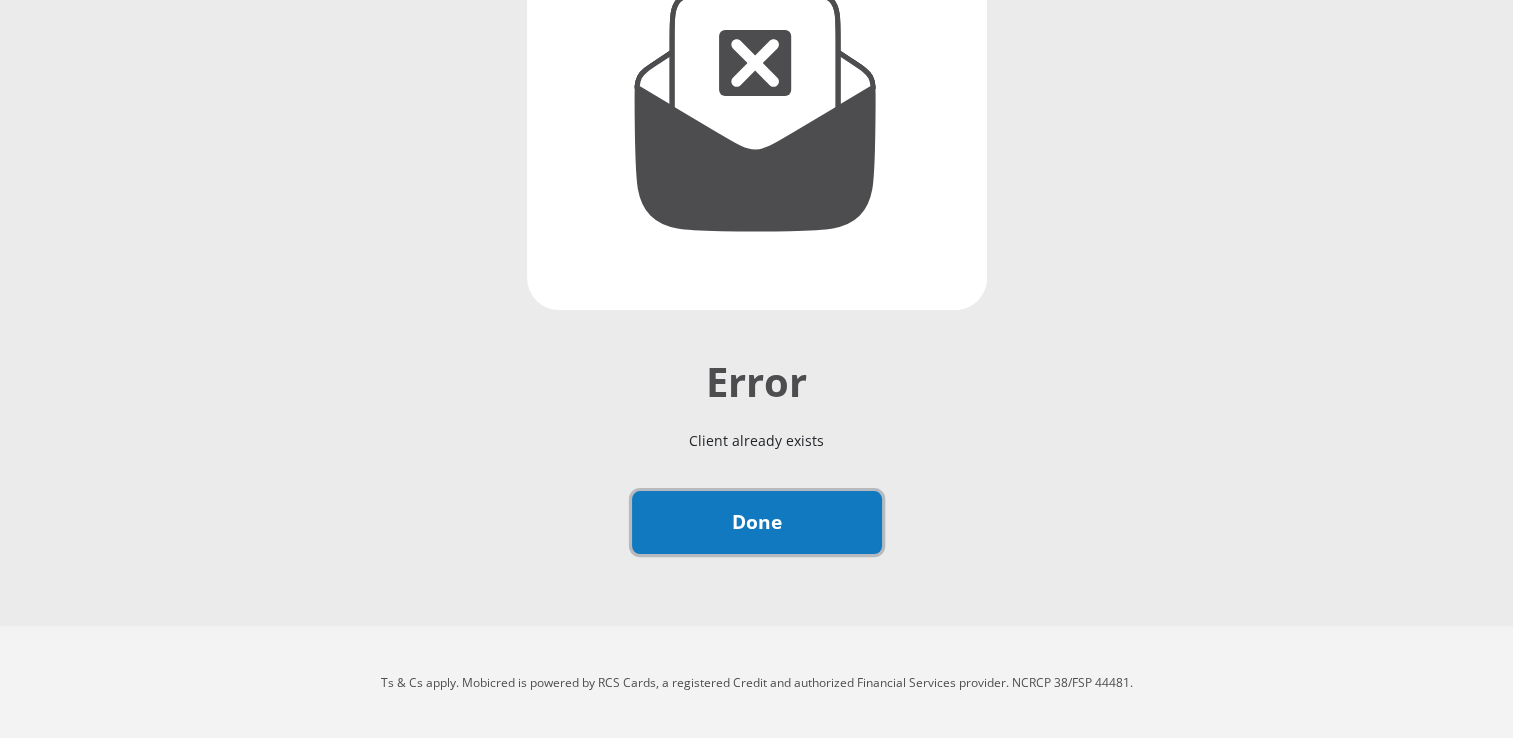 drag, startPoint x: 0, startPoint y: 0, endPoint x: 858, endPoint y: 498, distance: 992.0524 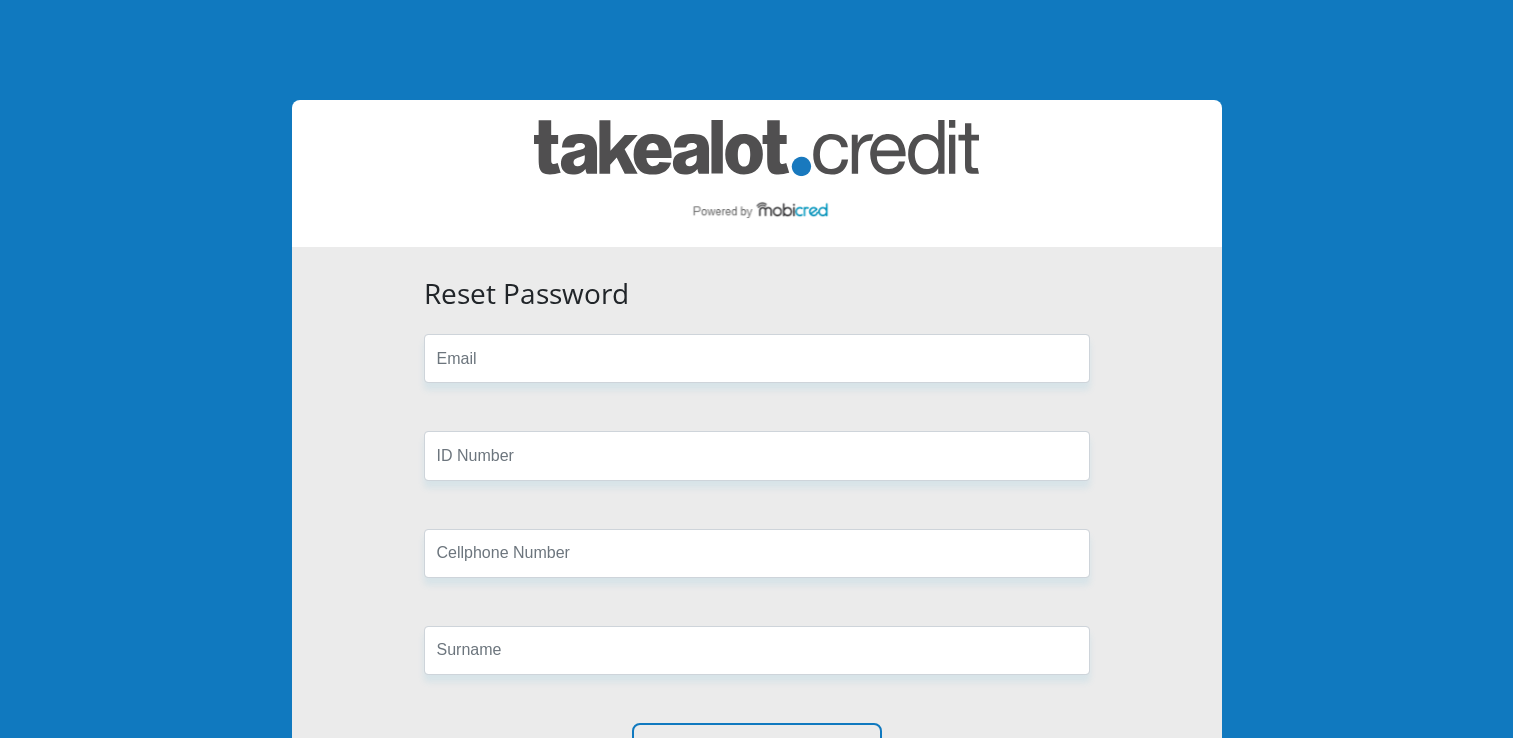 scroll, scrollTop: 0, scrollLeft: 0, axis: both 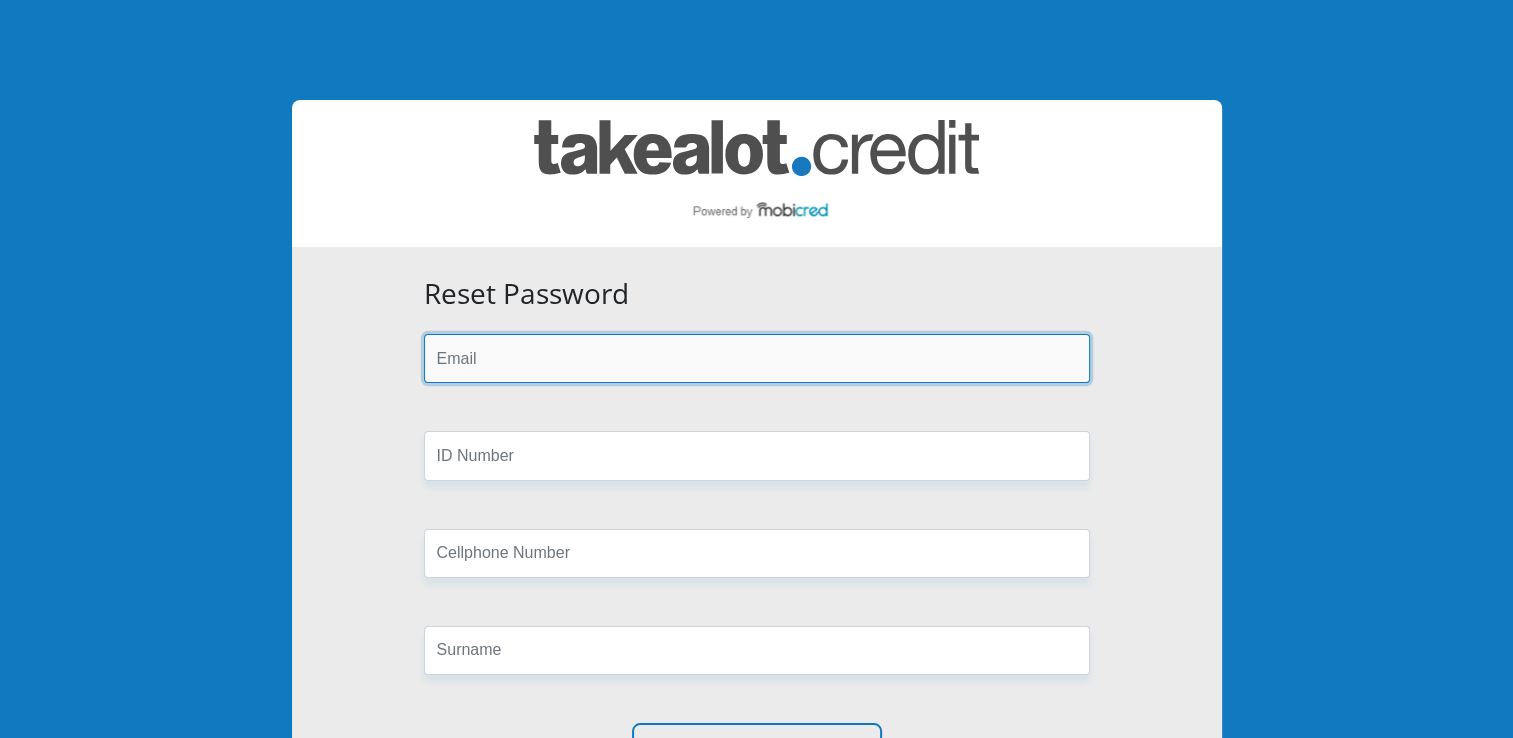 click at bounding box center [757, 358] 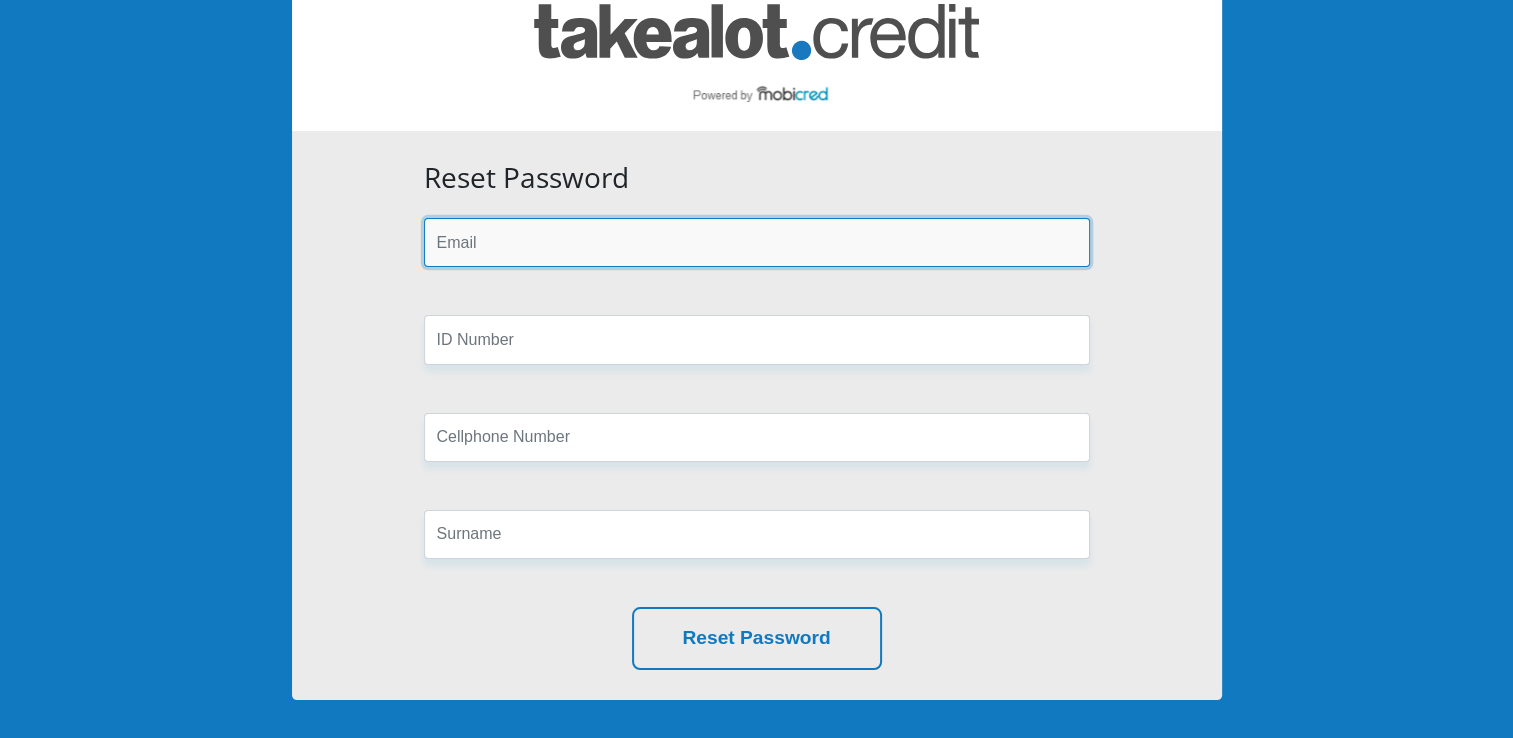 scroll, scrollTop: 0, scrollLeft: 0, axis: both 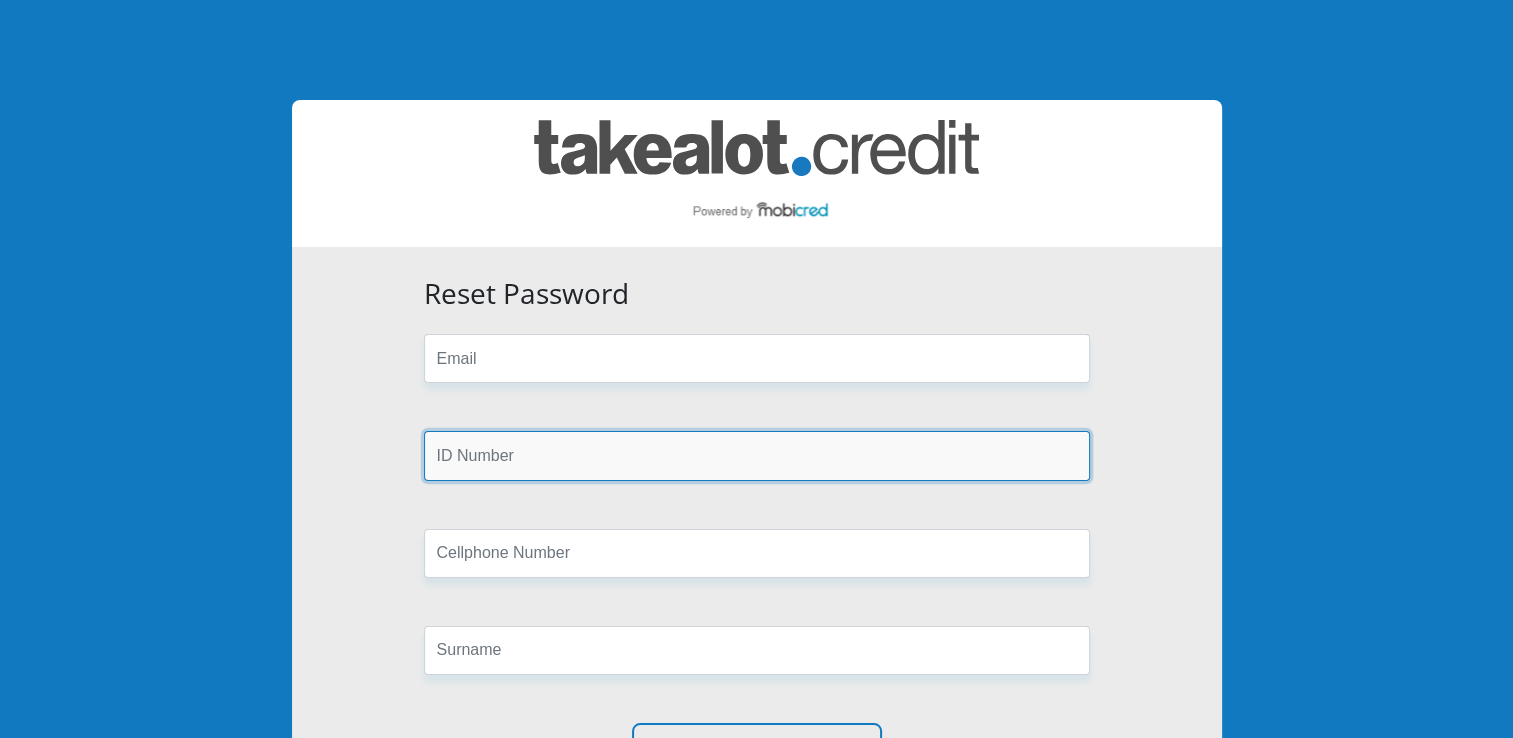 click at bounding box center (757, 455) 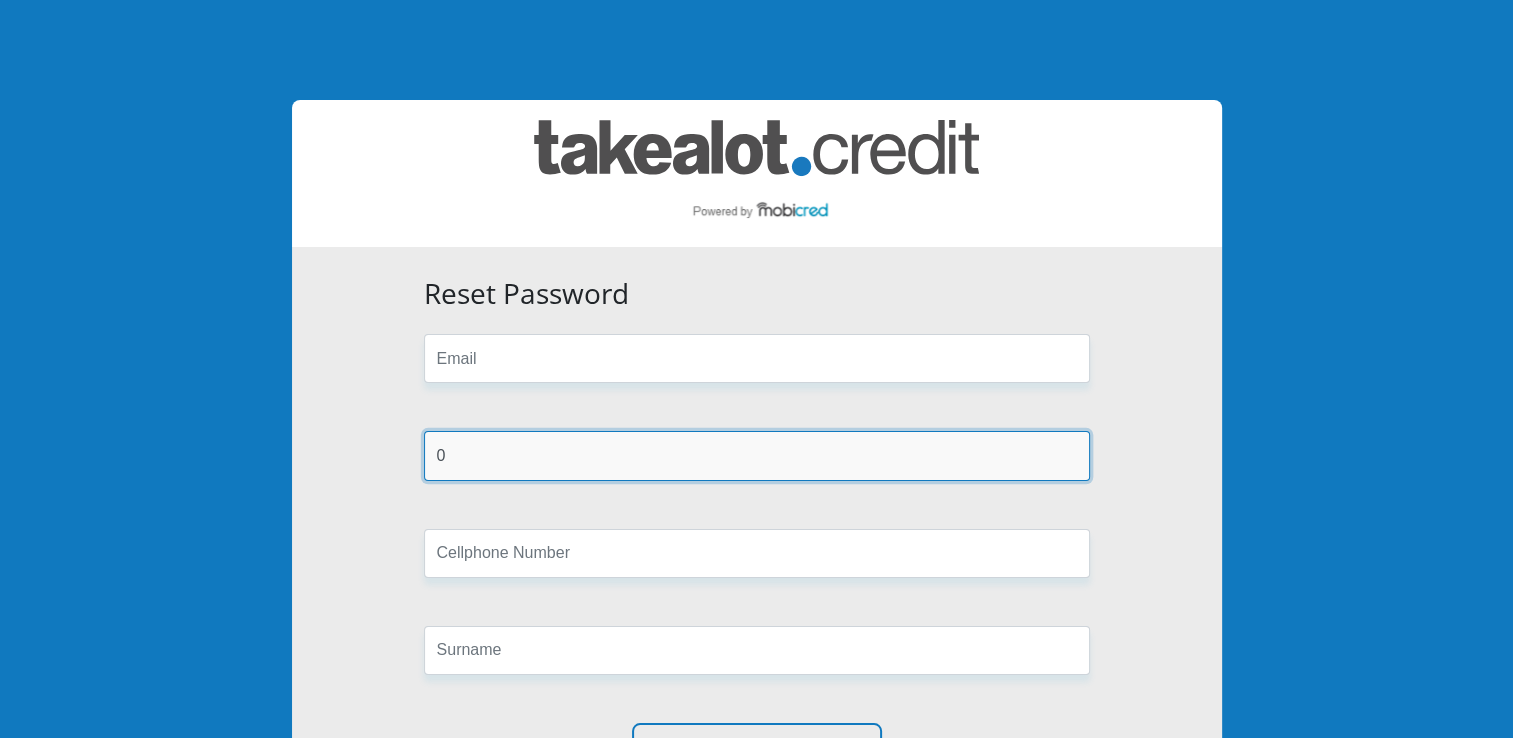 click on "Reset Password" at bounding box center (757, 754) 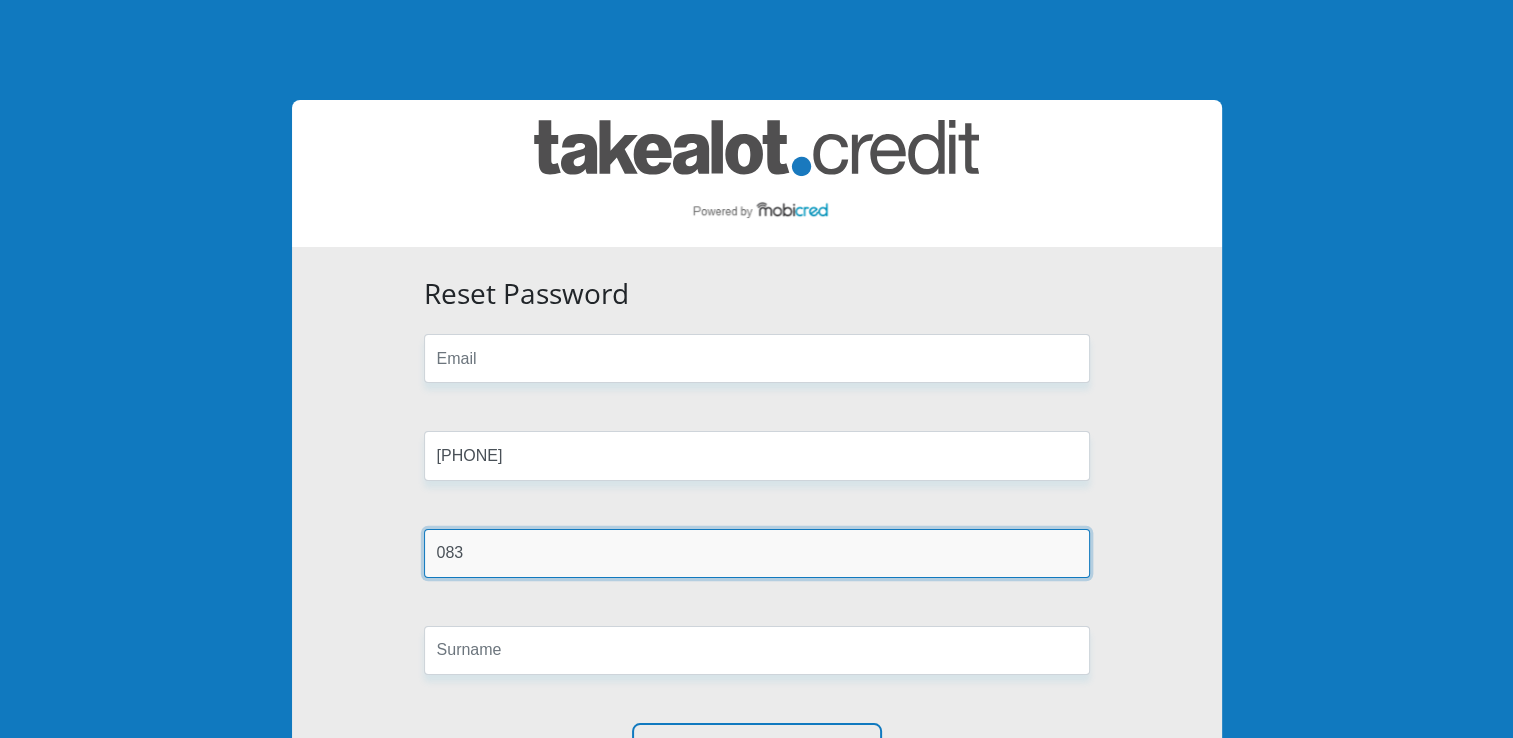 type on "0837039471" 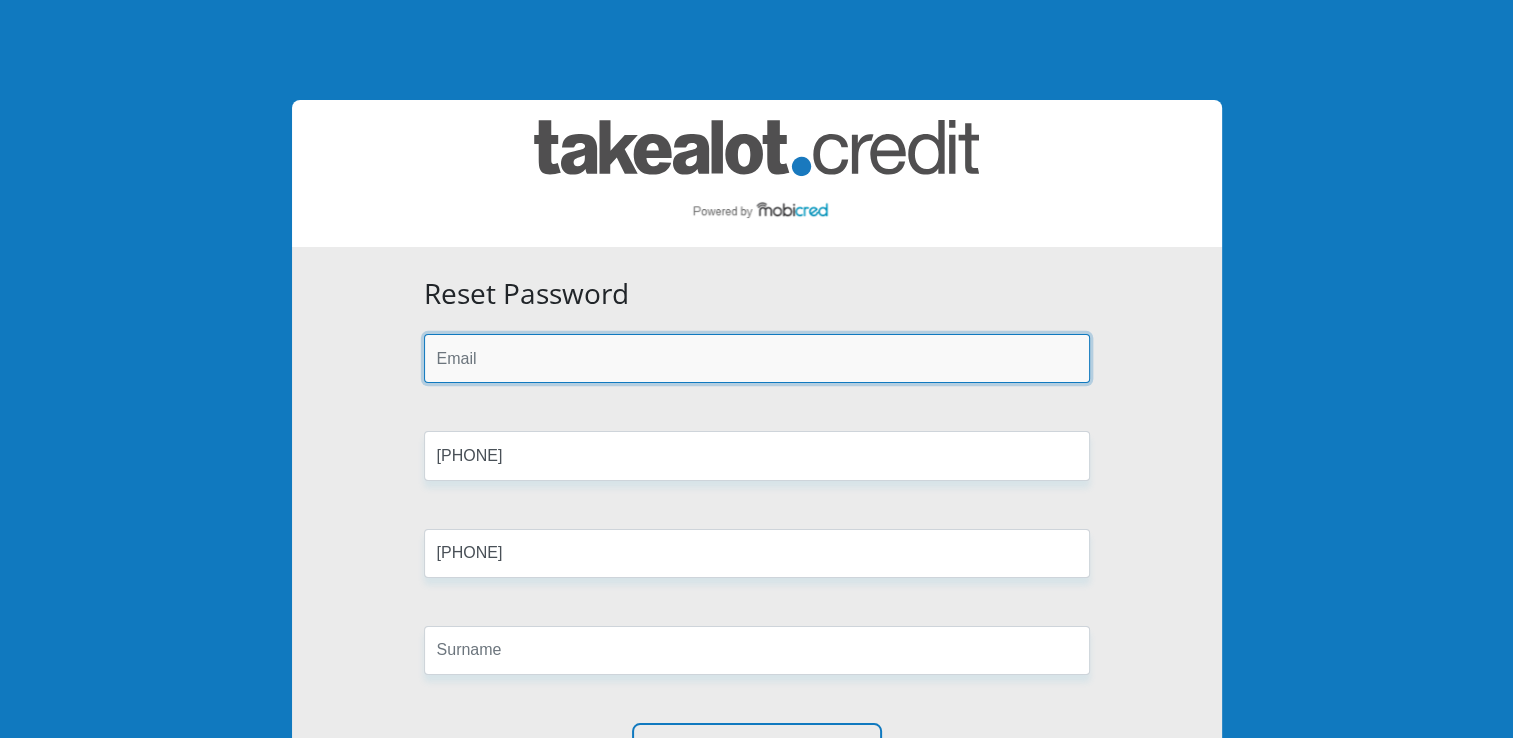 type on "nqobilegumbi55@gmail.com" 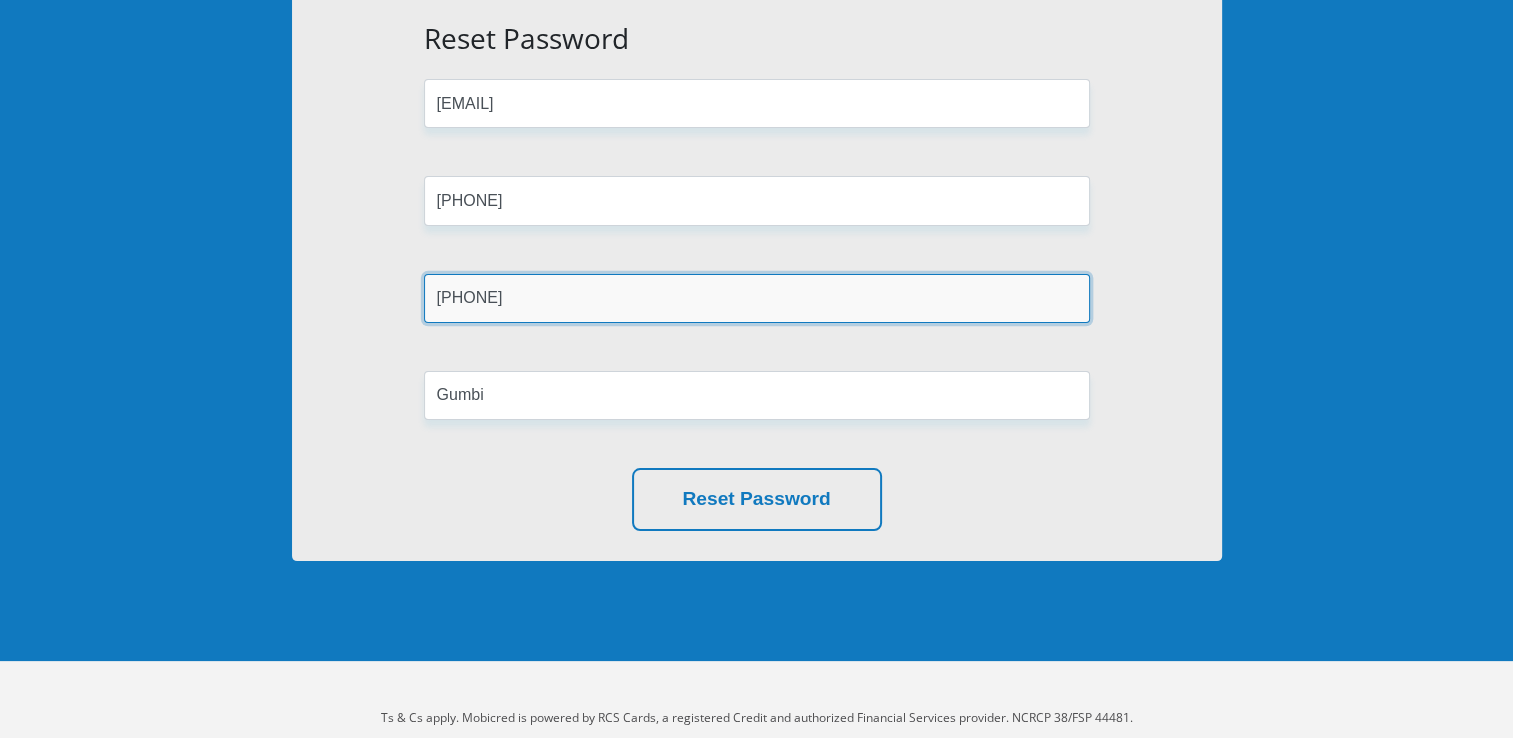 scroll, scrollTop: 242, scrollLeft: 0, axis: vertical 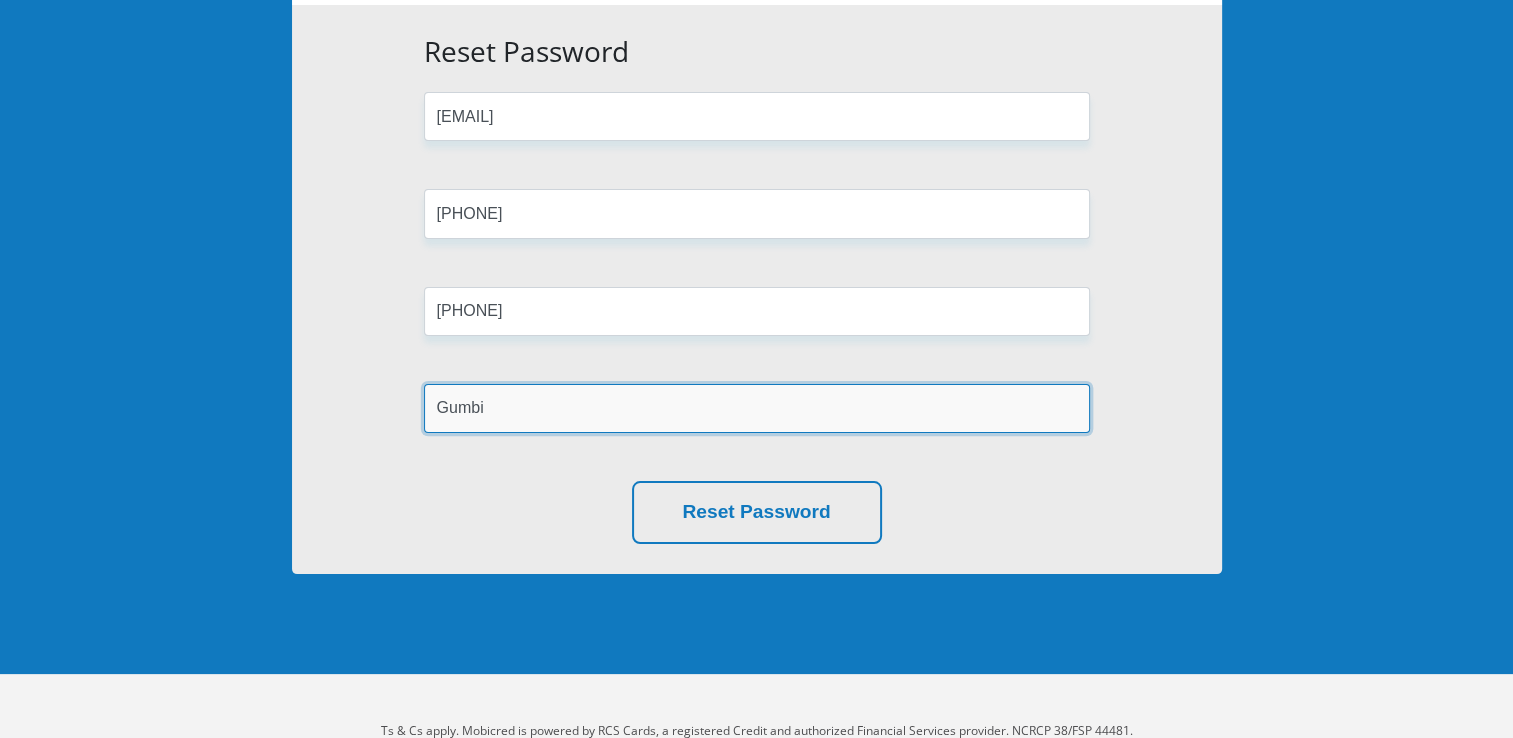 click on "Gumbi" at bounding box center [757, 408] 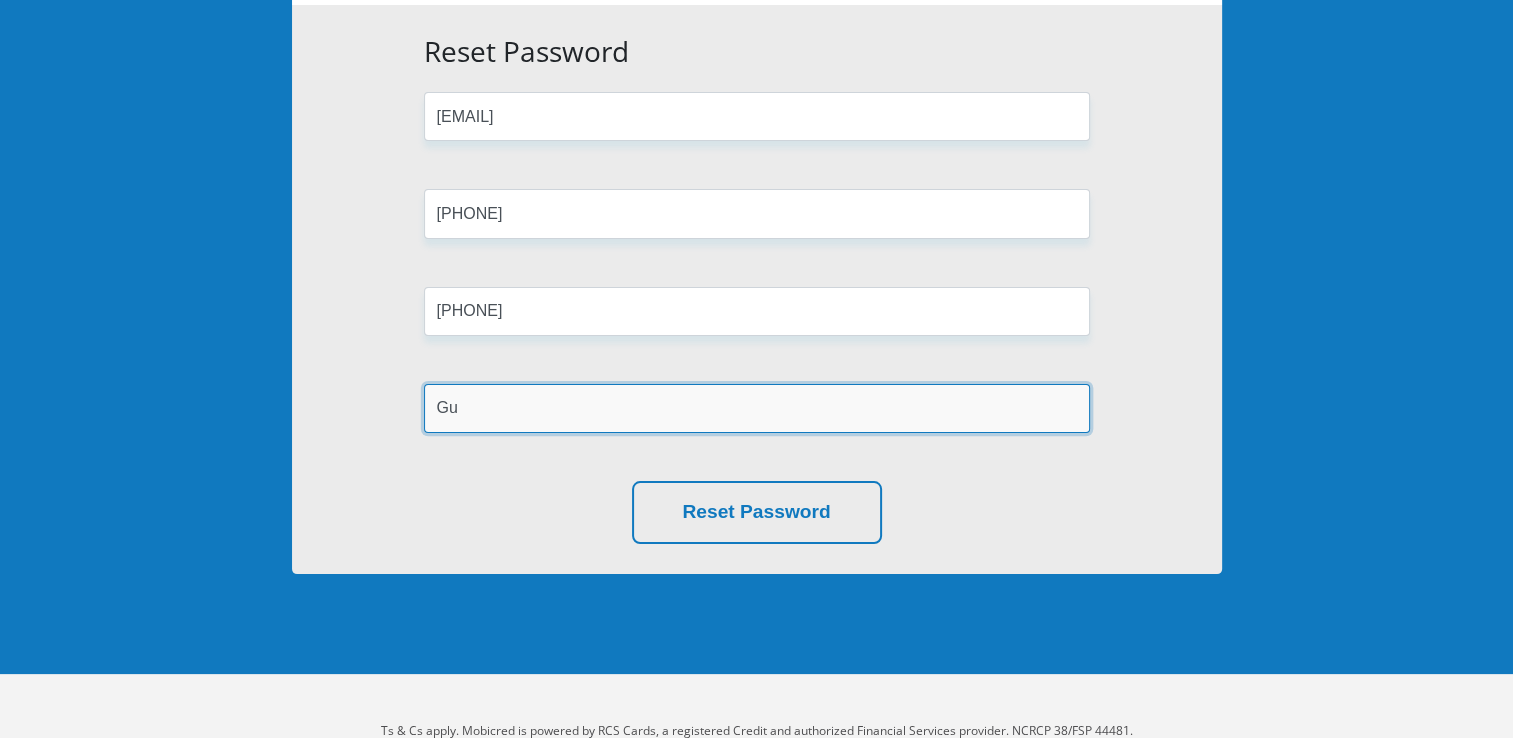 type on "G" 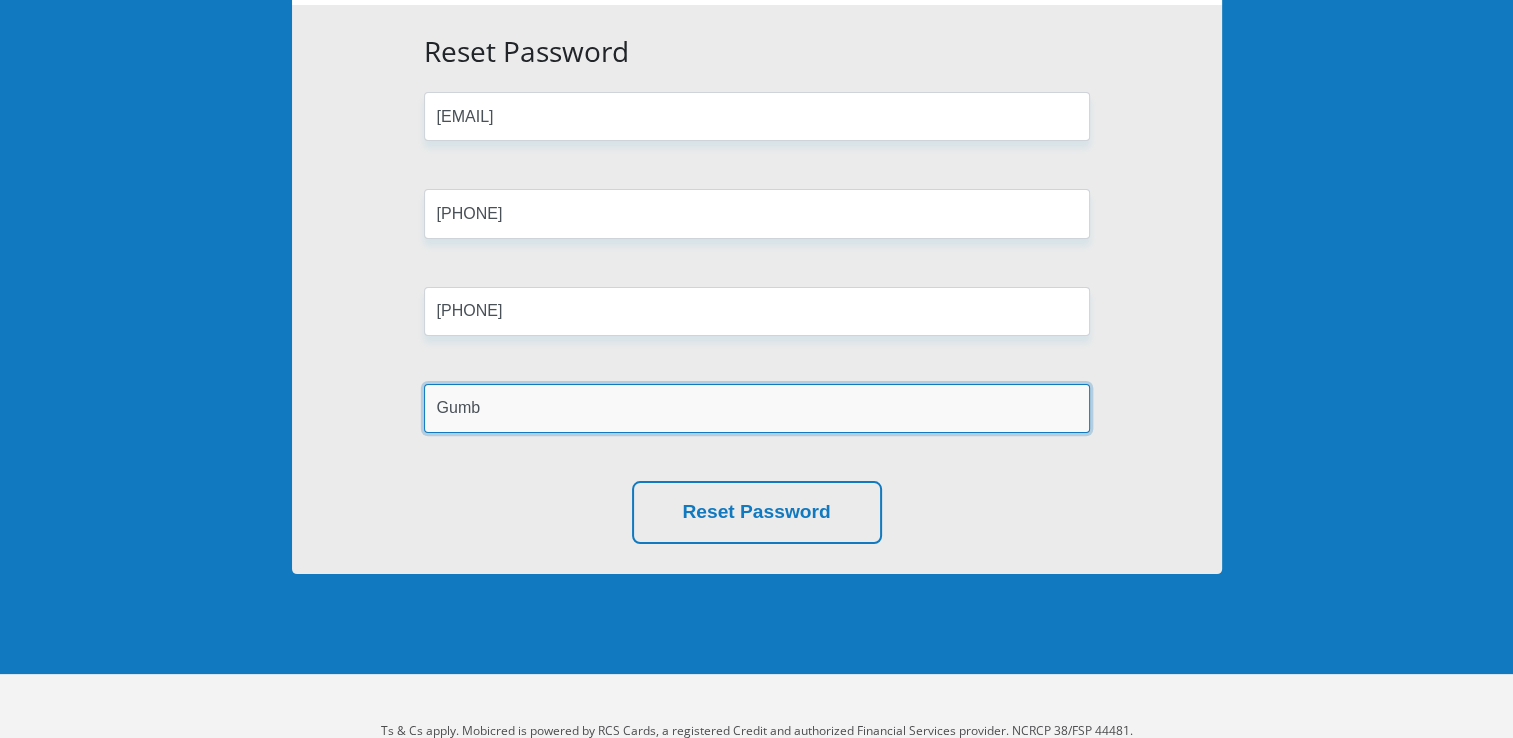 type on "Gumbi" 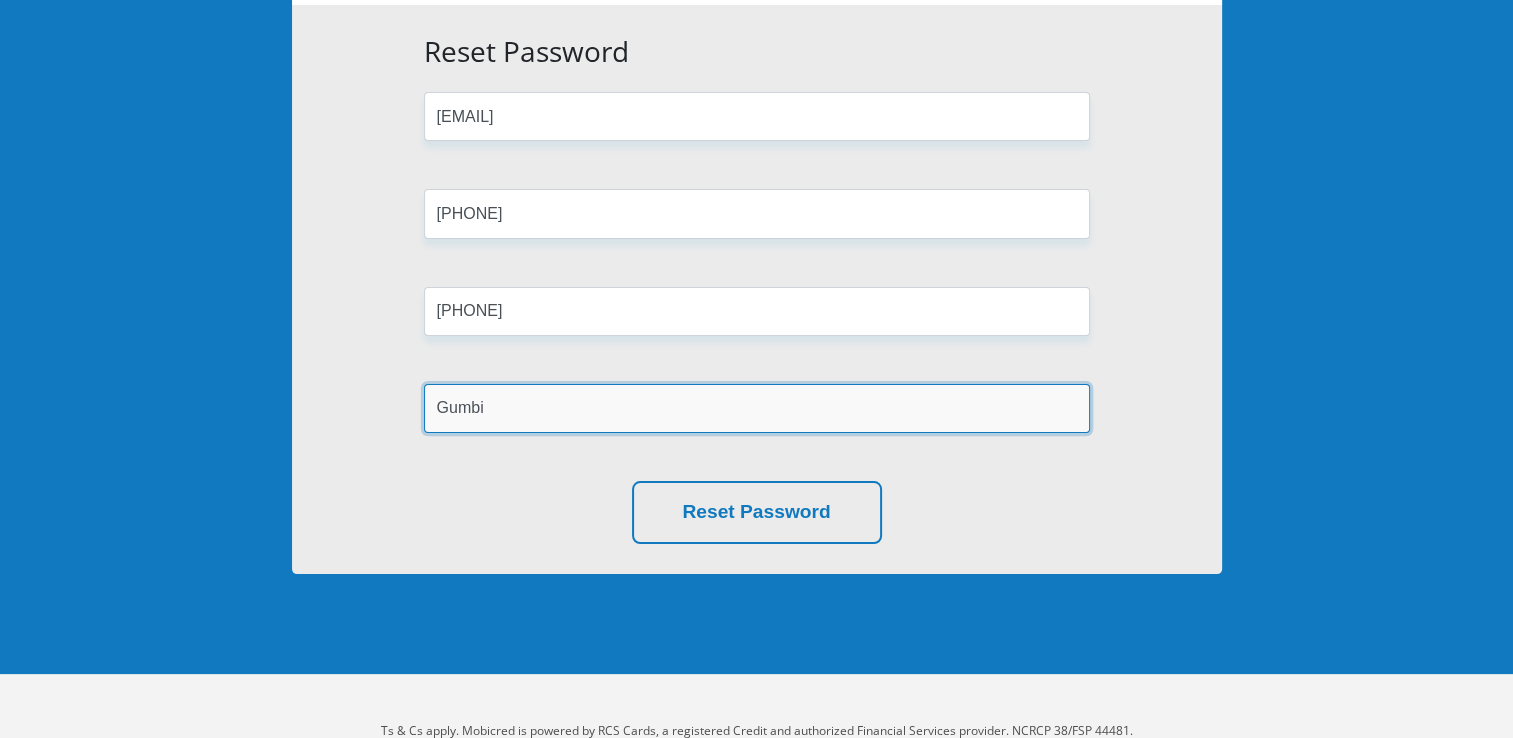 click on "Reset Password" at bounding box center [757, 512] 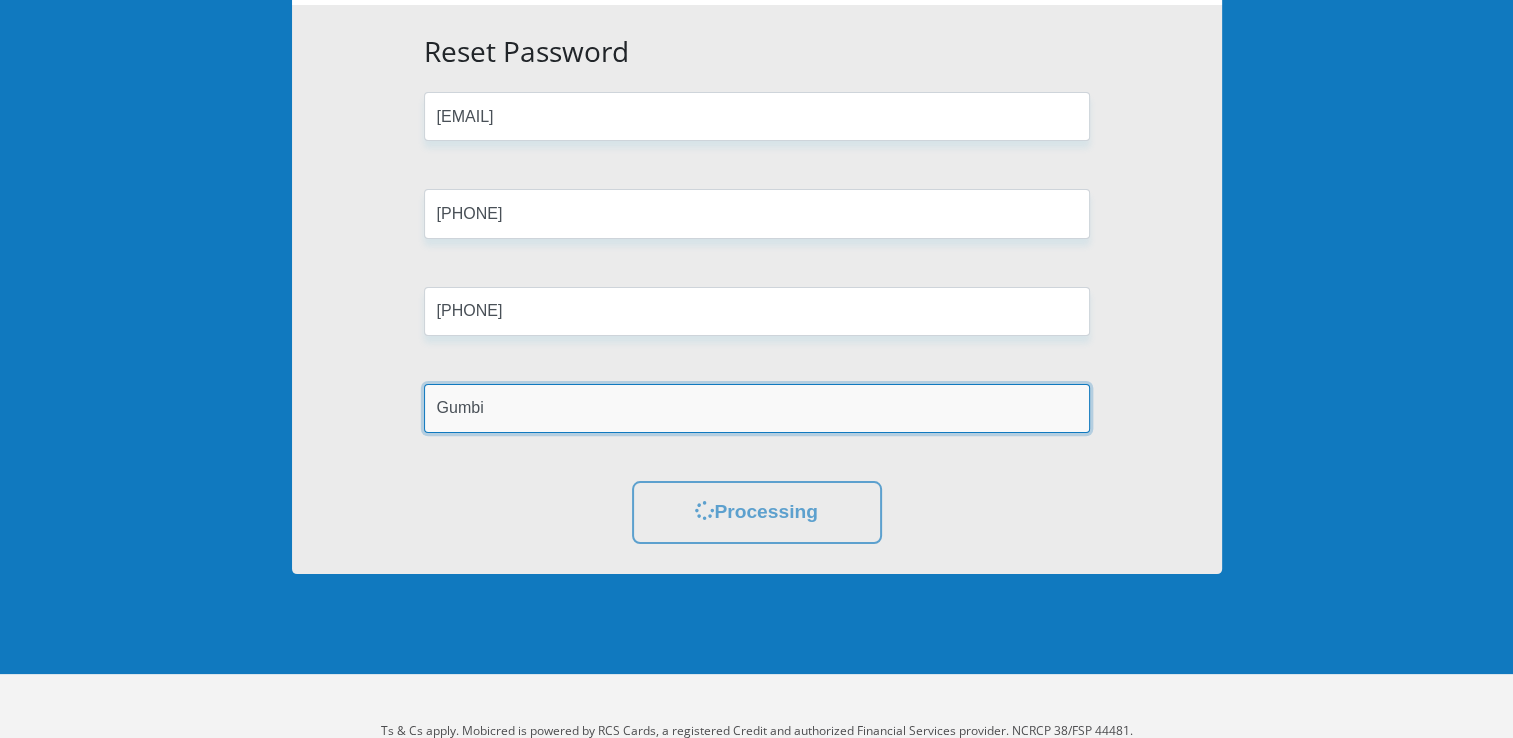 scroll, scrollTop: 0, scrollLeft: 0, axis: both 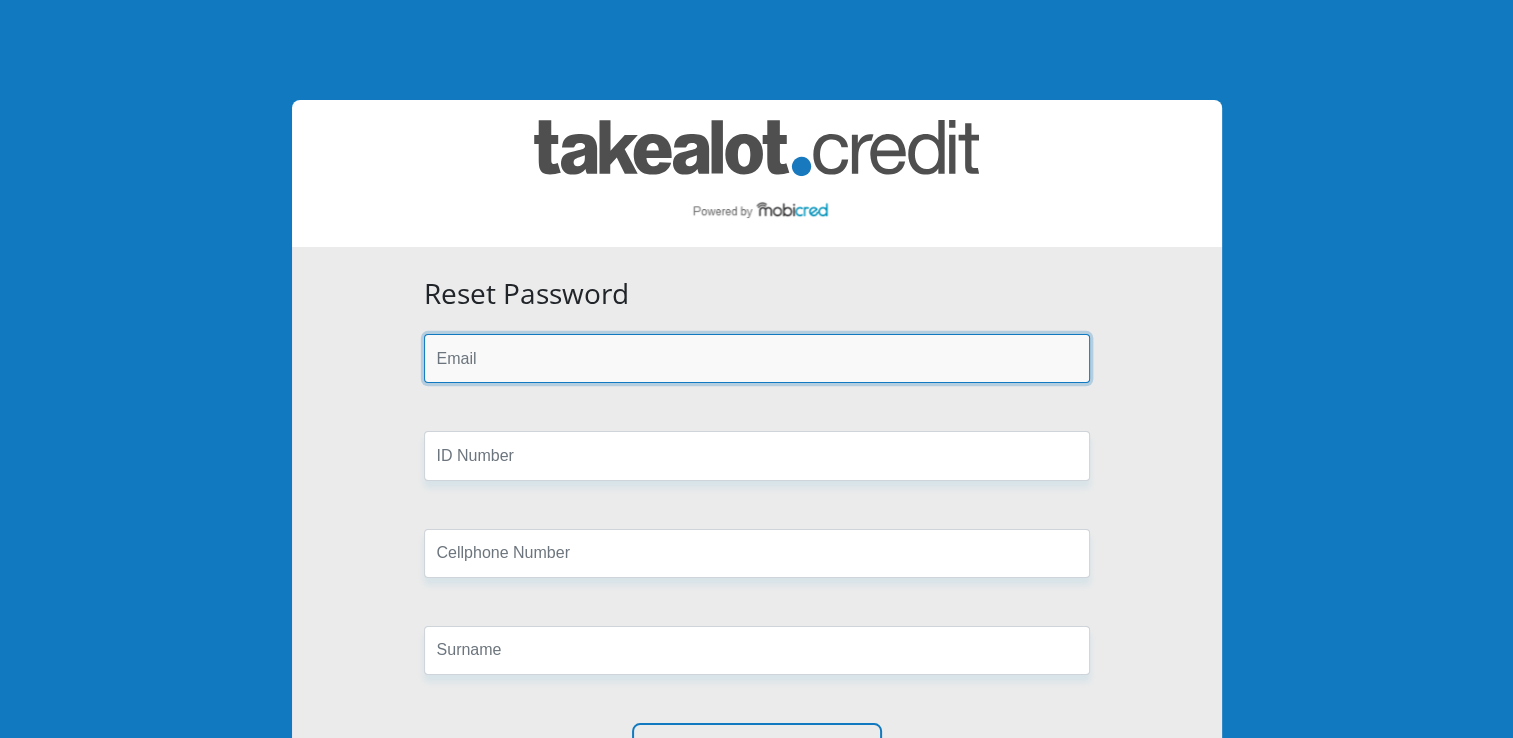 click at bounding box center (757, 358) 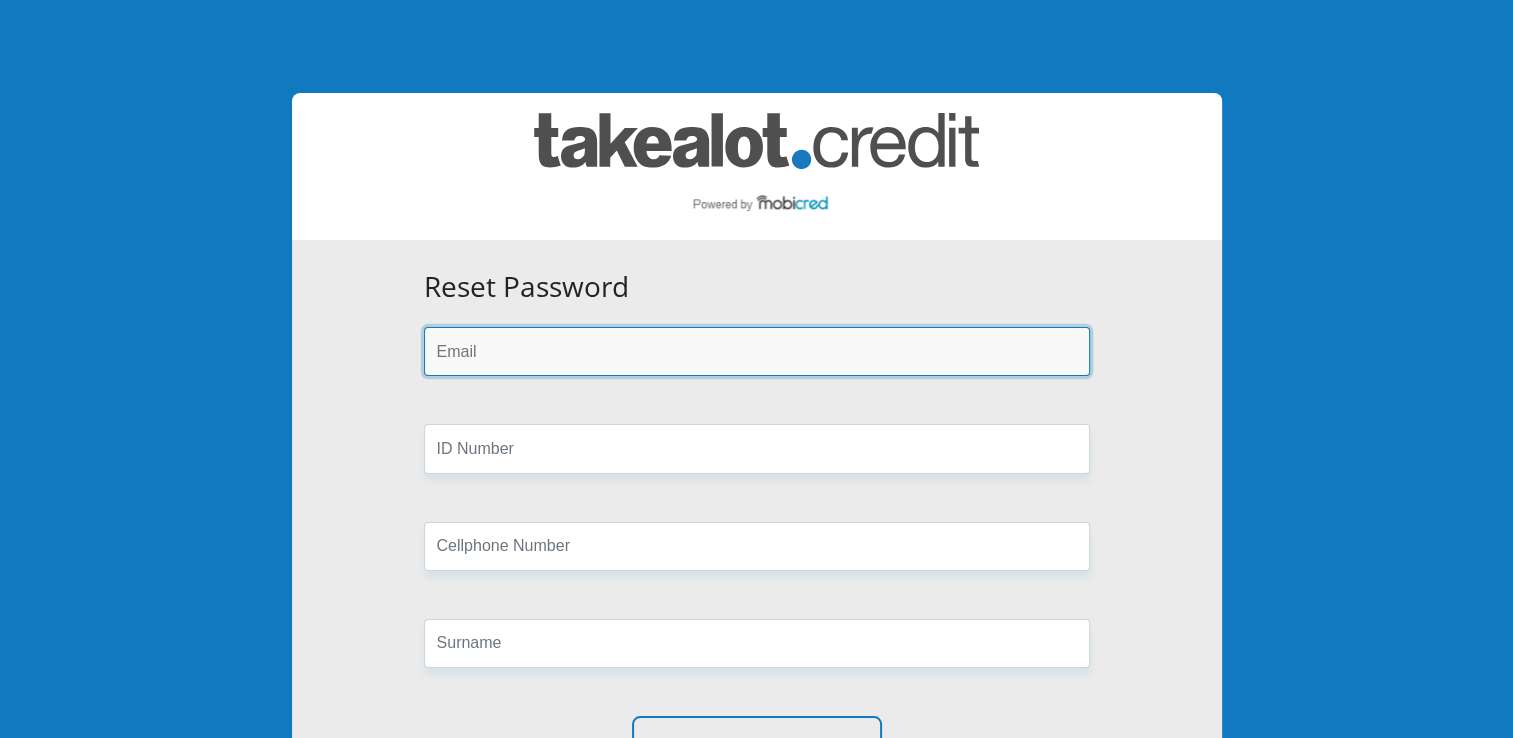 scroll, scrollTop: 6, scrollLeft: 0, axis: vertical 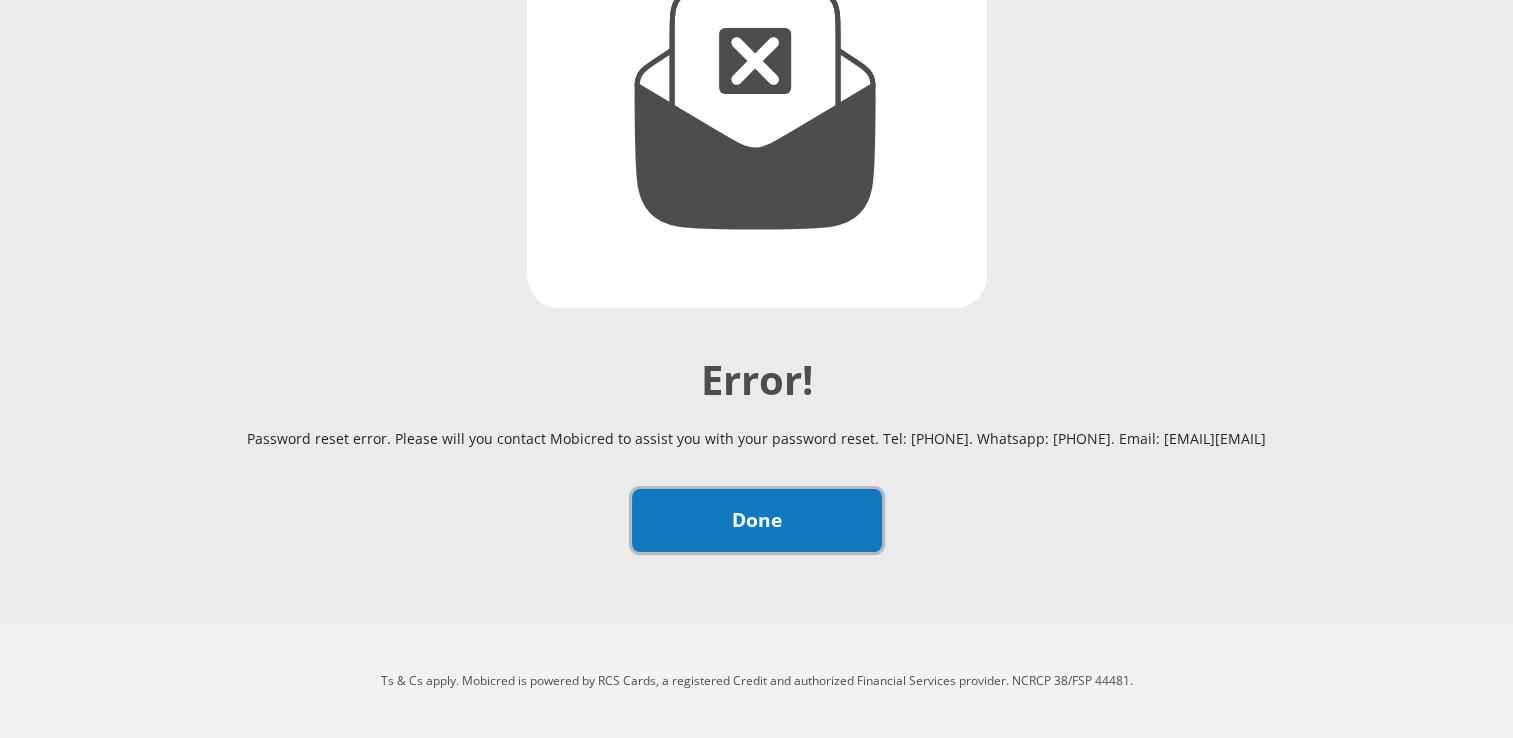 click on "Done" at bounding box center (757, 520) 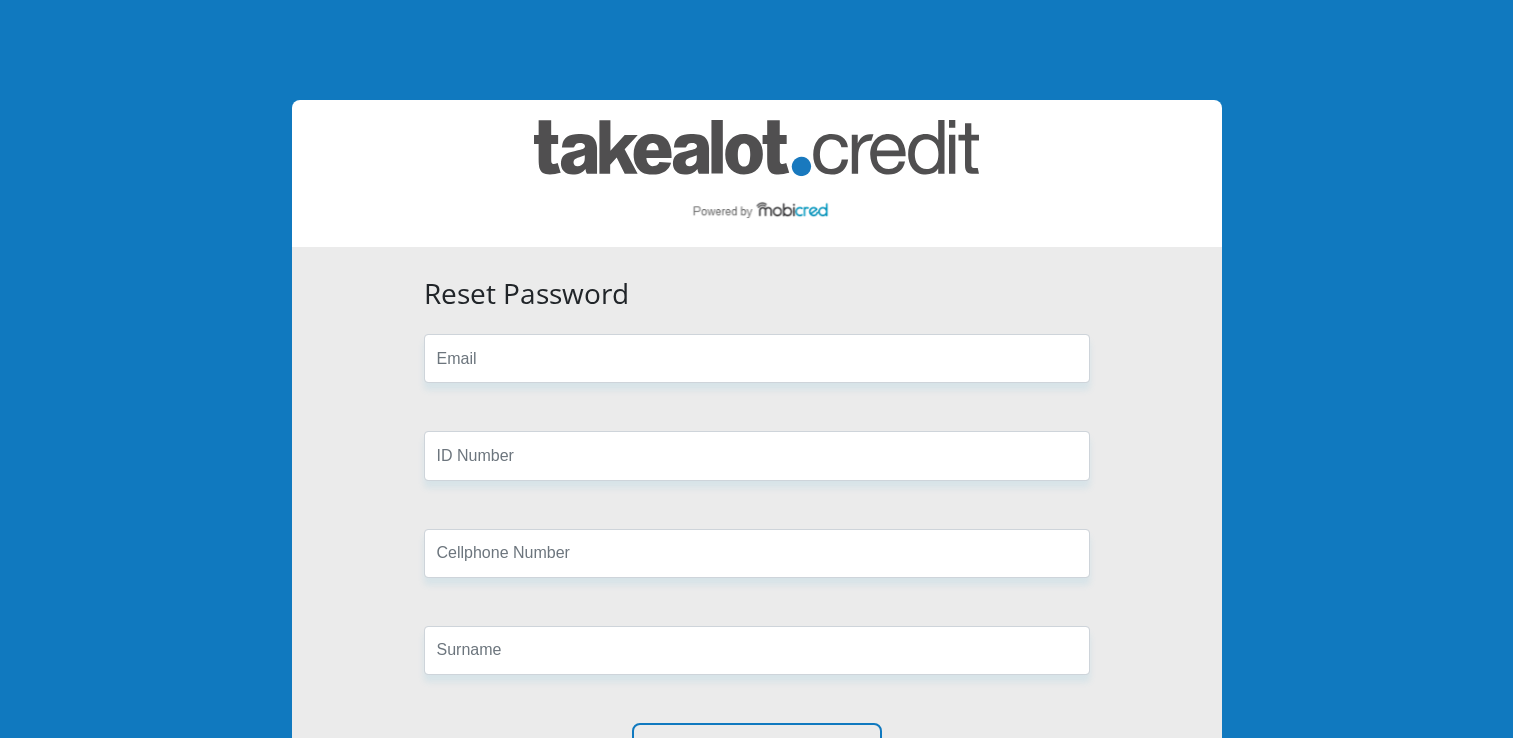 scroll, scrollTop: 0, scrollLeft: 0, axis: both 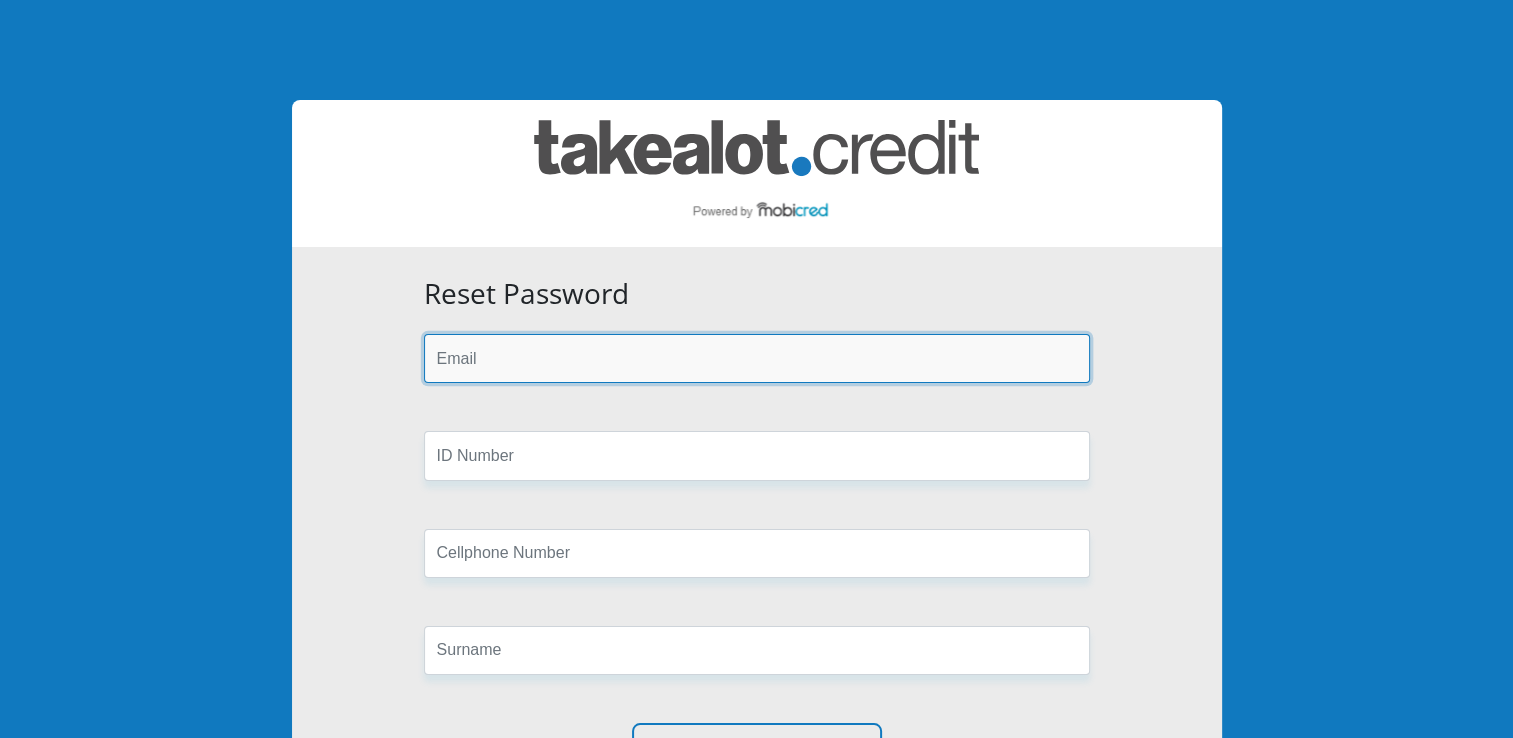 click at bounding box center (757, 358) 